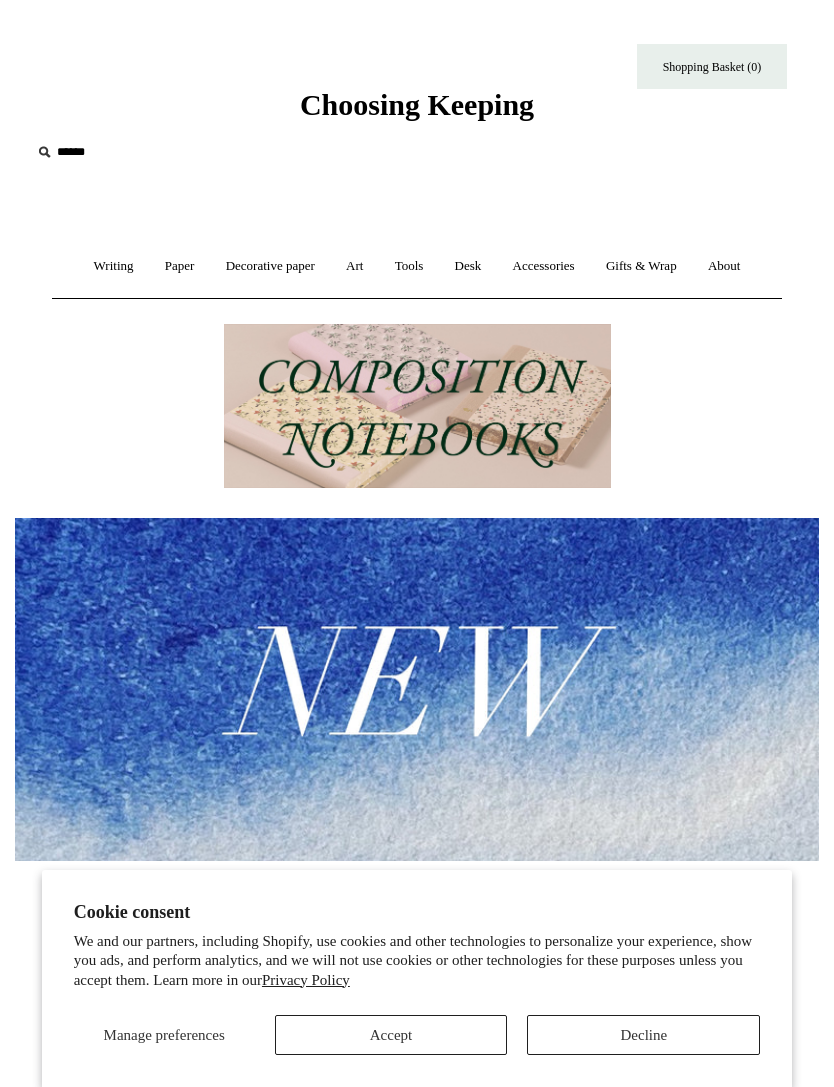scroll, scrollTop: 0, scrollLeft: 0, axis: both 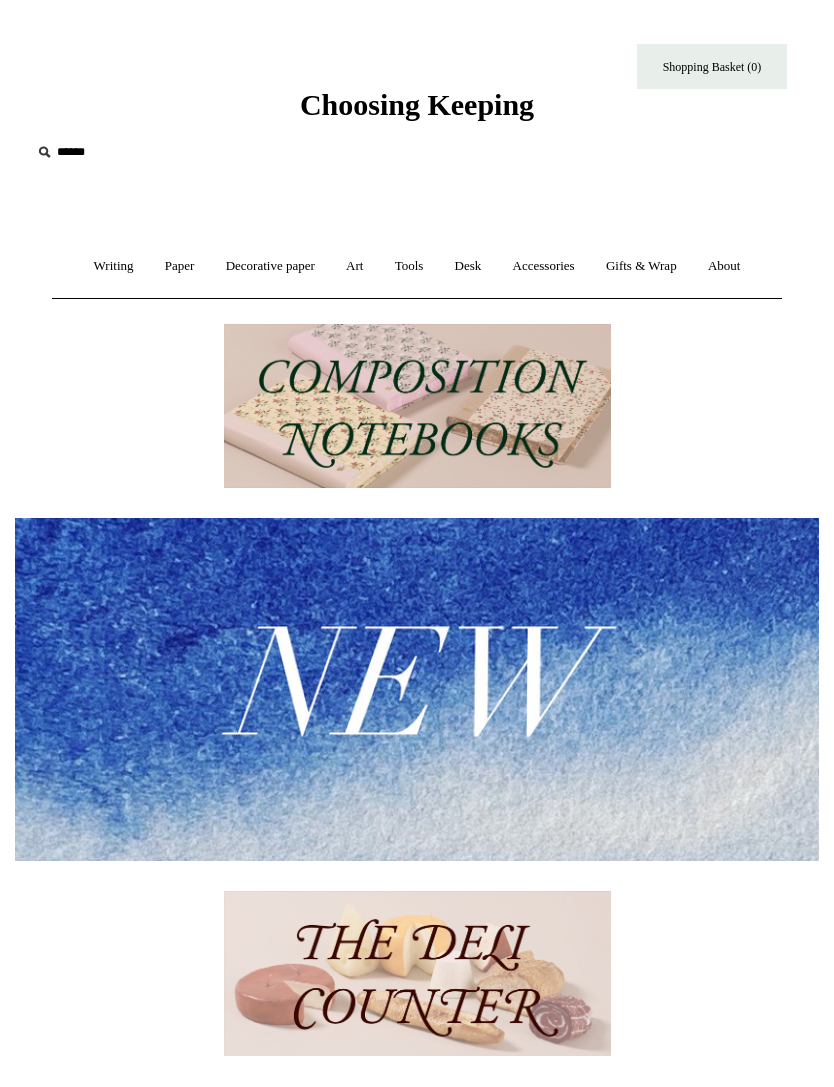click at bounding box center [417, 406] 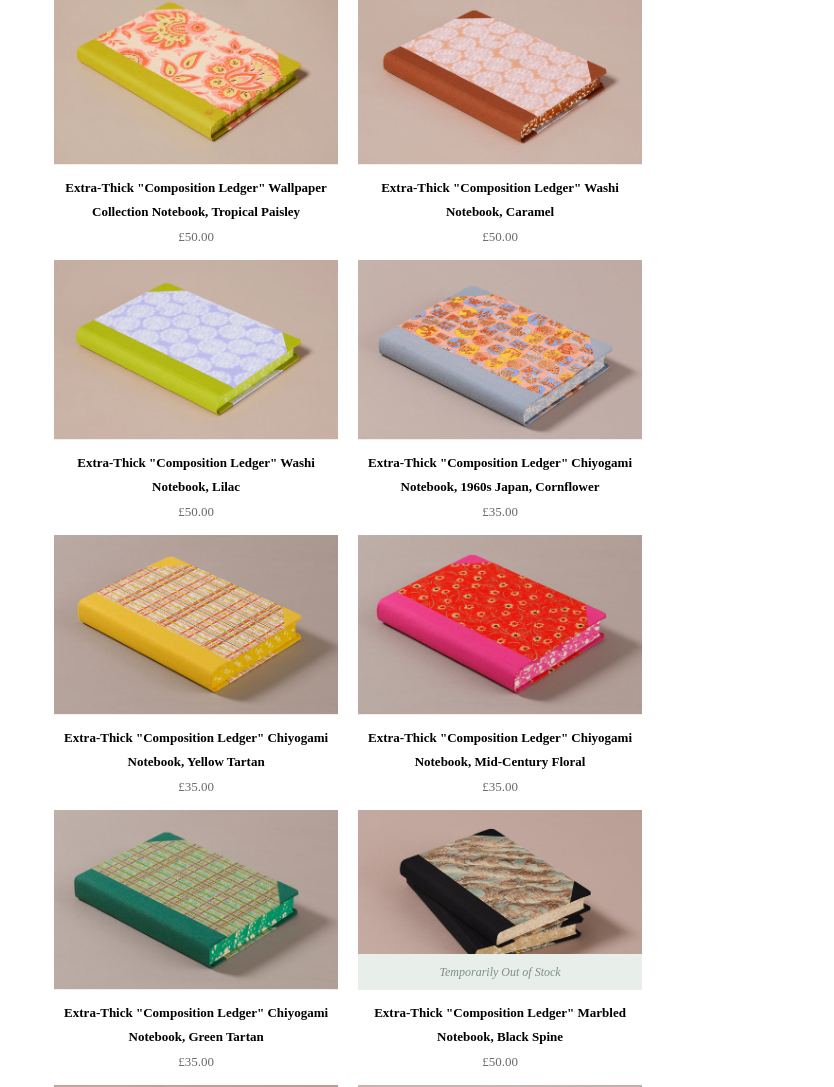 scroll, scrollTop: 2809, scrollLeft: 0, axis: vertical 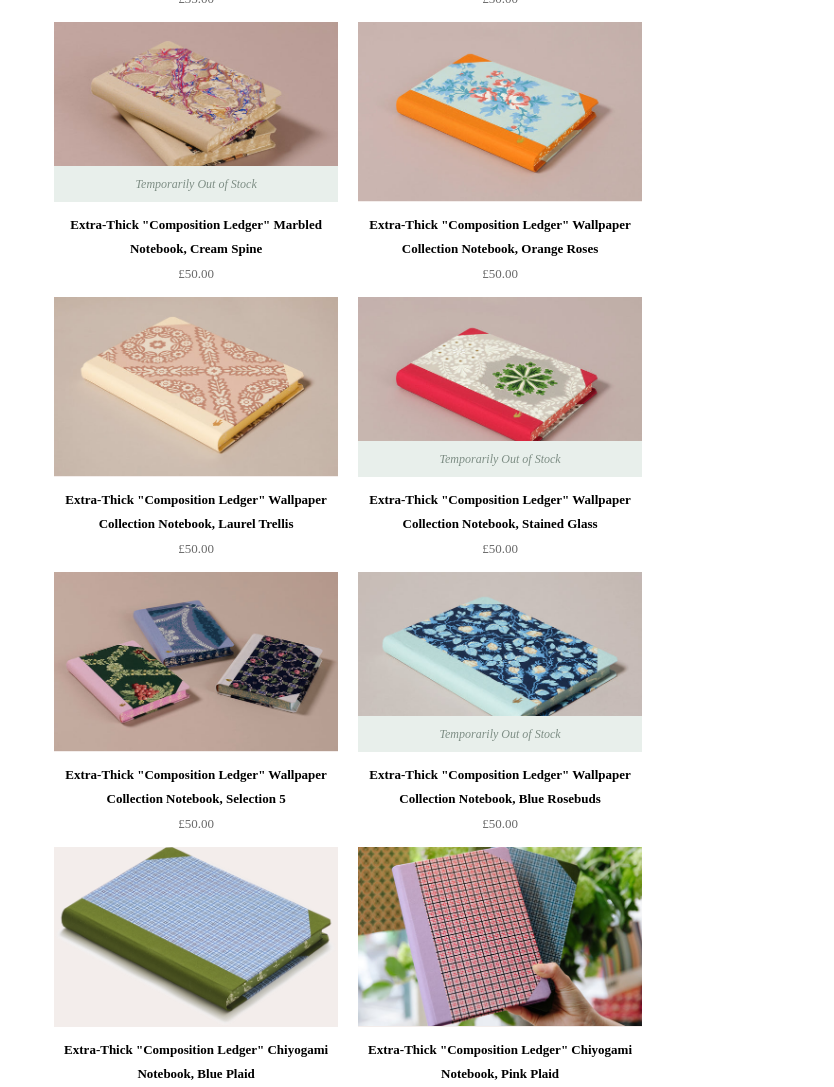 click at bounding box center [500, 663] 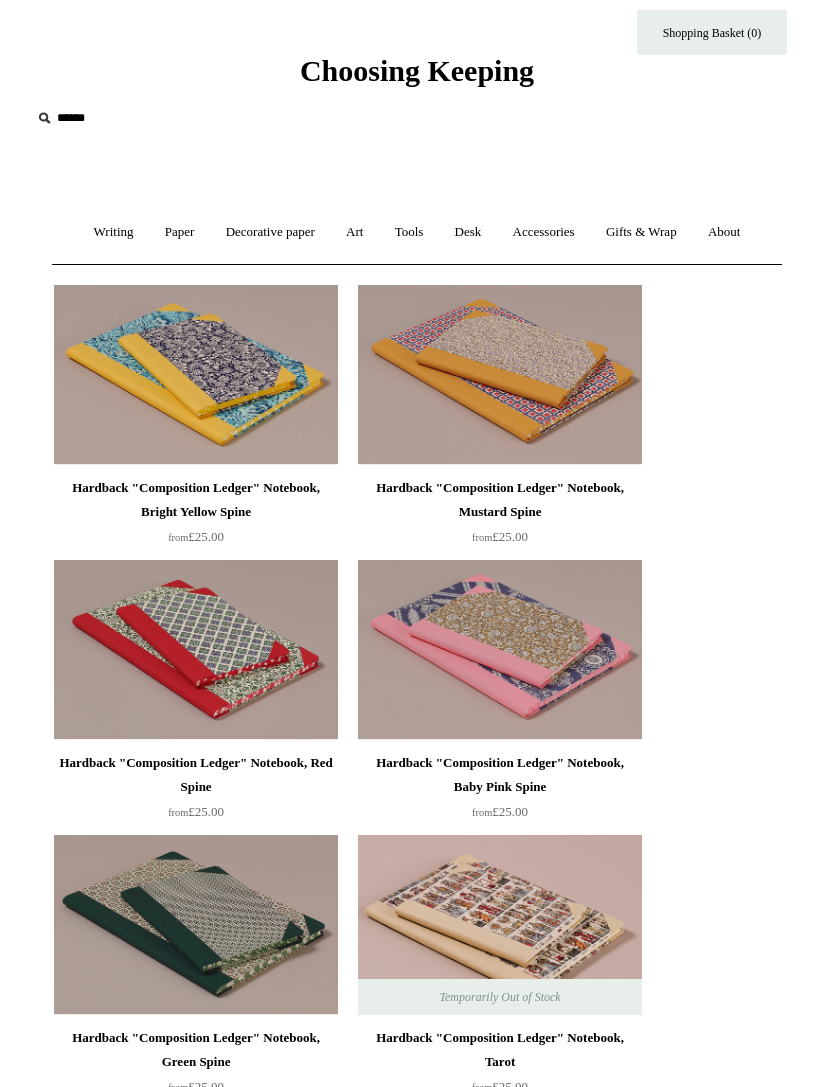 scroll, scrollTop: 35, scrollLeft: 0, axis: vertical 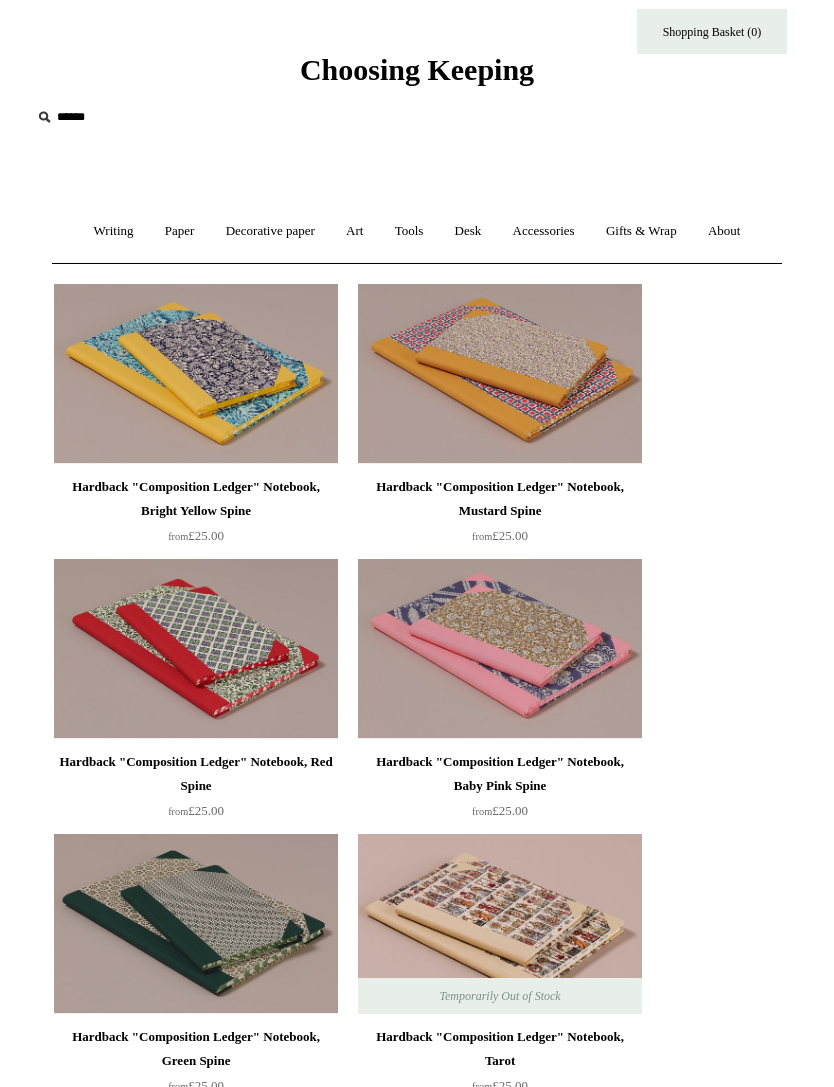 click at bounding box center (500, 649) 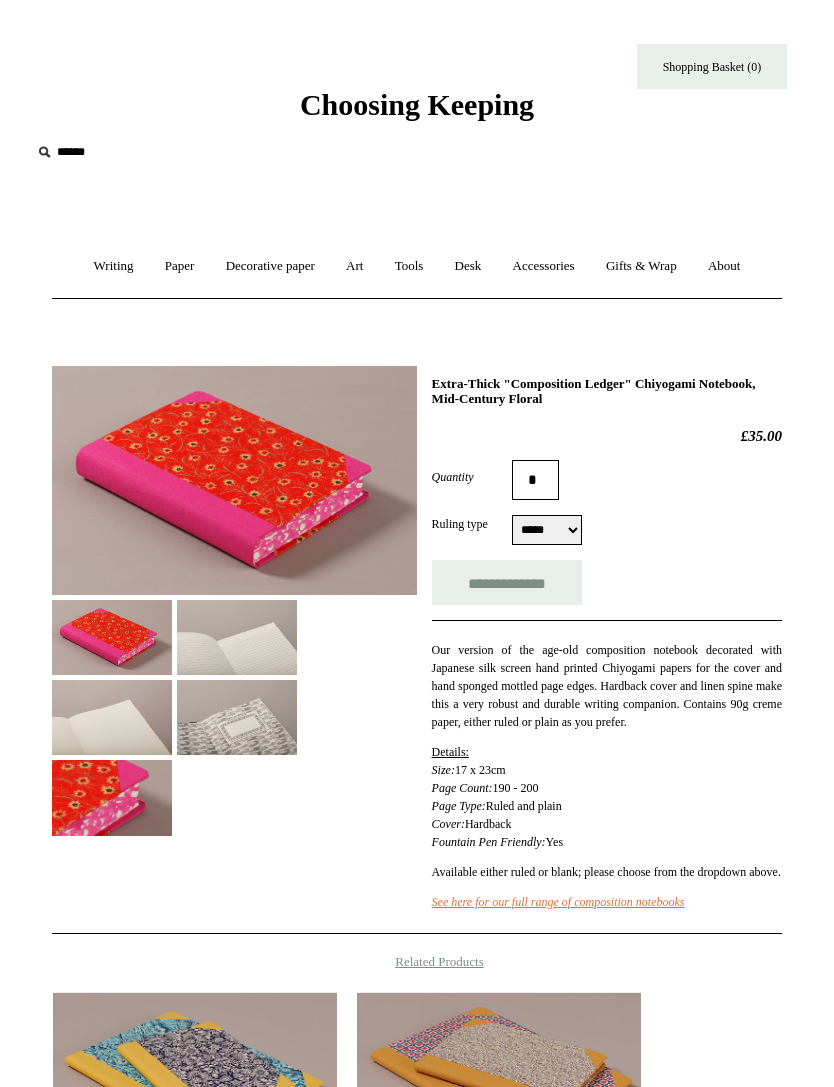 scroll, scrollTop: 0, scrollLeft: 0, axis: both 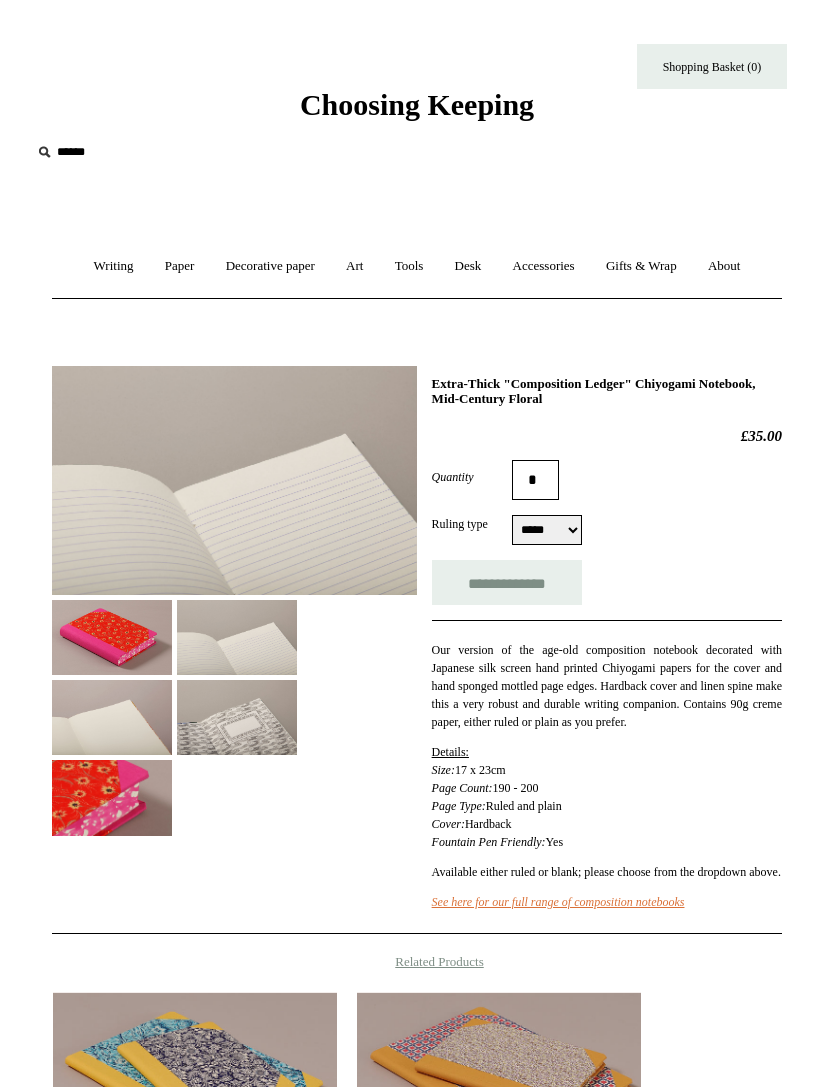 click at bounding box center [112, 717] 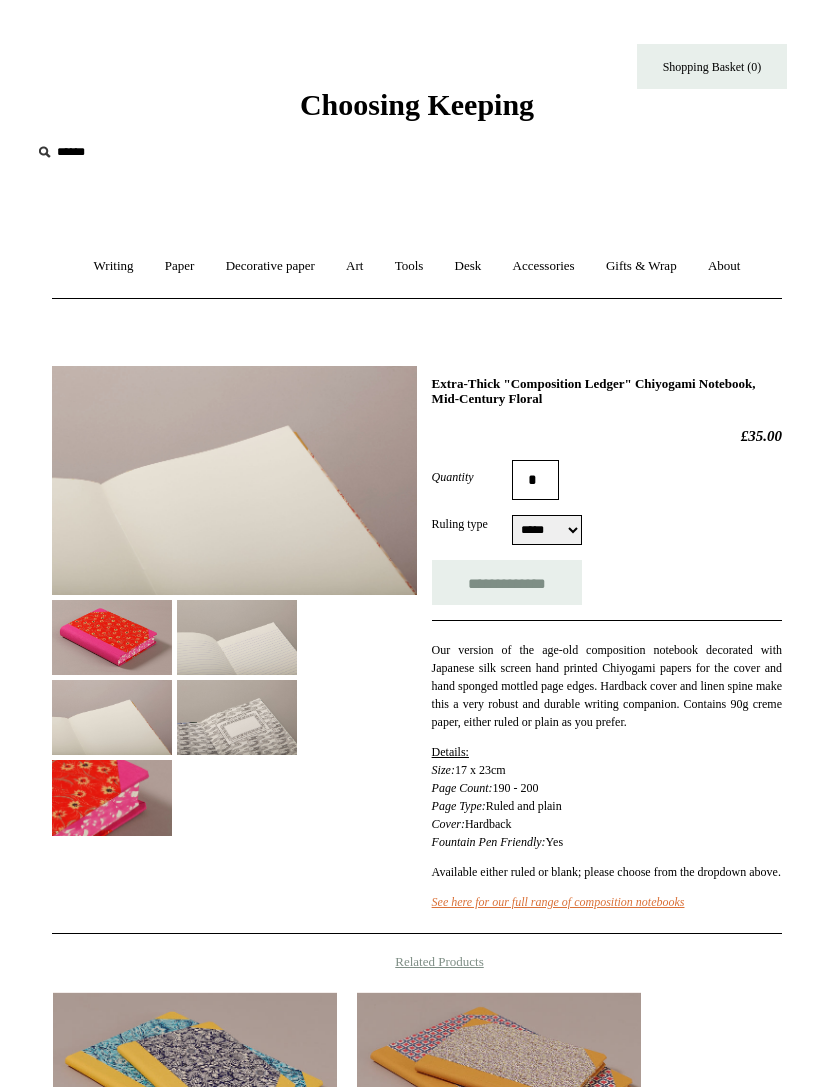 click at bounding box center (237, 717) 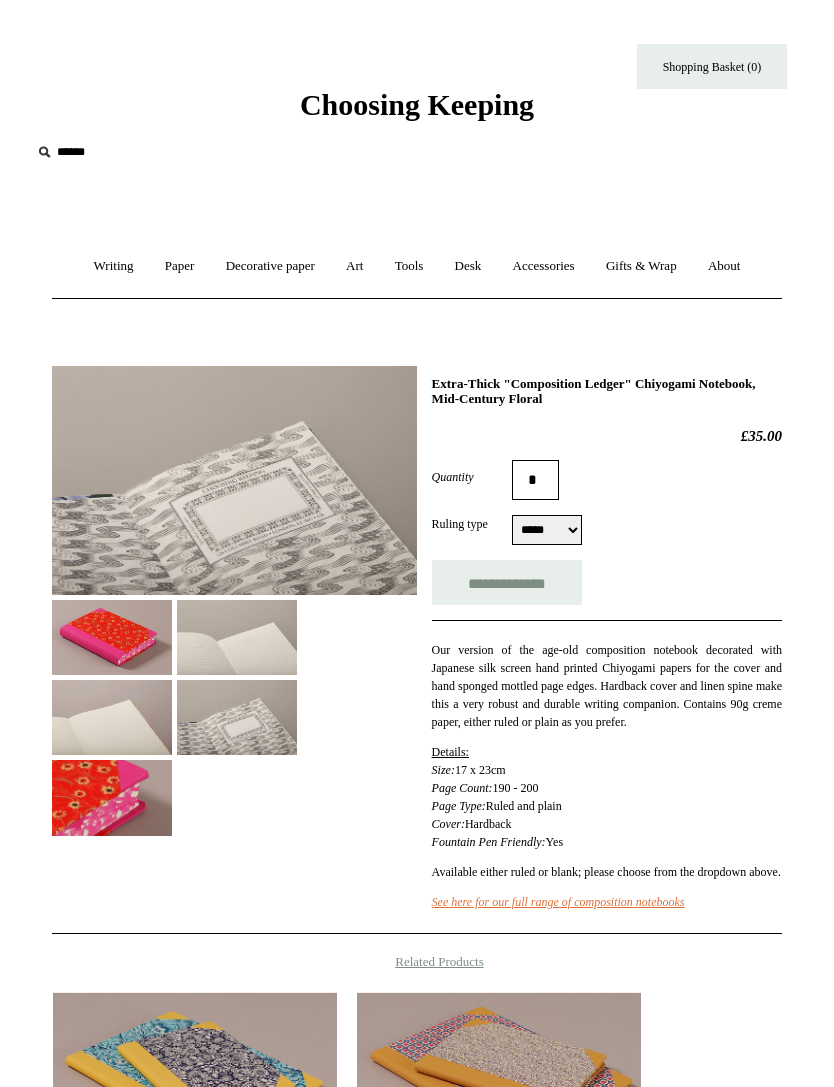 click at bounding box center [112, 797] 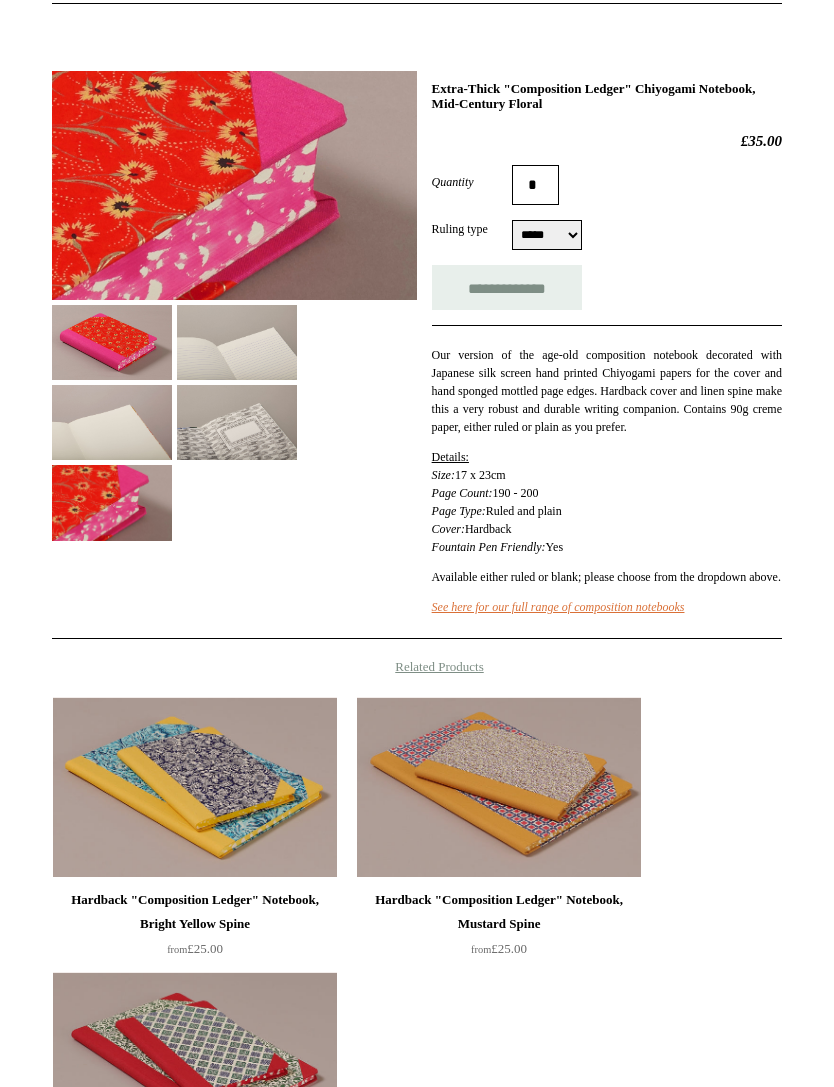 scroll, scrollTop: 295, scrollLeft: 0, axis: vertical 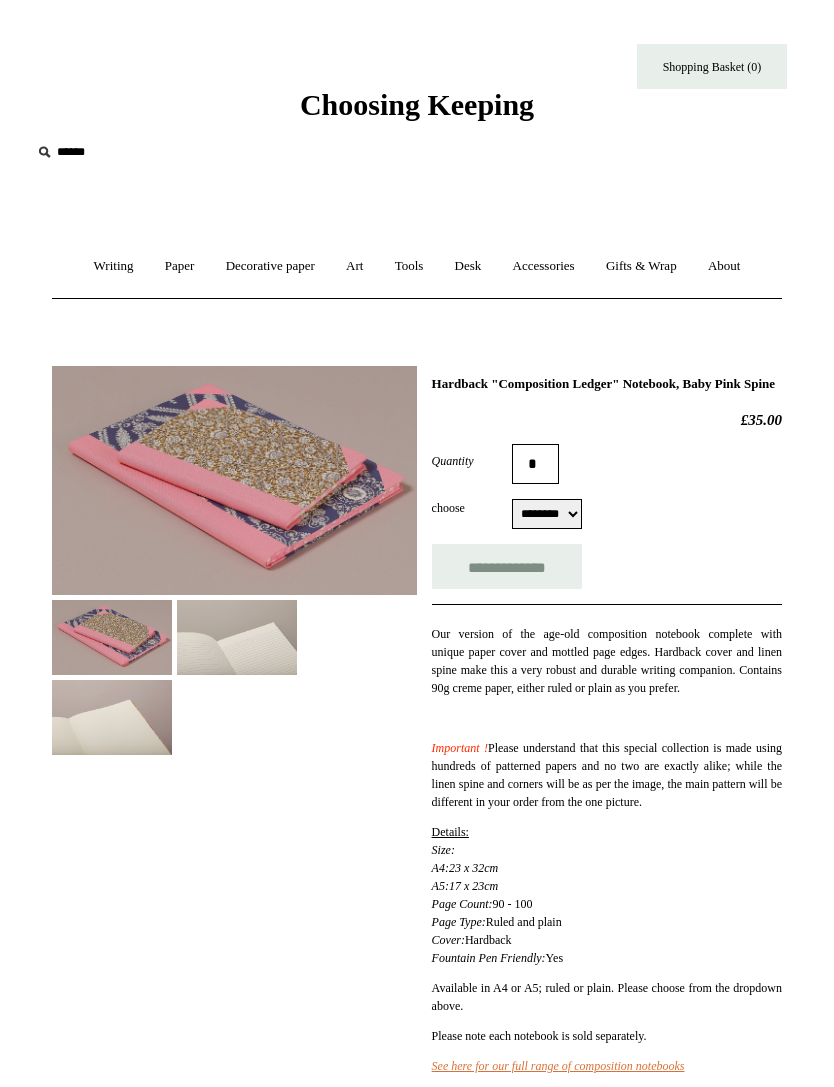 click at bounding box center [237, 637] 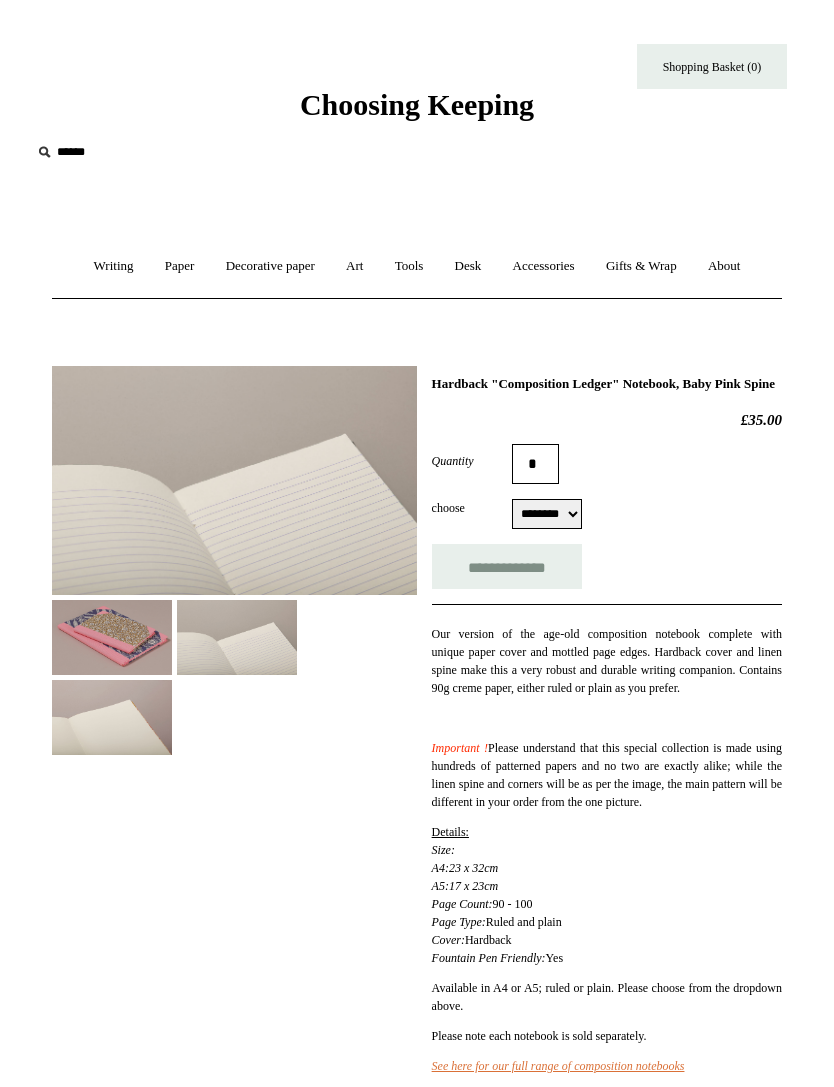click at bounding box center (112, 717) 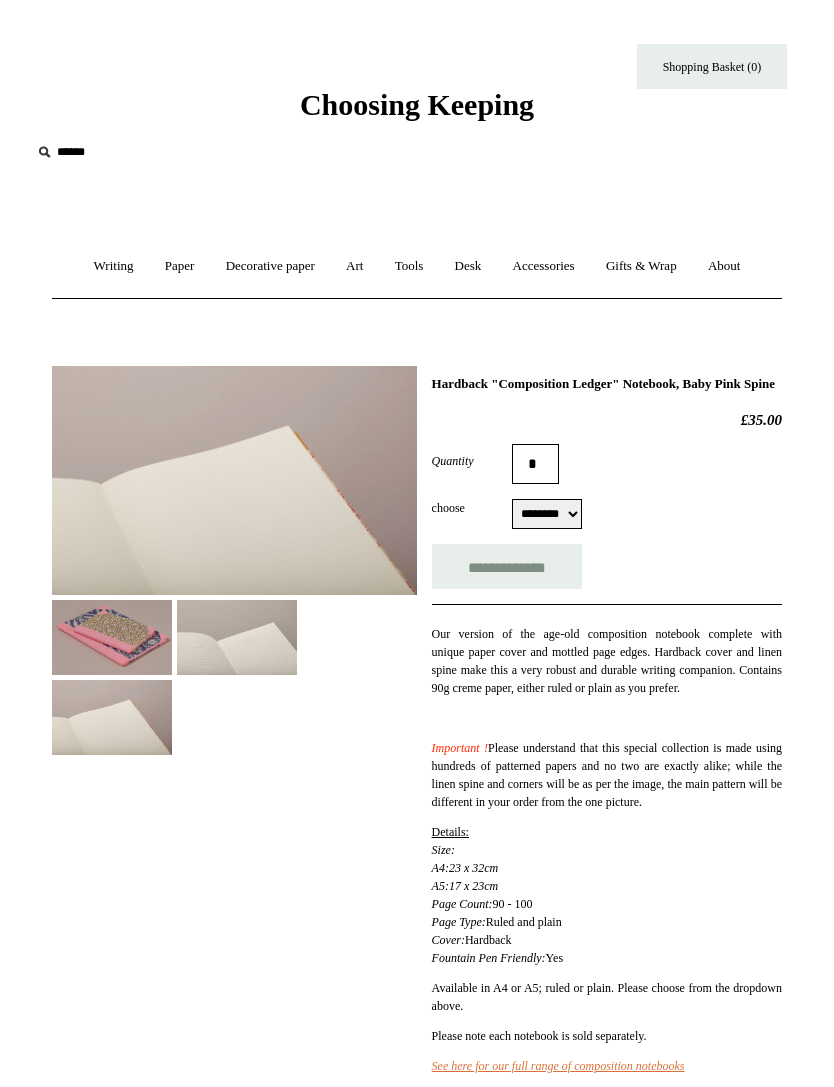 click on "Writing +" at bounding box center [114, 266] 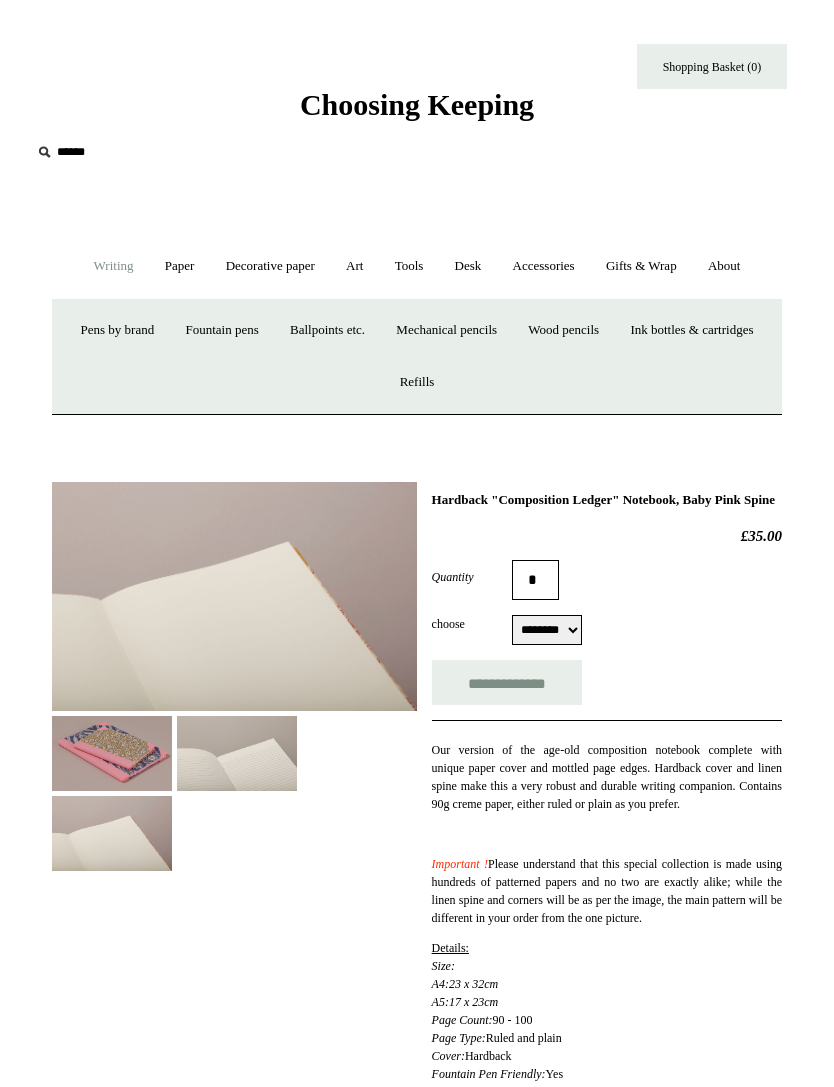click on "Paper +" at bounding box center (180, 266) 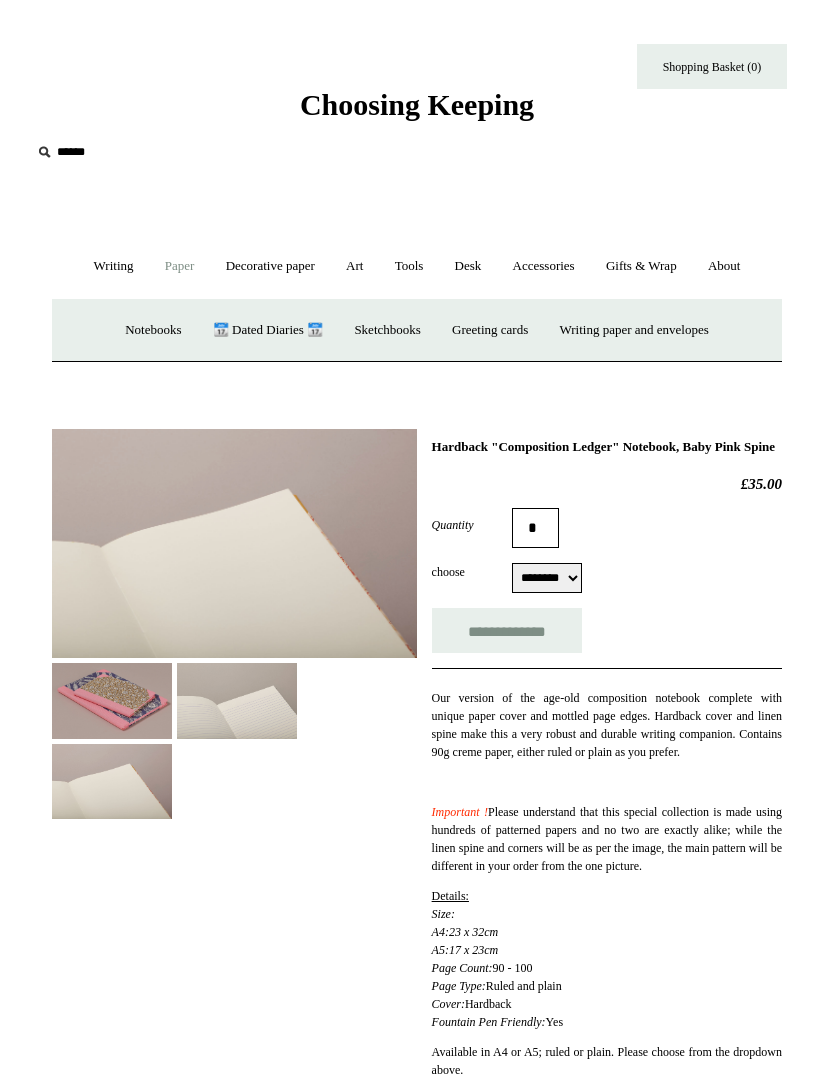 click on "📆 Dated Diaries 📆" at bounding box center (268, 330) 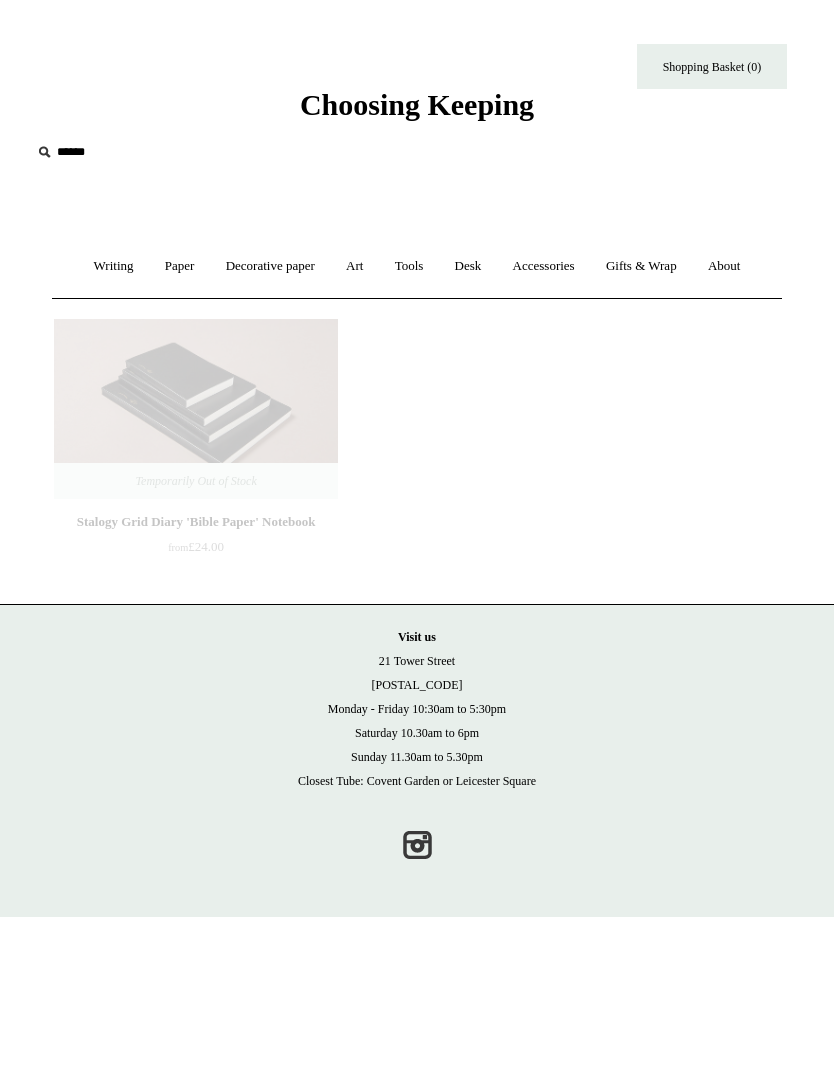 scroll, scrollTop: 0, scrollLeft: 0, axis: both 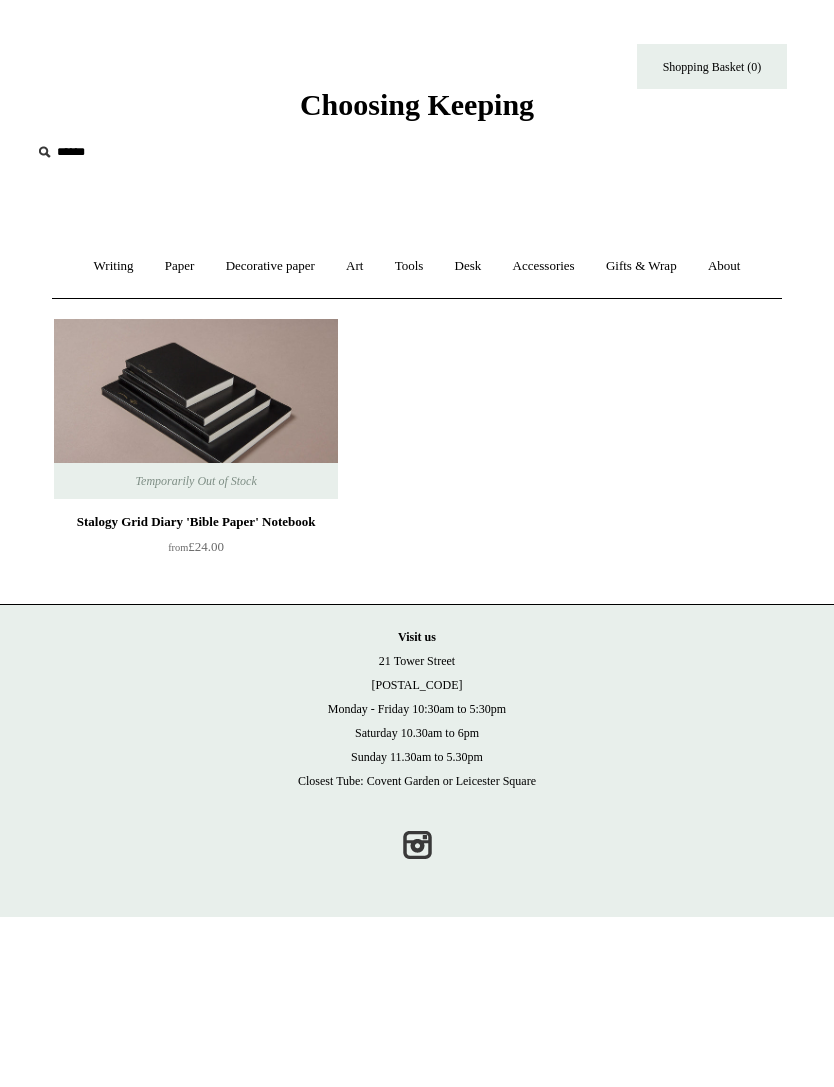 click on "Decorative paper +" at bounding box center [270, 266] 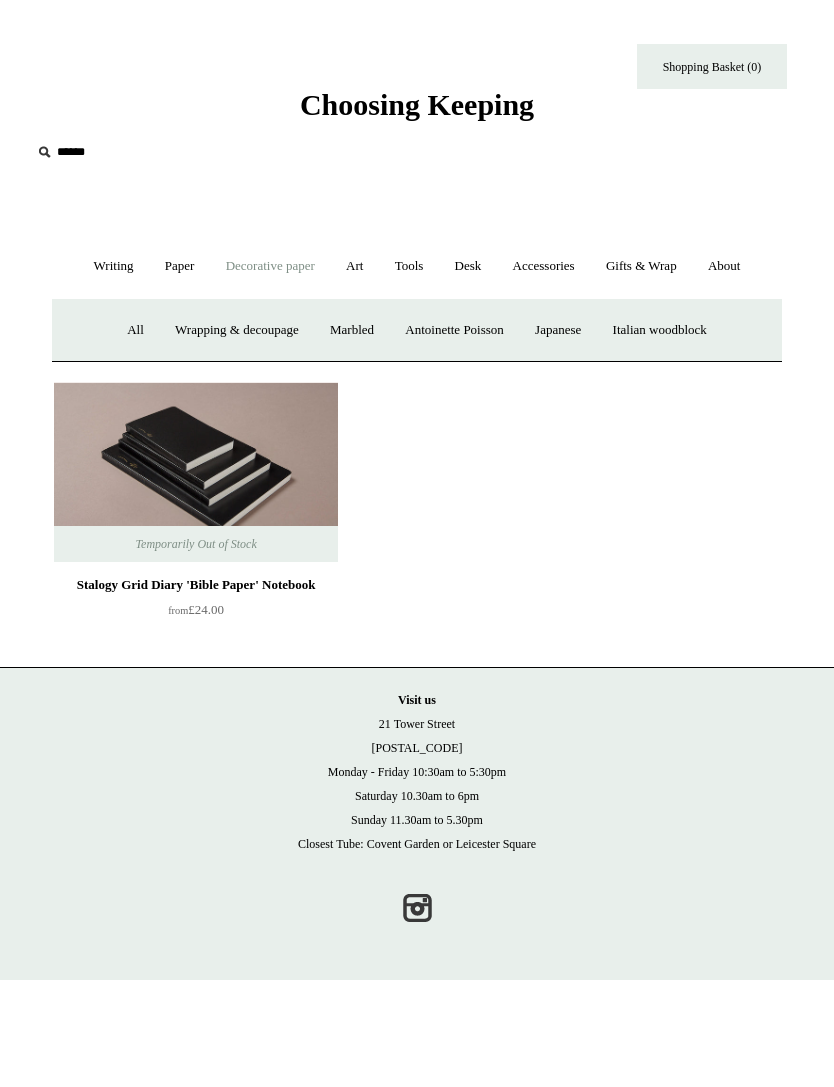 click on "Italian woodblock" at bounding box center [660, 330] 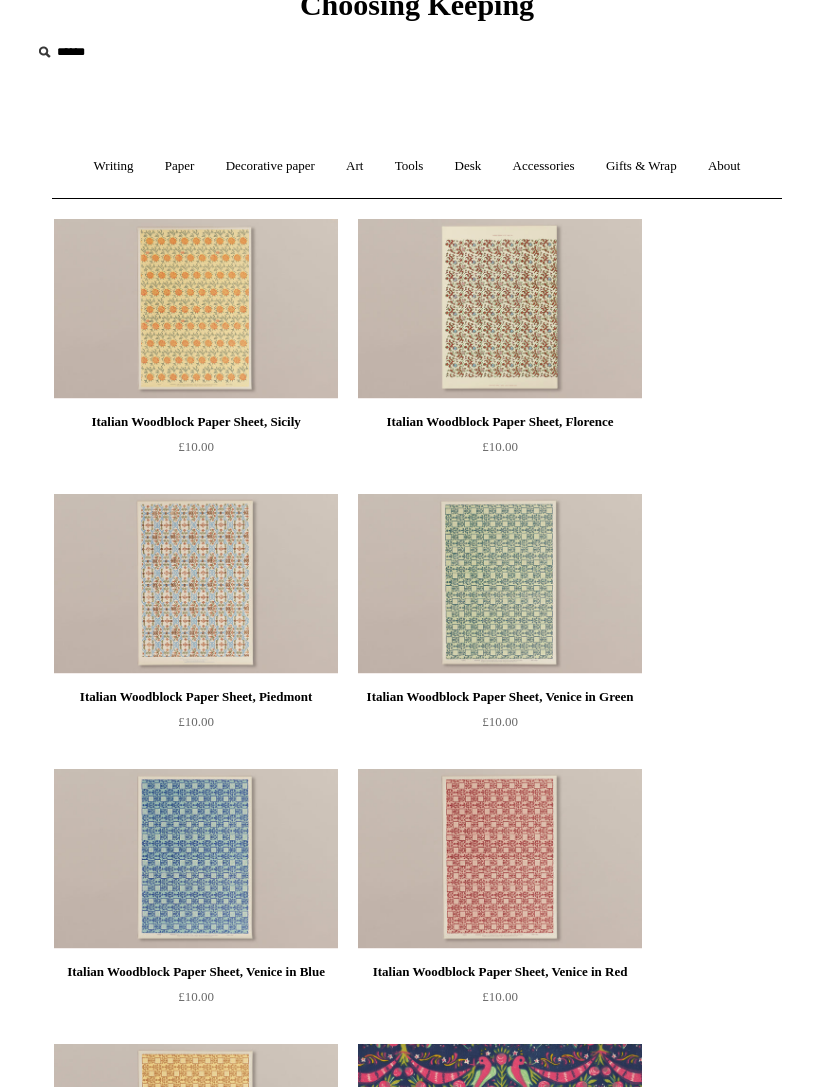 scroll, scrollTop: 0, scrollLeft: 0, axis: both 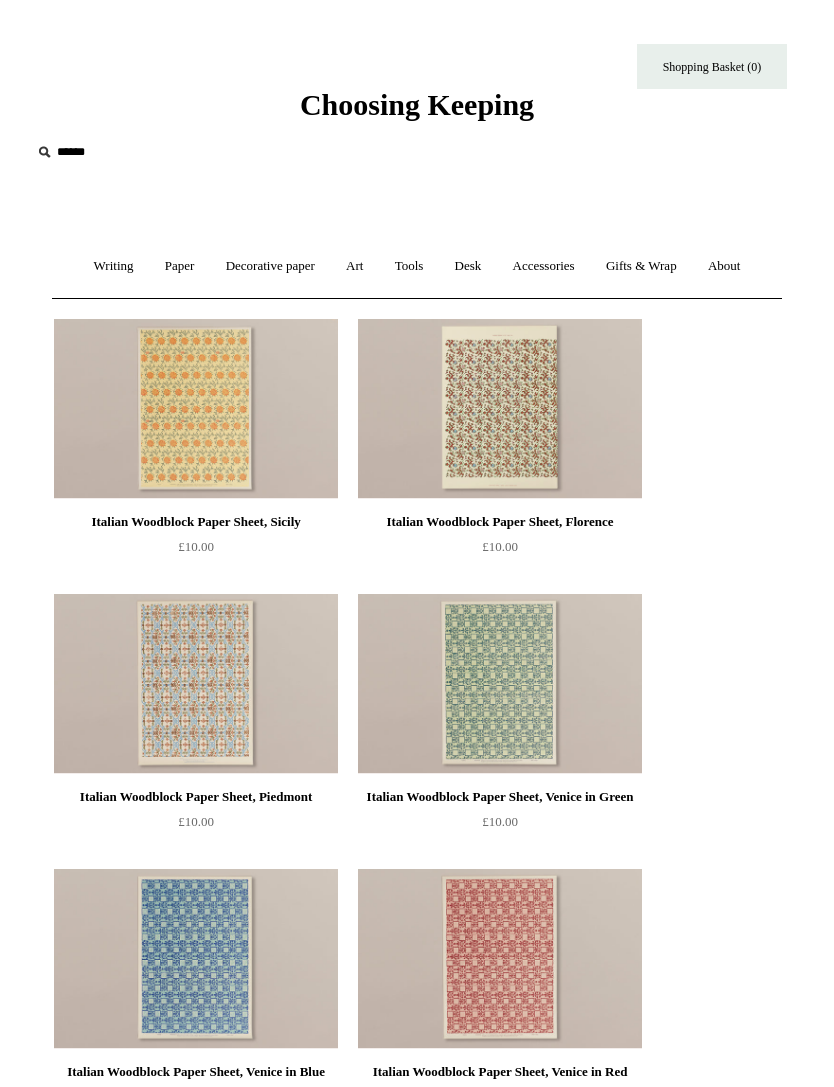click on "Art +" at bounding box center (354, 266) 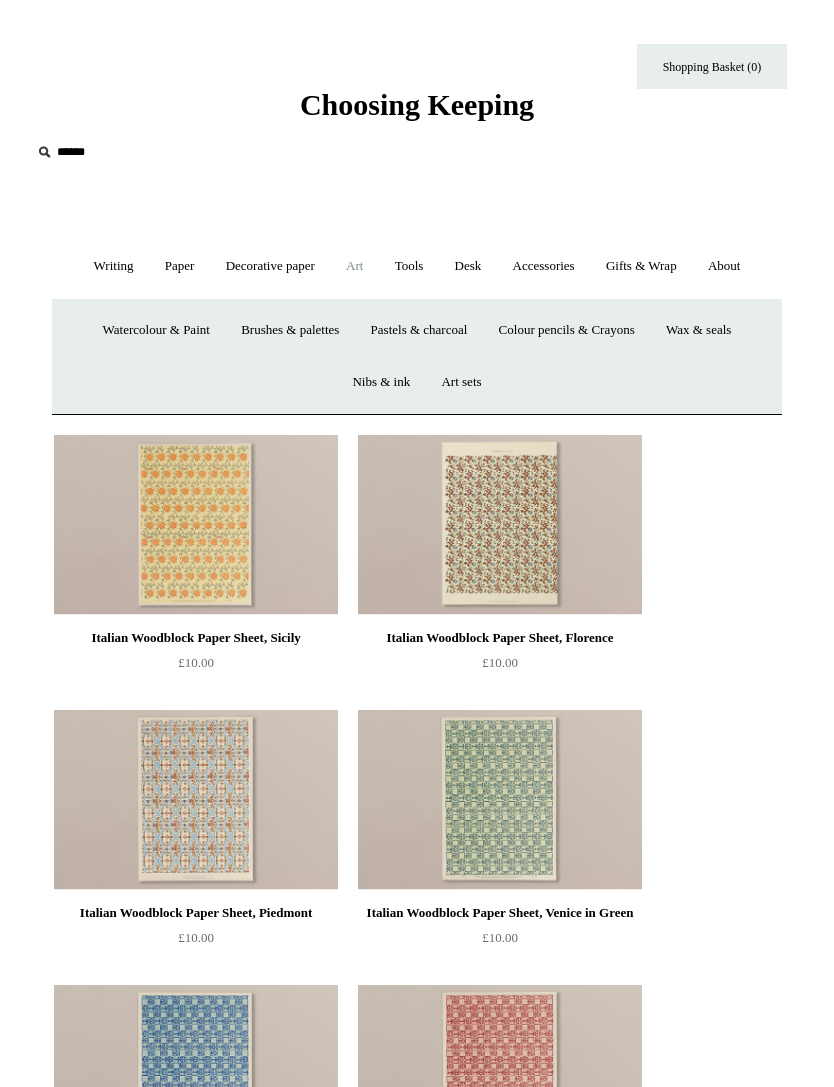 click on "Tools +" at bounding box center [409, 266] 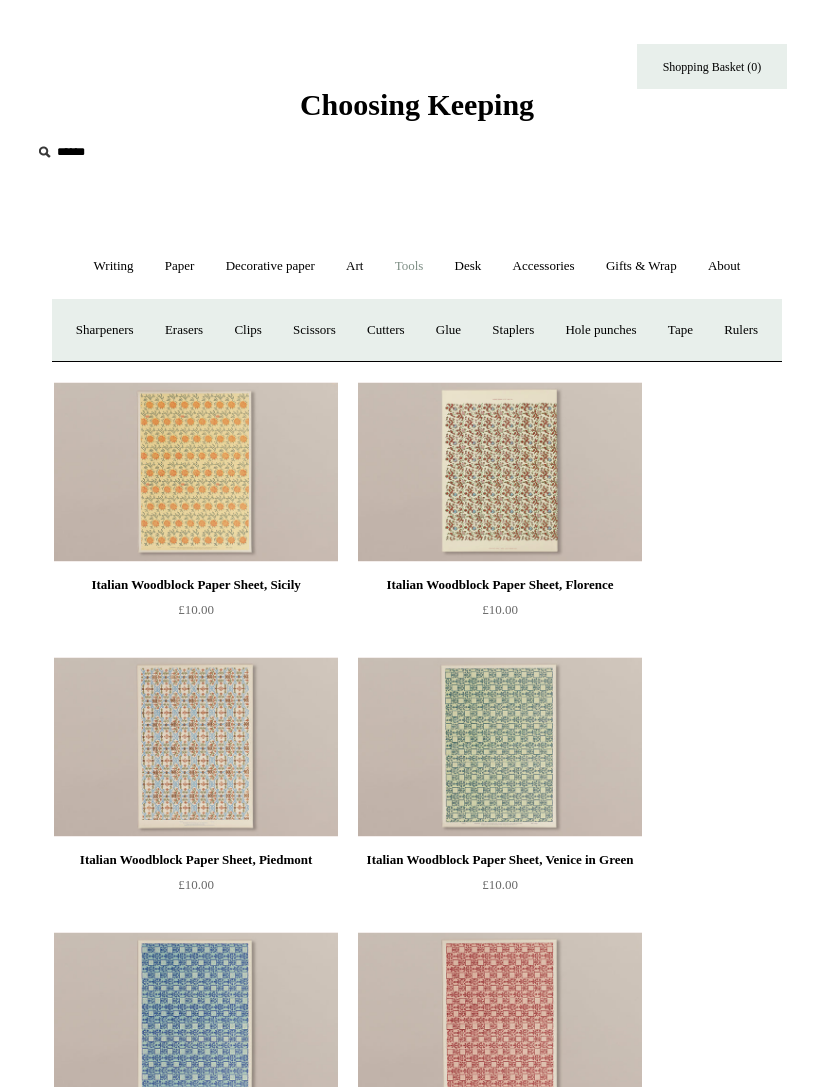 click on "Desk +" at bounding box center (468, 266) 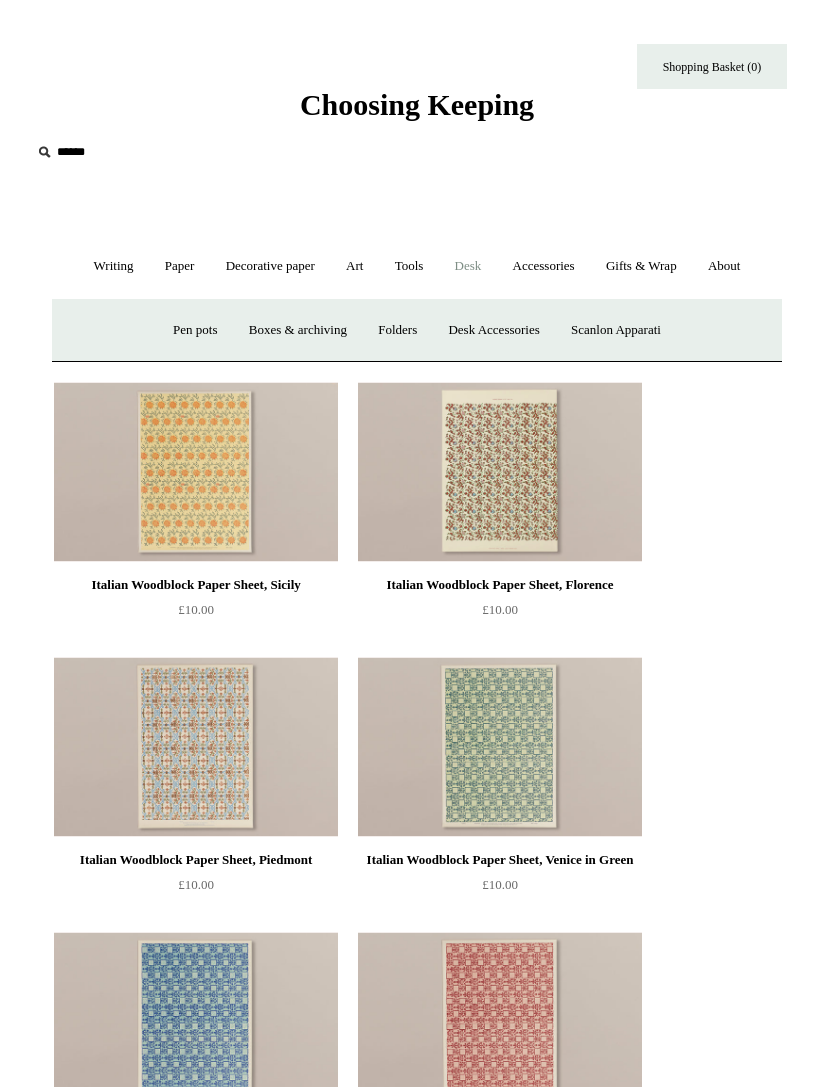 click on "Paper +" at bounding box center [180, 266] 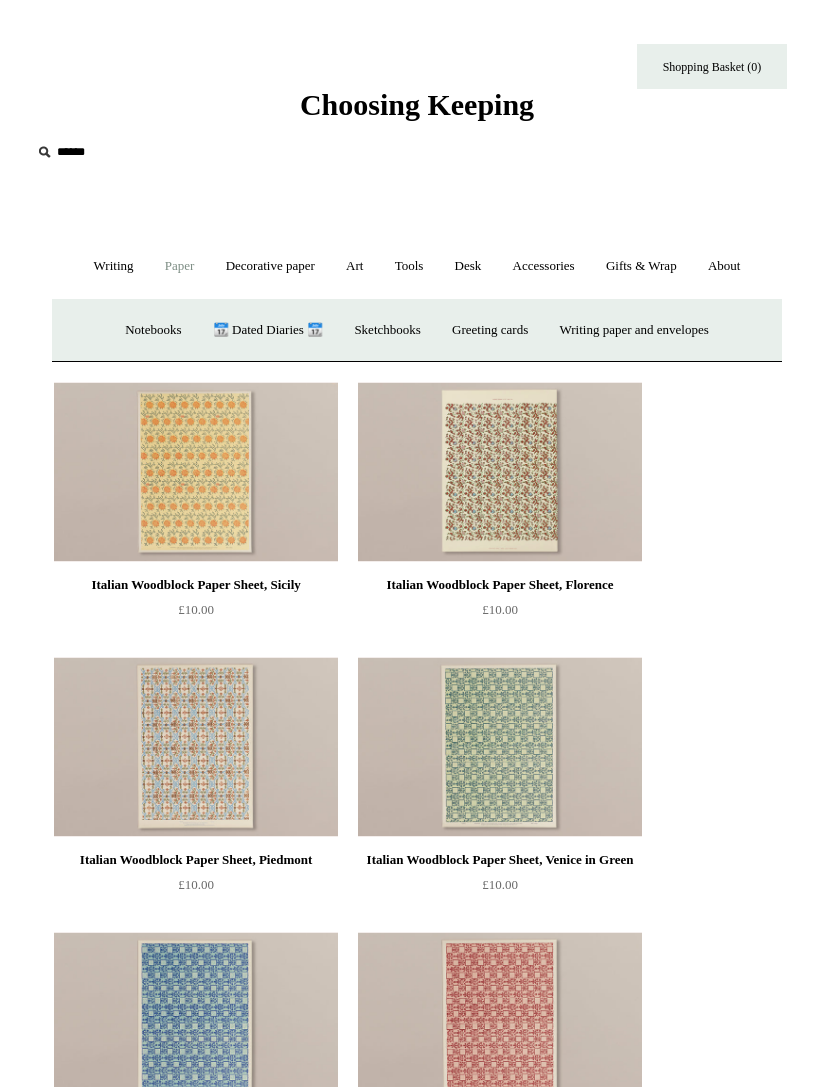 click on "Notebooks +" at bounding box center (153, 330) 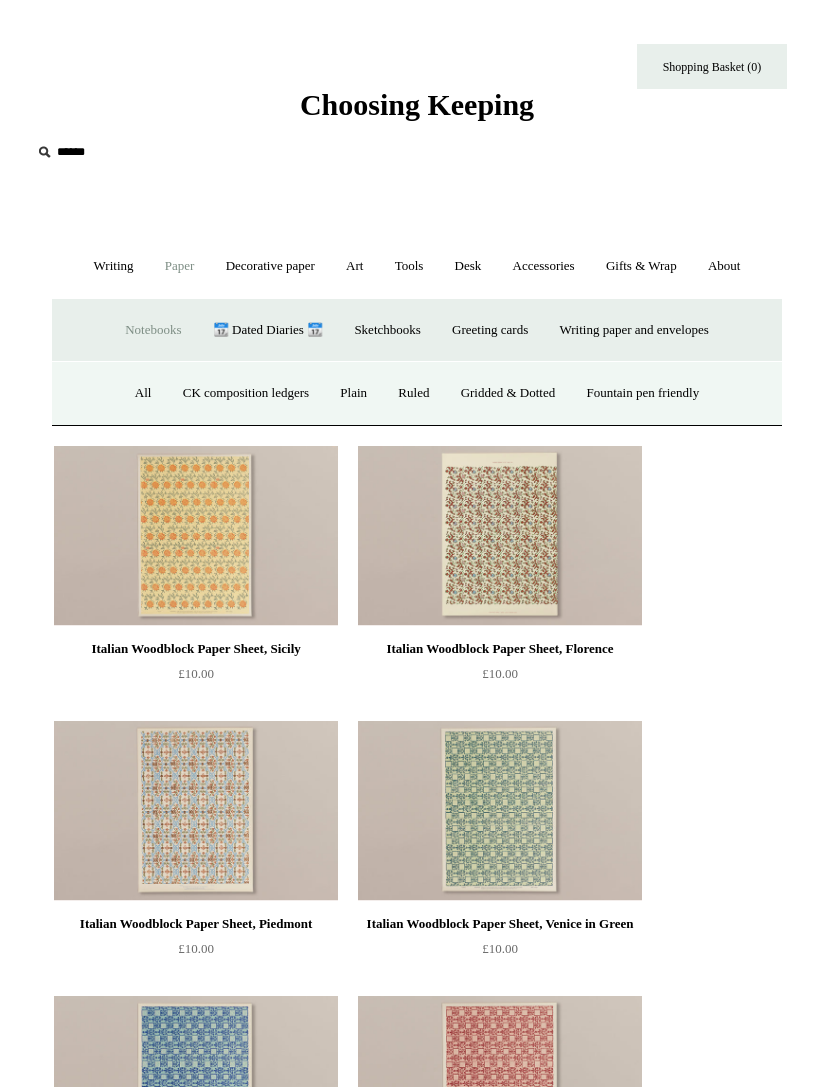 click on "All" at bounding box center (143, 393) 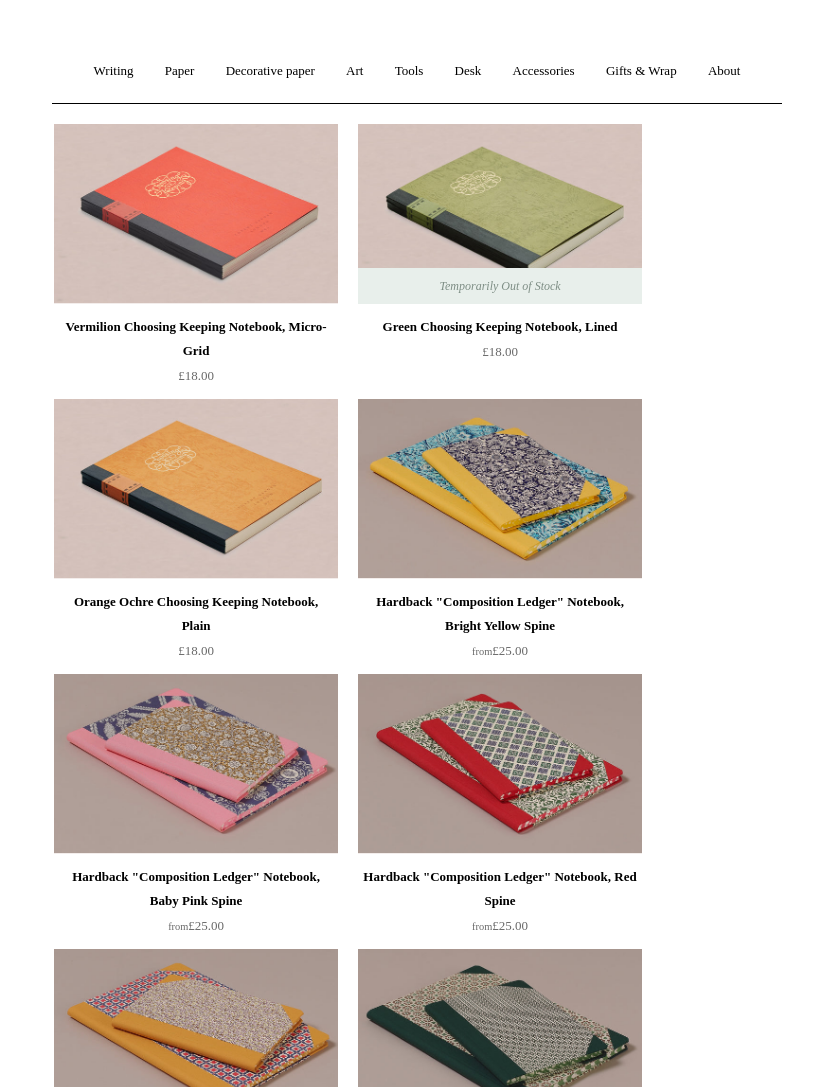scroll, scrollTop: 190, scrollLeft: 0, axis: vertical 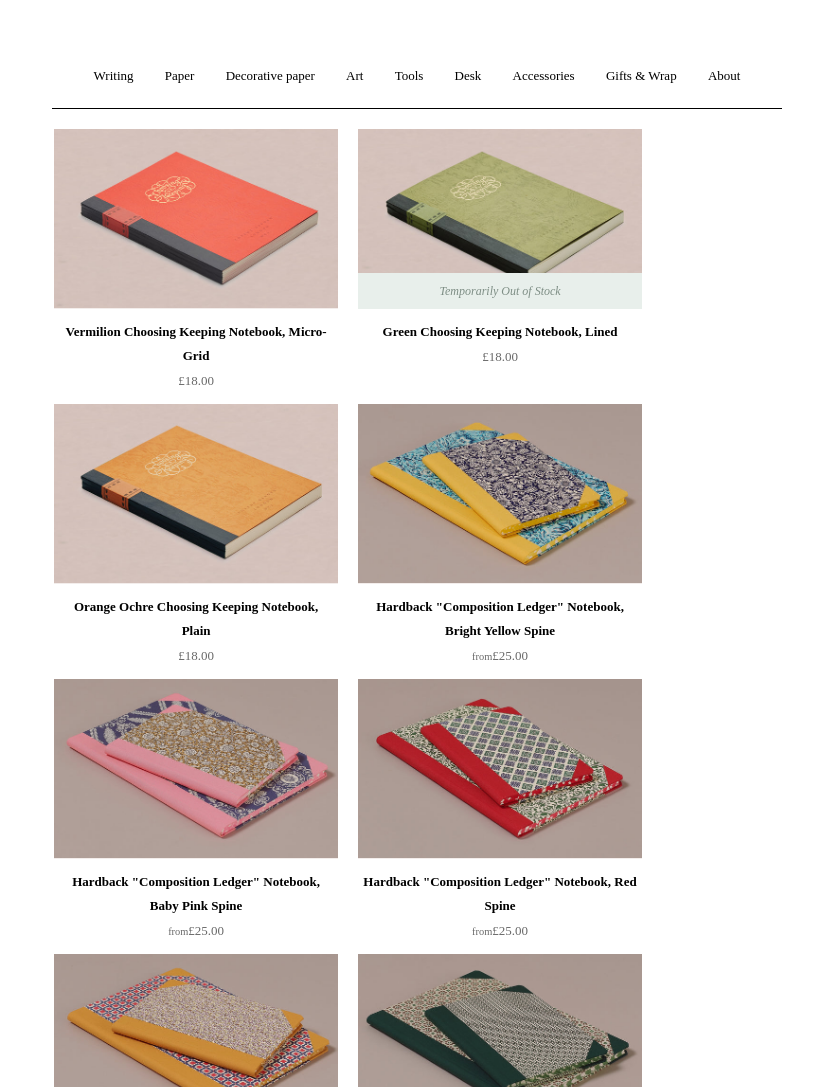 click at bounding box center (196, 219) 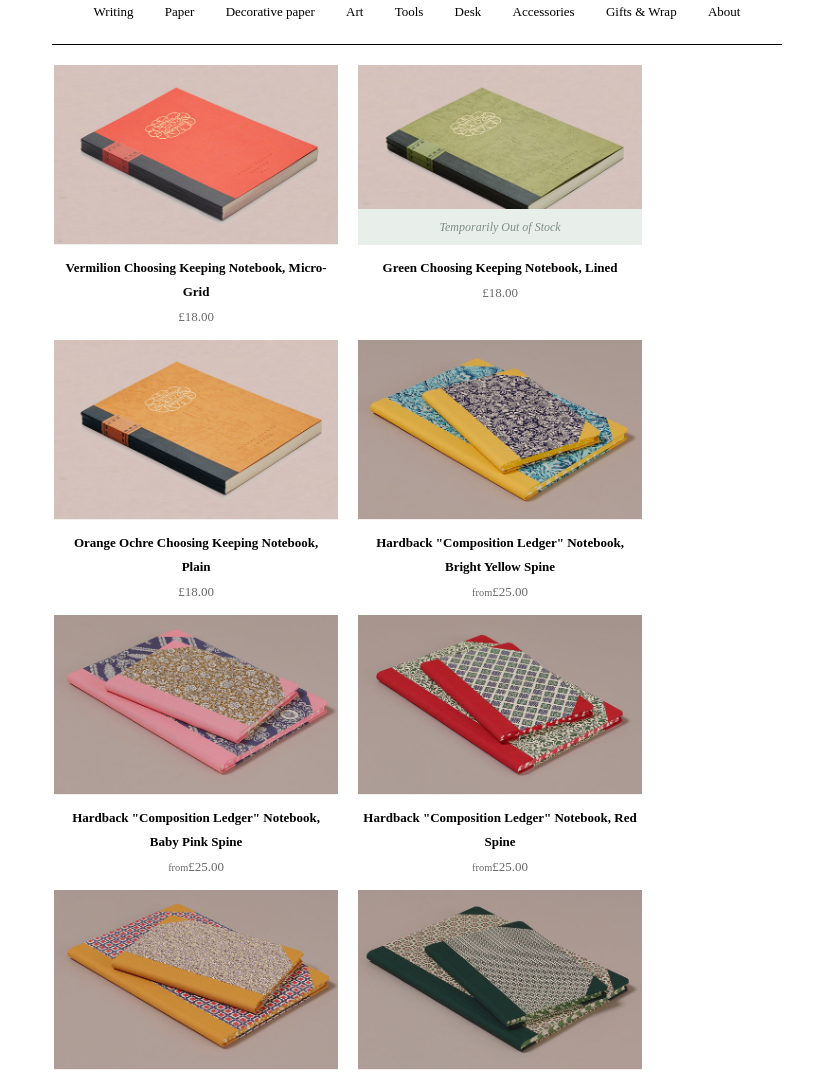 click at bounding box center [196, 705] 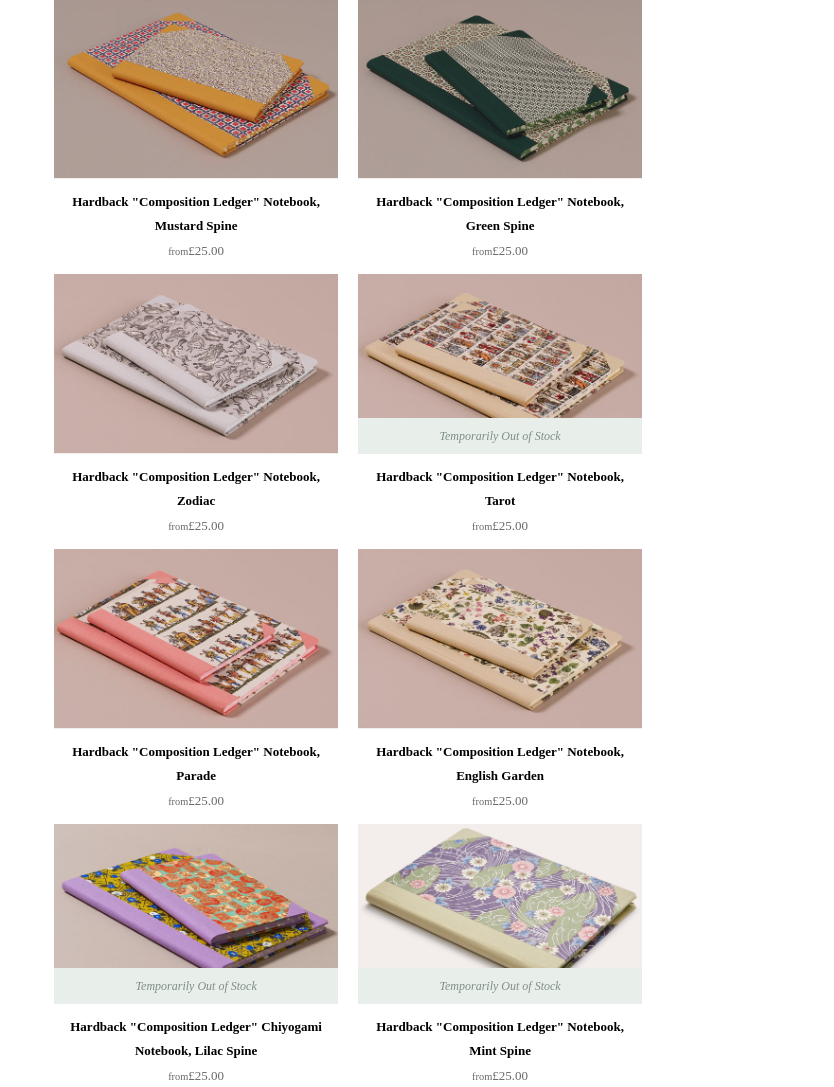 scroll, scrollTop: 1145, scrollLeft: 0, axis: vertical 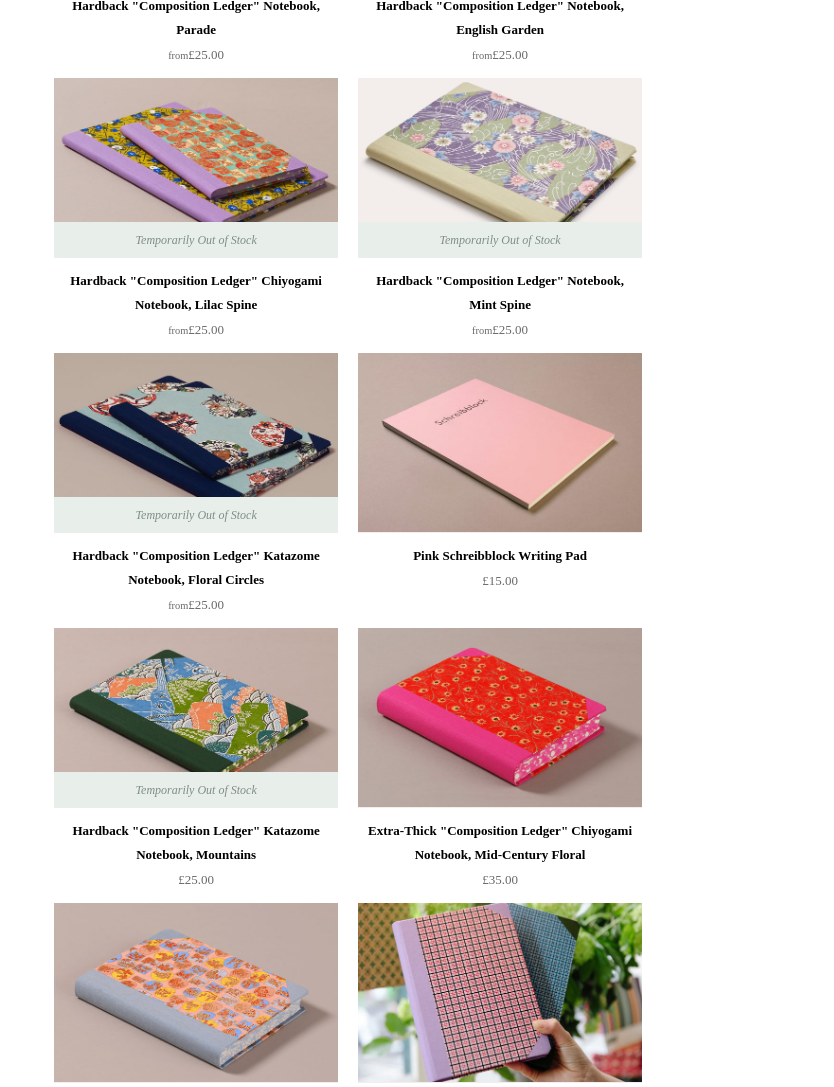 click at bounding box center (500, 443) 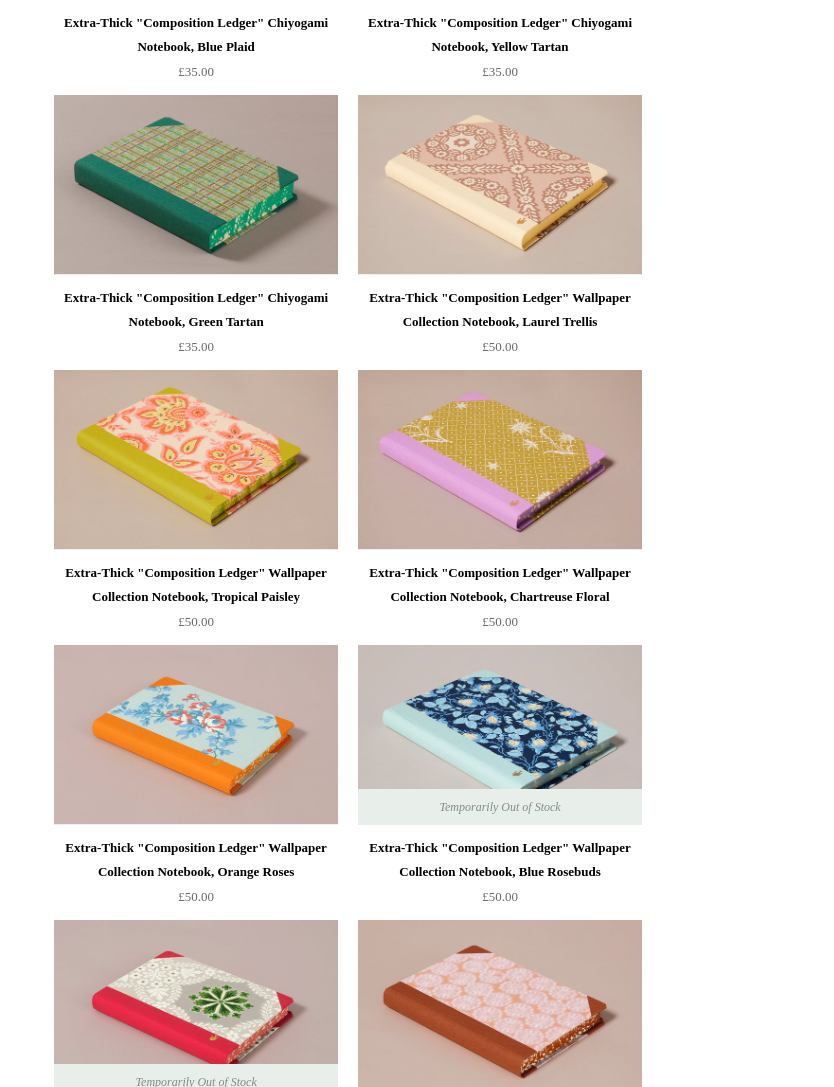 scroll, scrollTop: 3249, scrollLeft: 0, axis: vertical 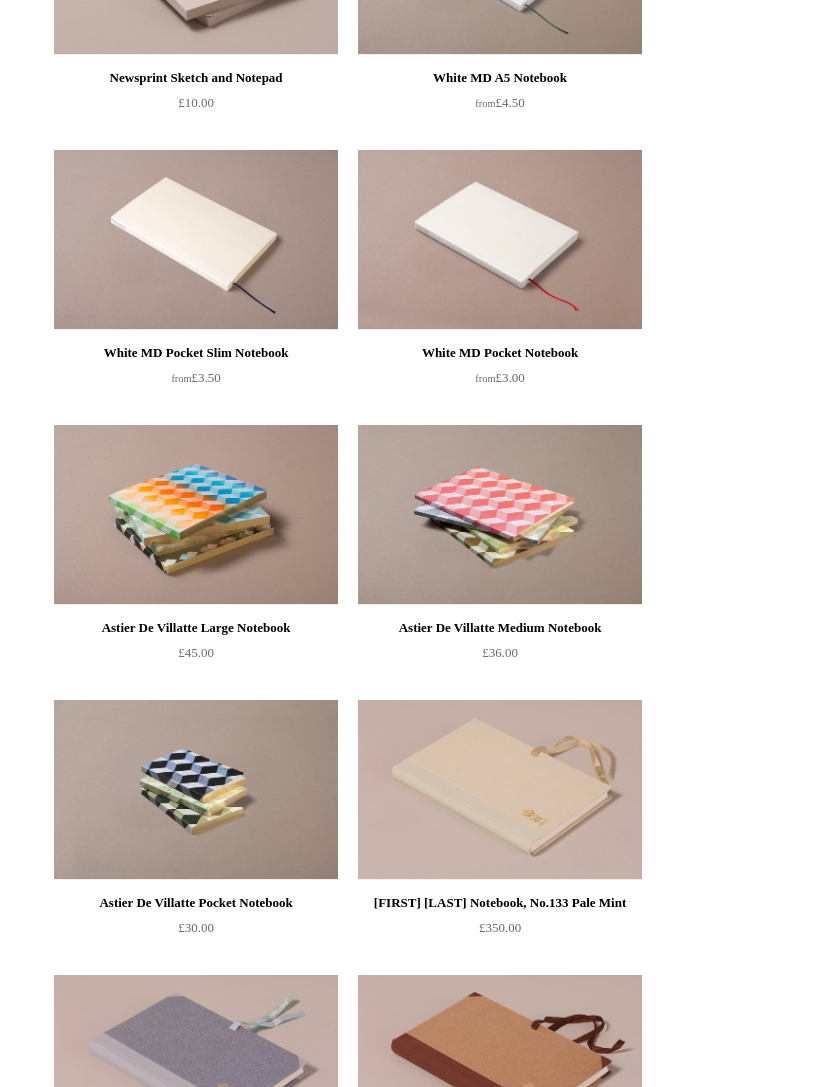 click at bounding box center (500, 516) 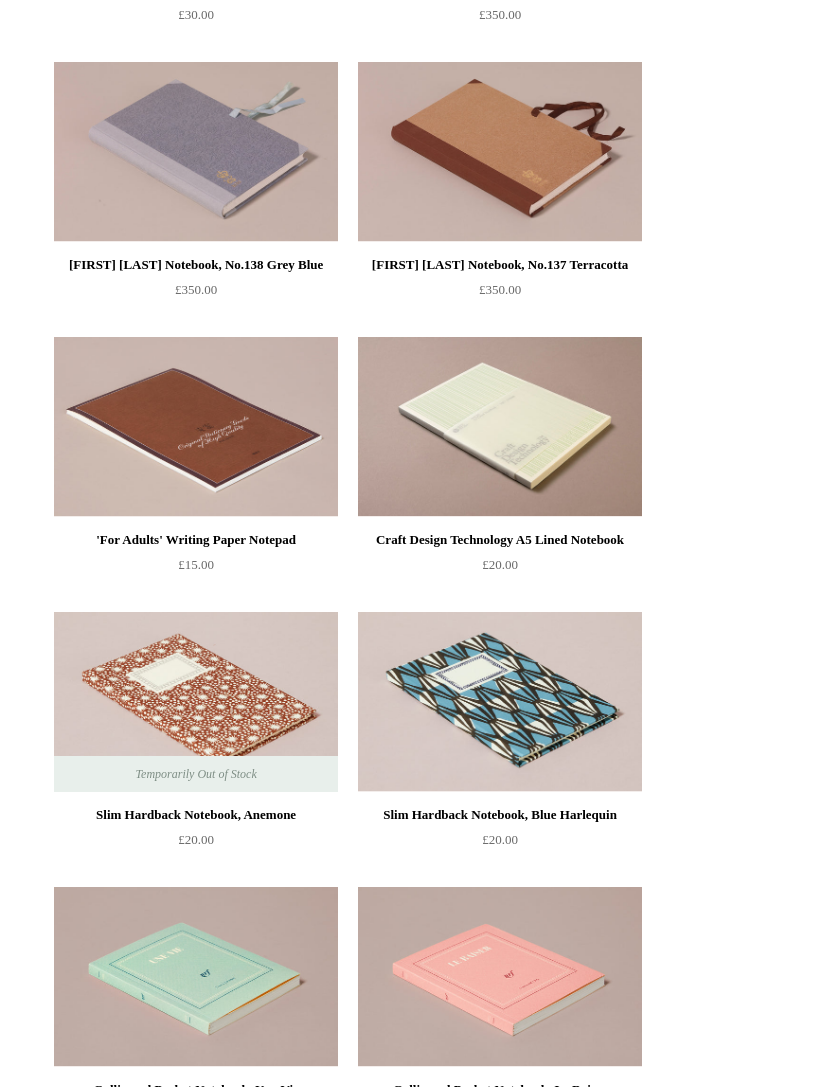 scroll, scrollTop: 10157, scrollLeft: 0, axis: vertical 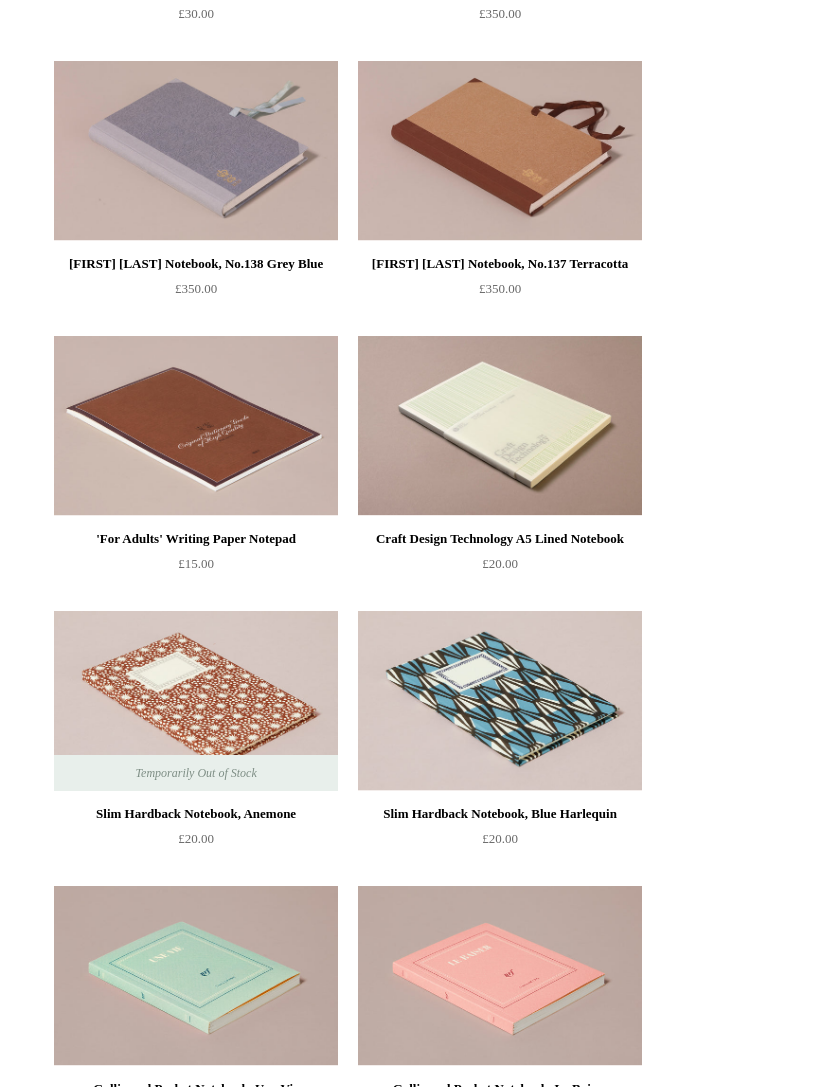 click at bounding box center [500, 977] 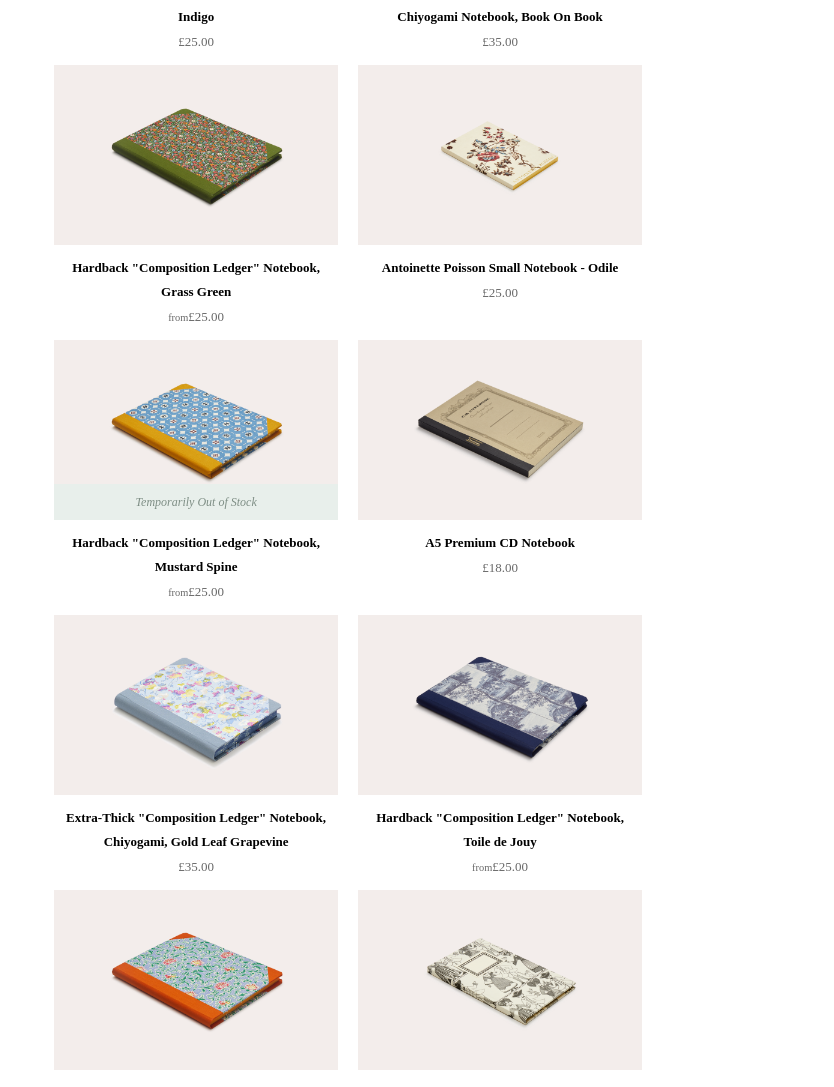 scroll, scrollTop: 13454, scrollLeft: 0, axis: vertical 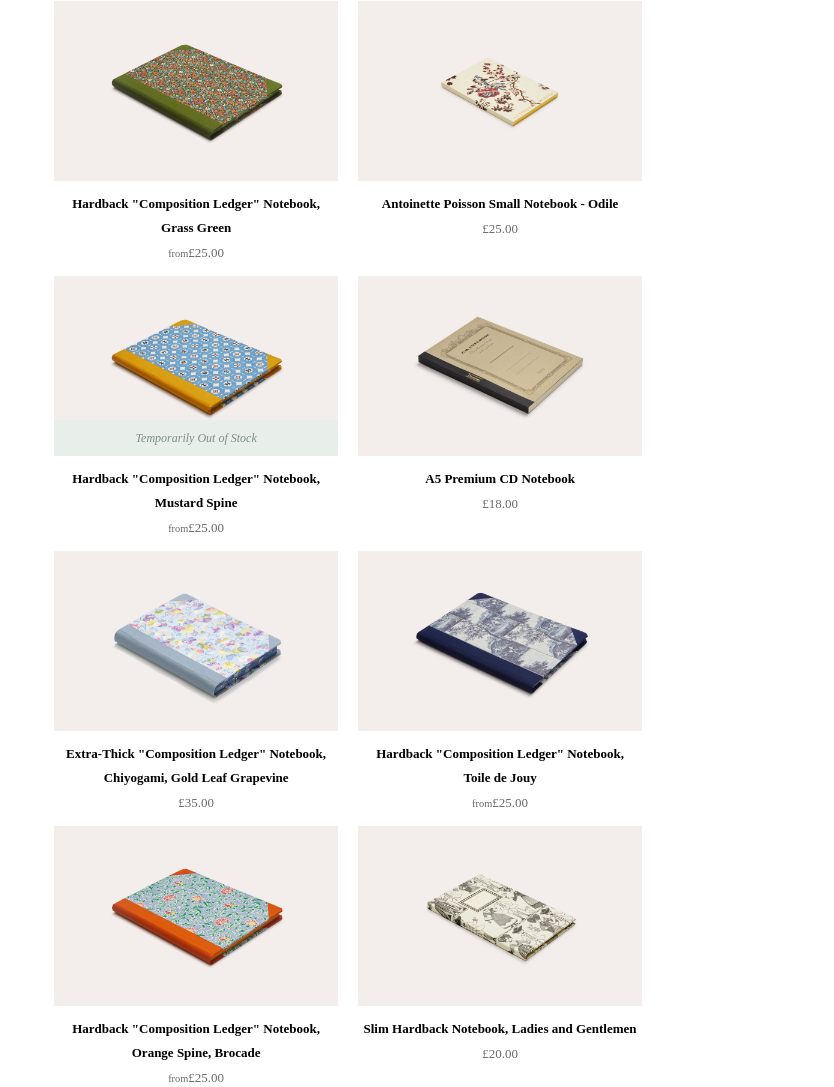 click at bounding box center [196, 641] 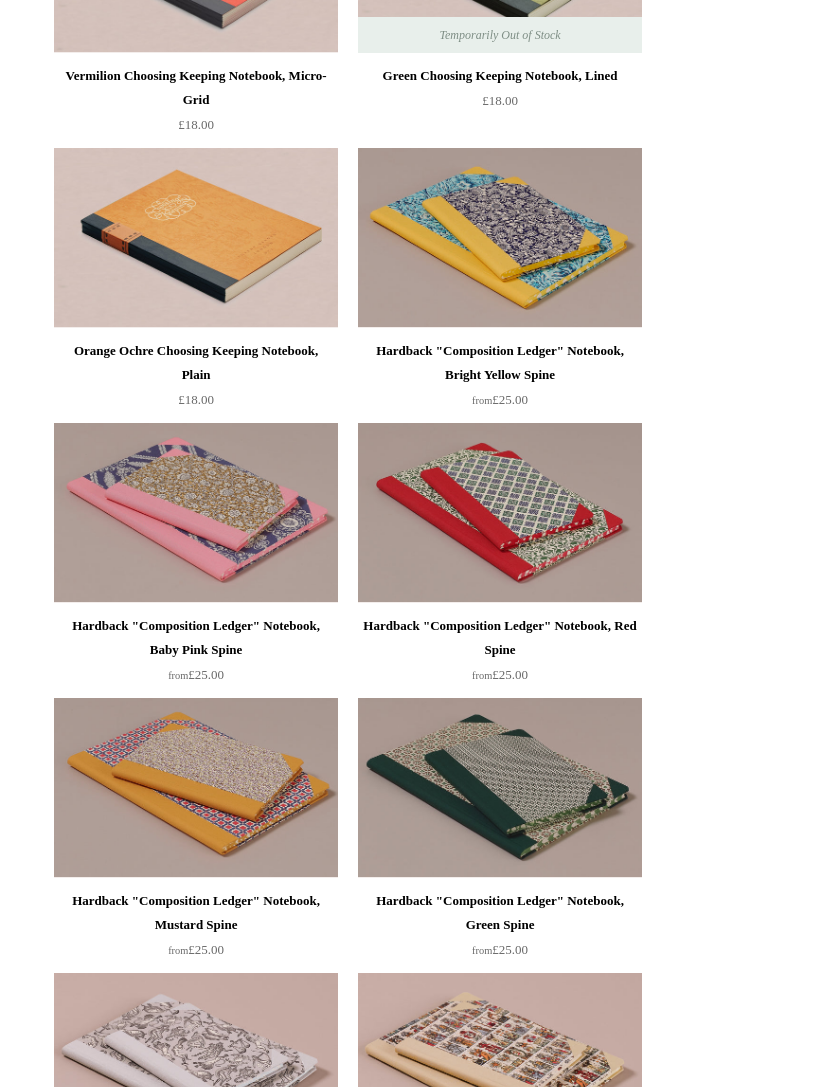 scroll, scrollTop: 0, scrollLeft: 0, axis: both 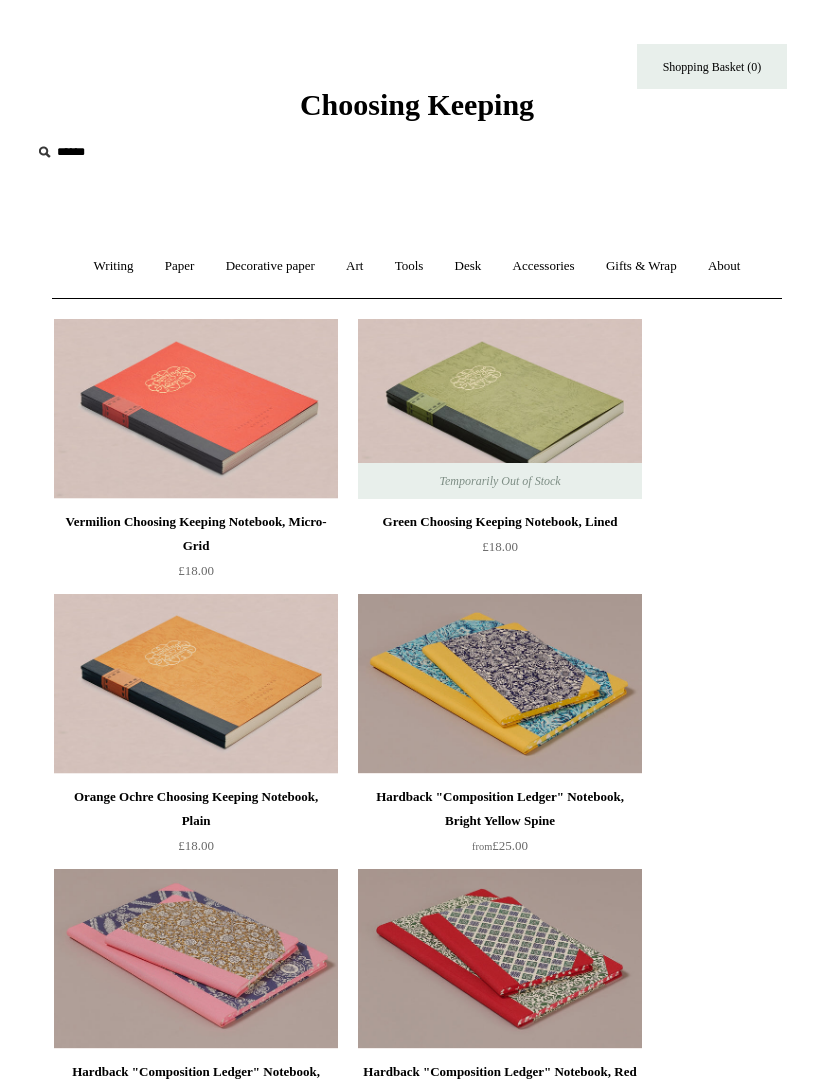 click on "Writing +" at bounding box center [114, 266] 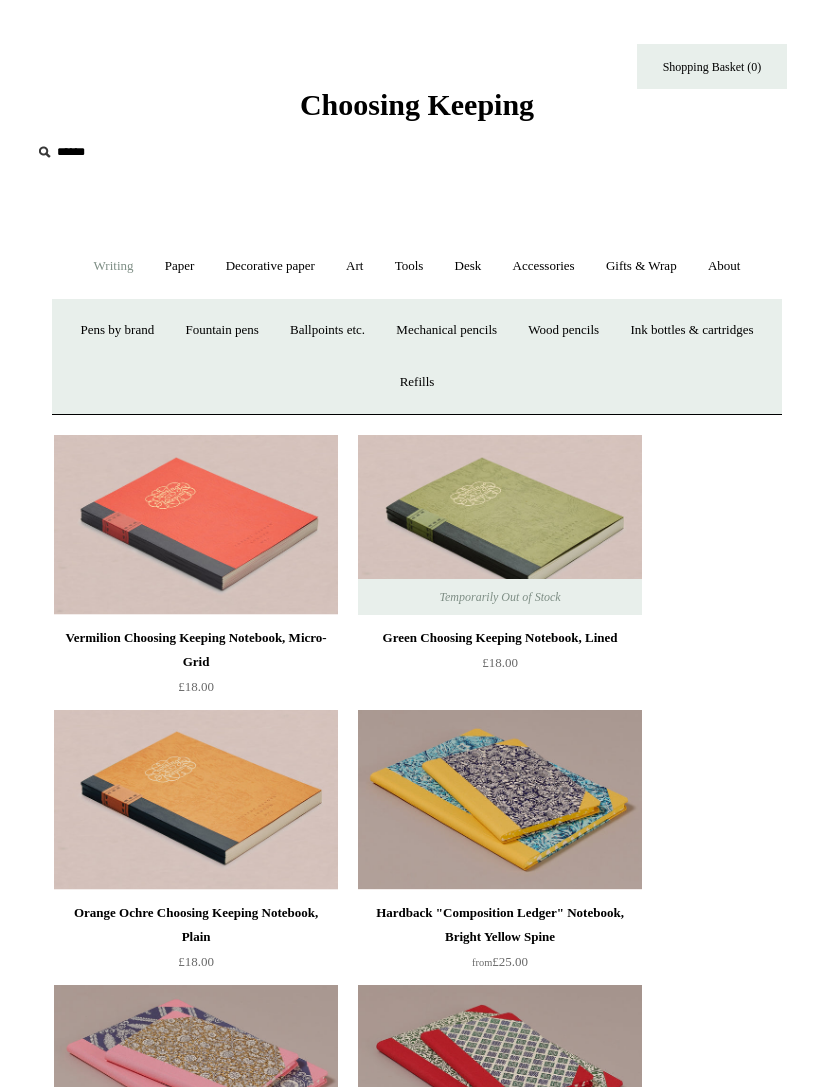 click on "Writing -" at bounding box center (114, 266) 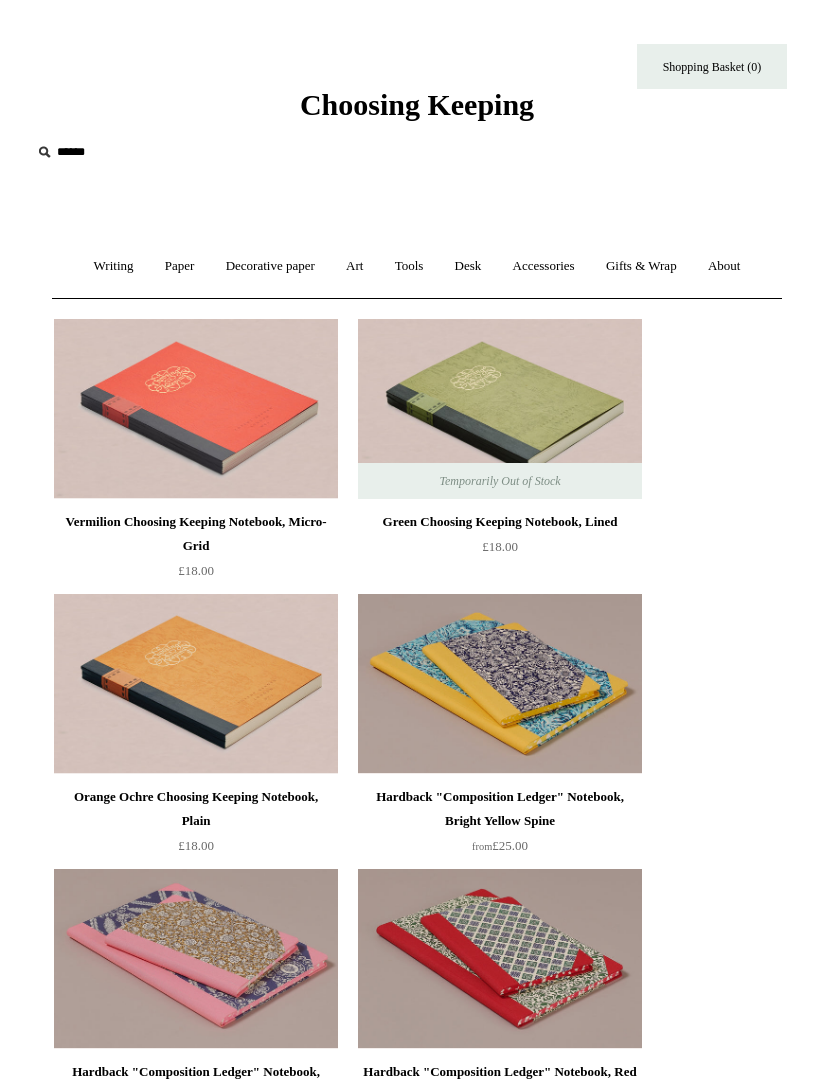 click on "Writing +" at bounding box center (114, 266) 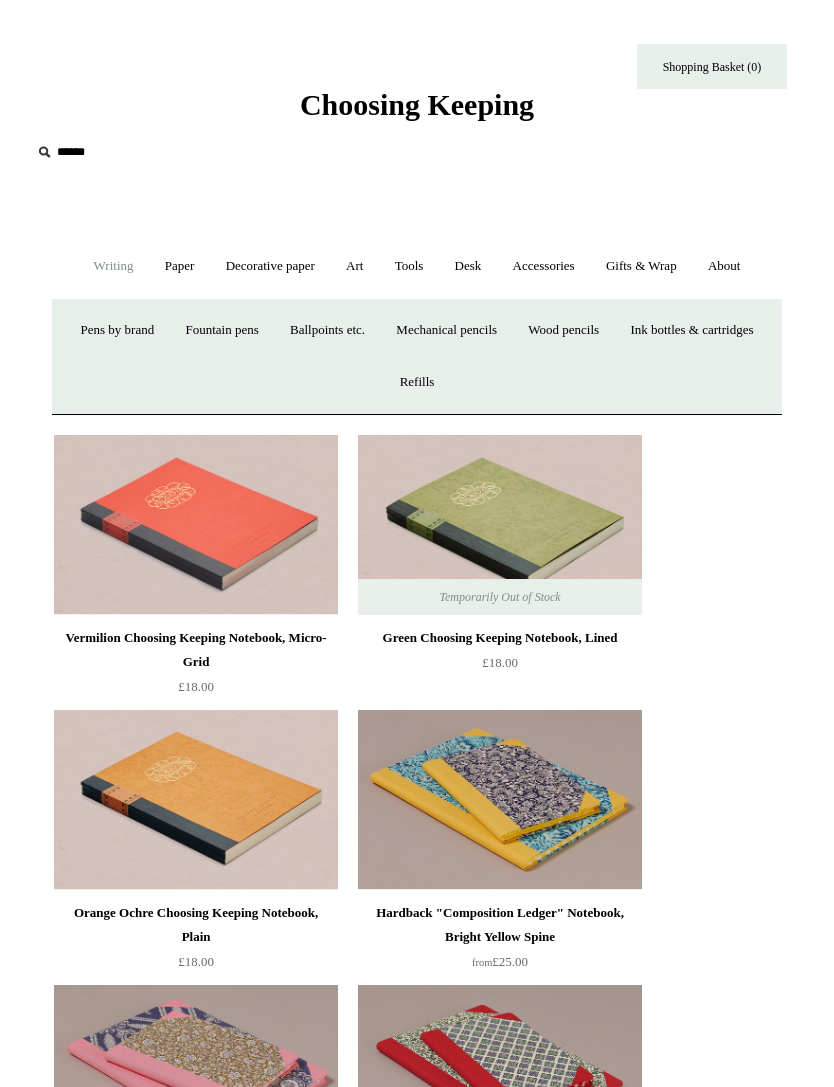 click on "Ballpoints etc. +" at bounding box center (327, 330) 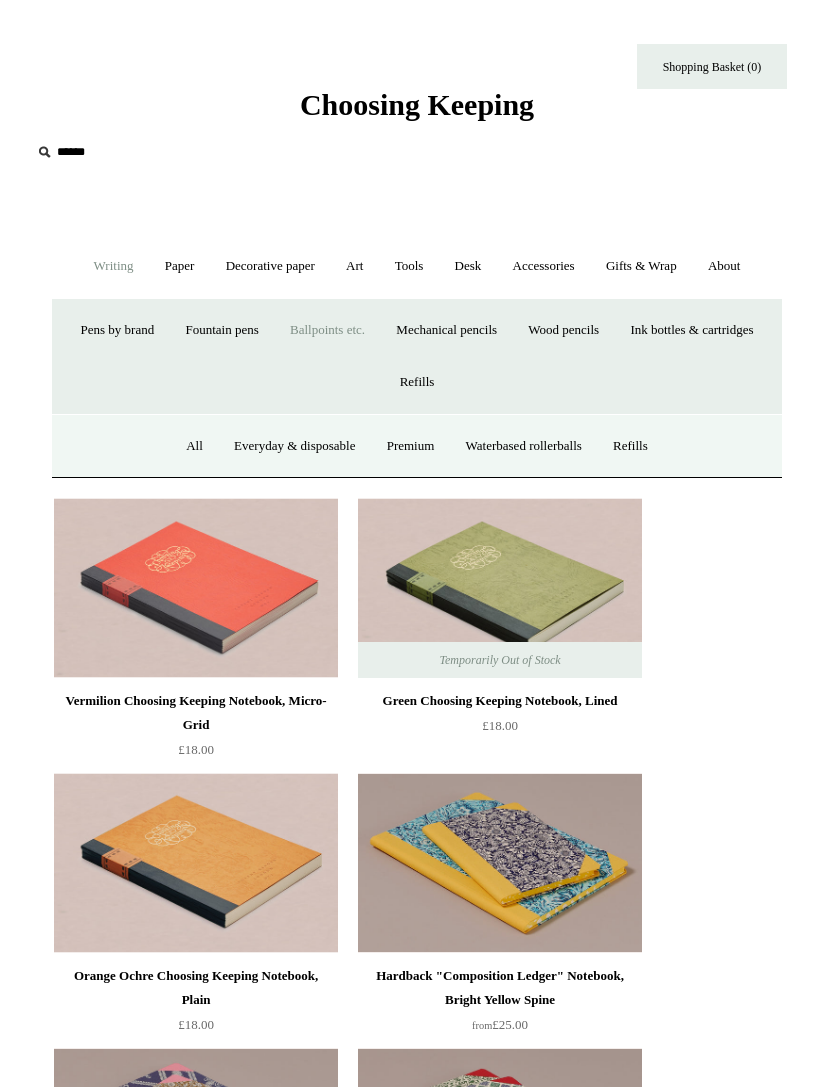click on "All" at bounding box center [194, 446] 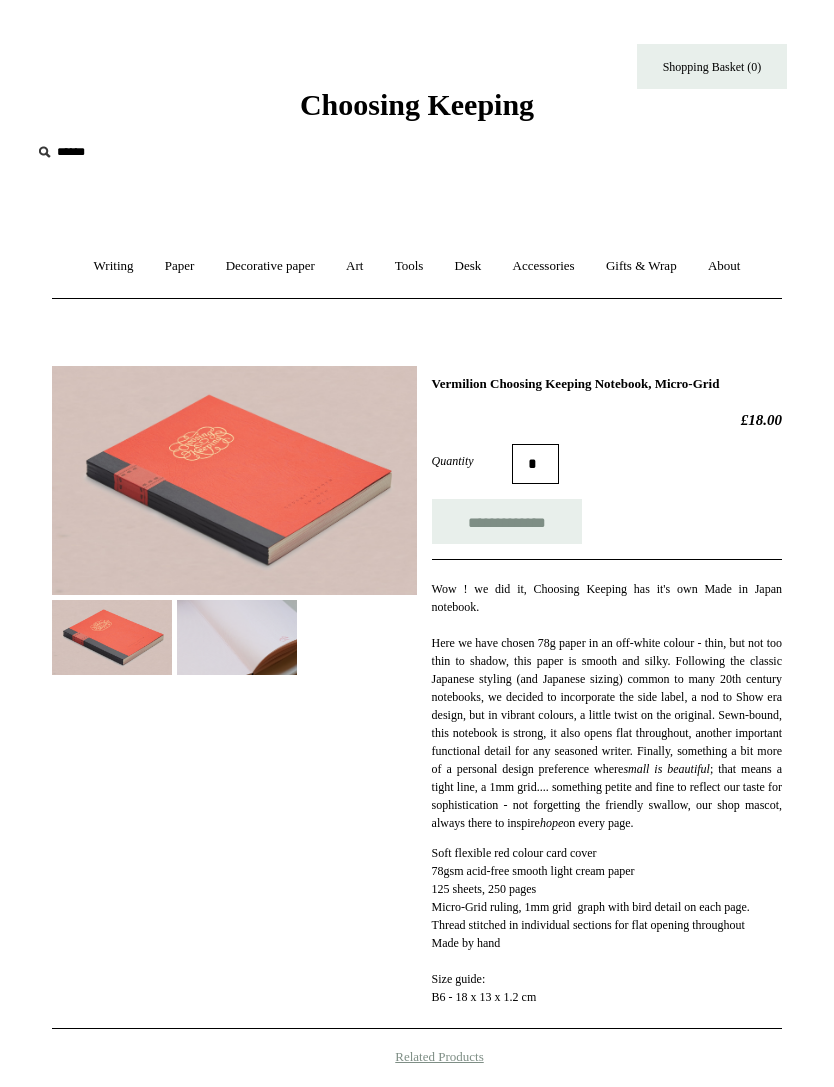 scroll, scrollTop: 0, scrollLeft: 0, axis: both 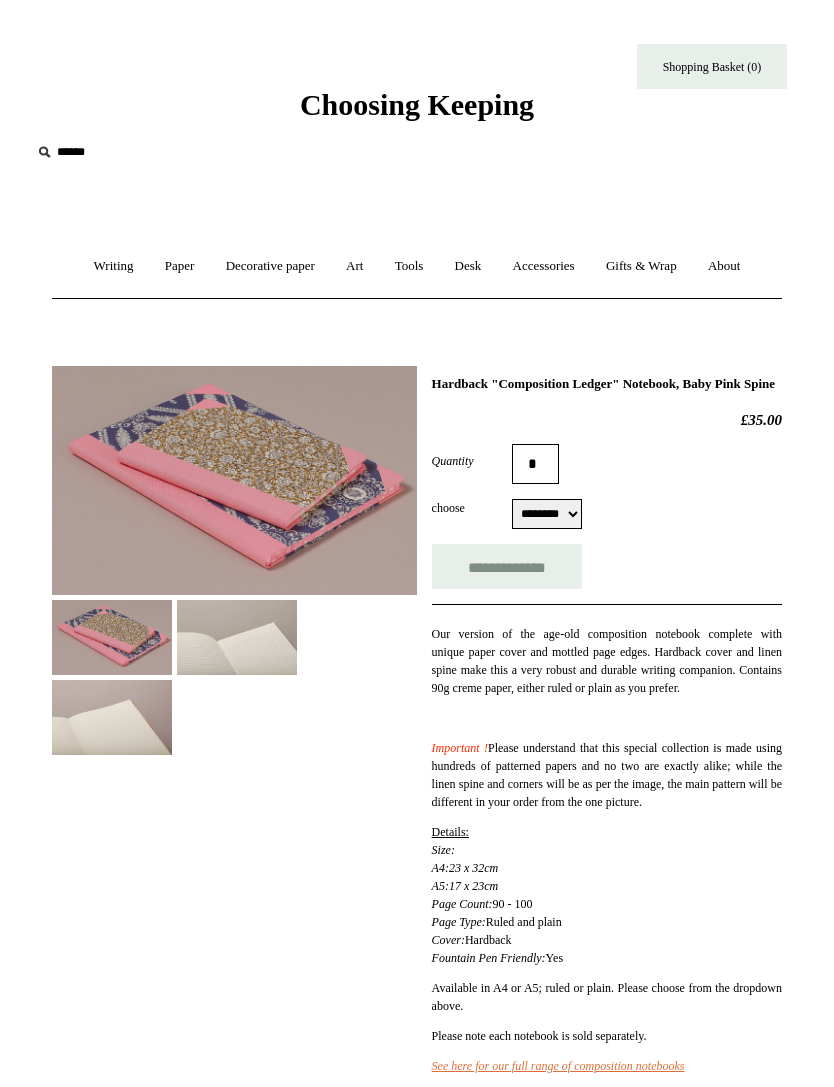 click at bounding box center (112, 717) 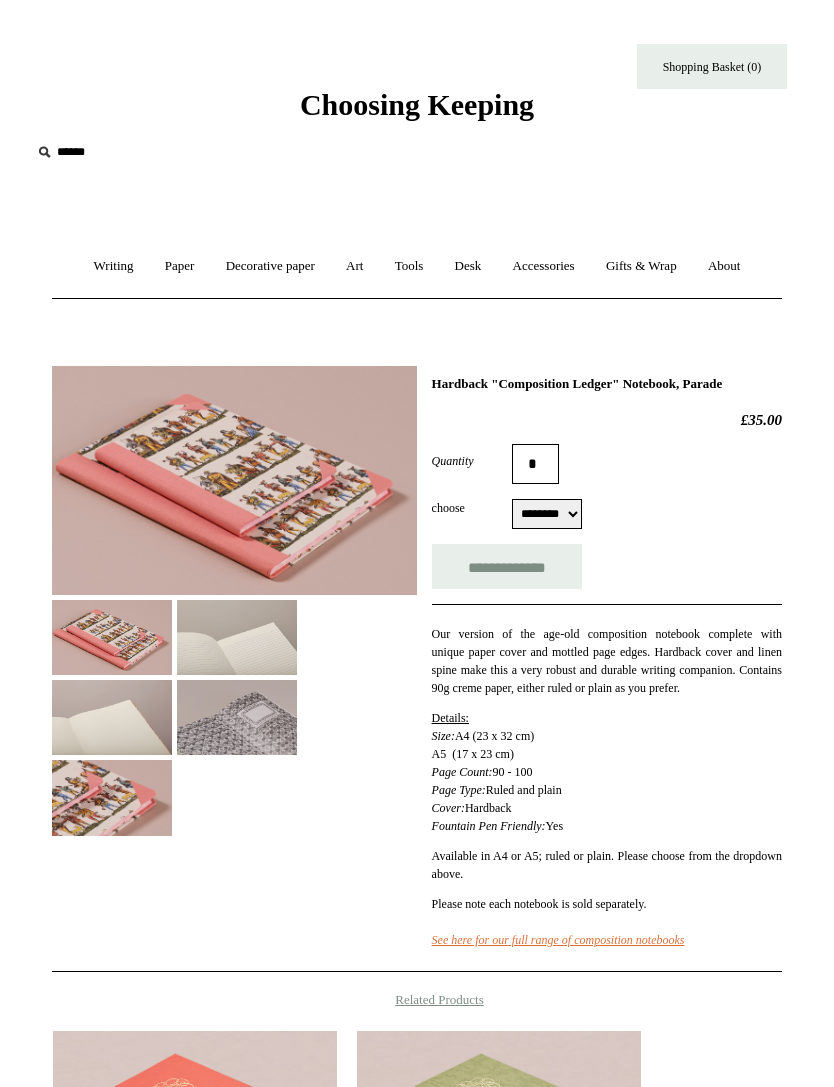 scroll, scrollTop: 0, scrollLeft: 0, axis: both 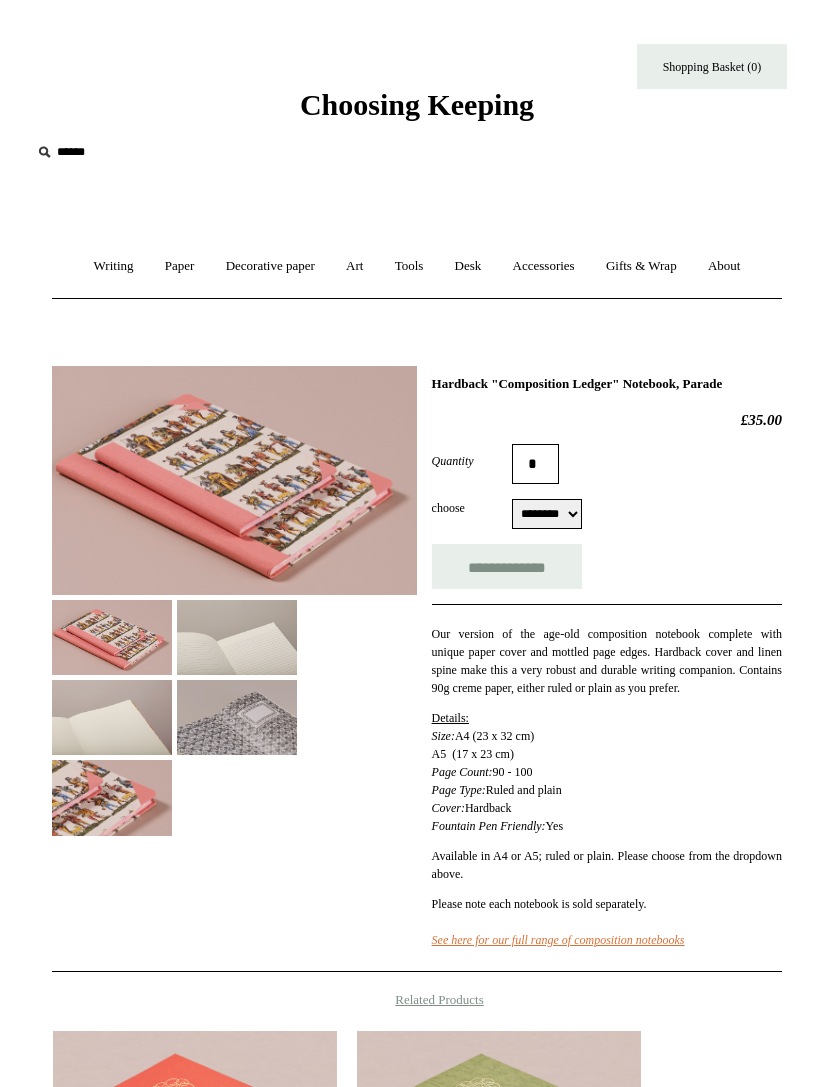 click at bounding box center (237, 637) 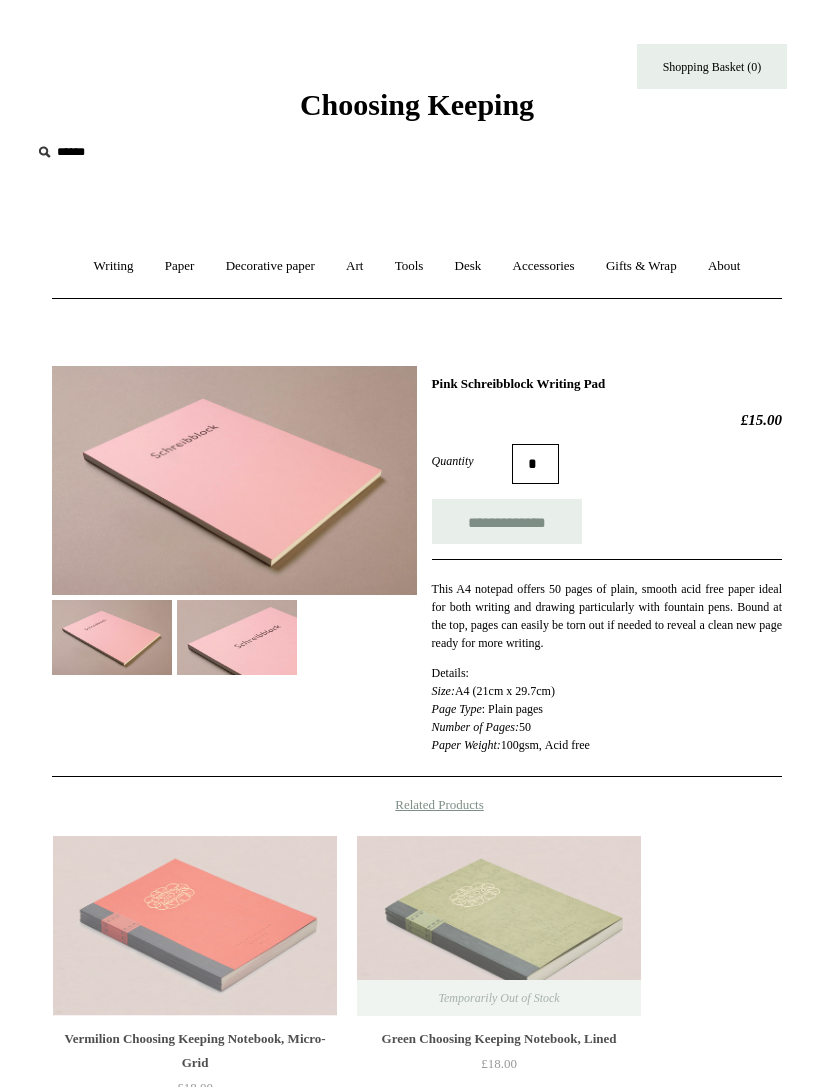 scroll, scrollTop: 0, scrollLeft: 0, axis: both 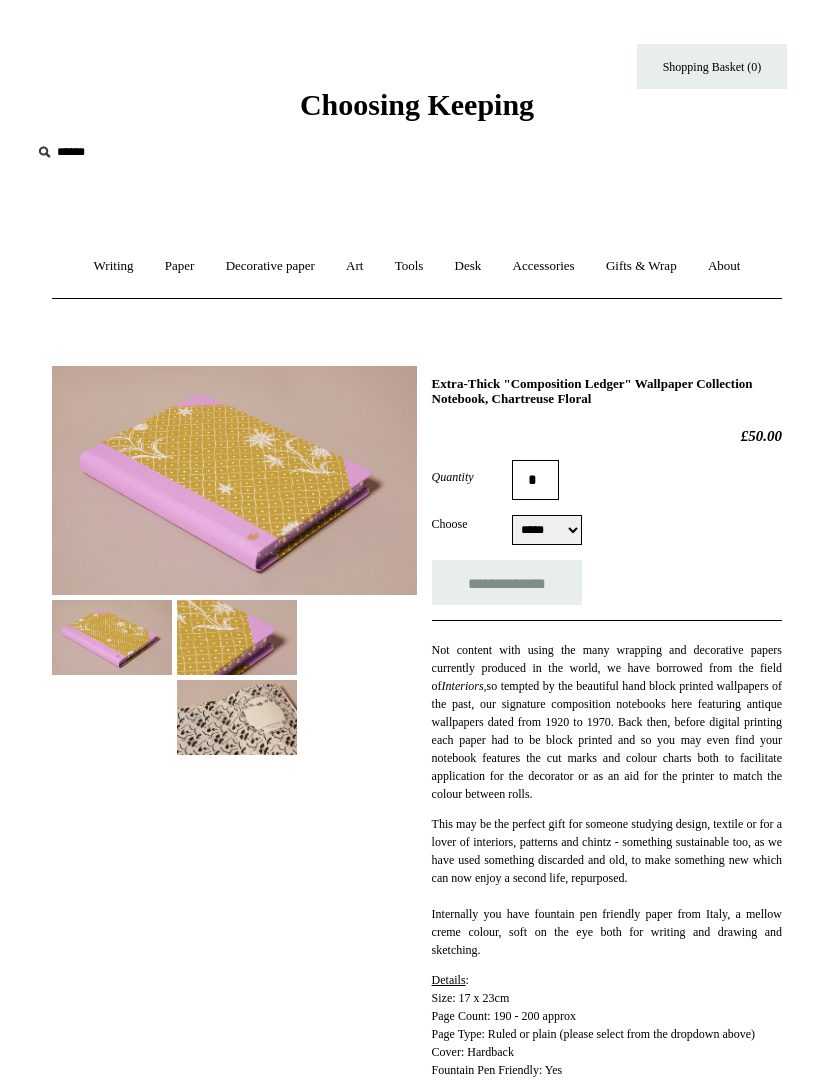 click at bounding box center [237, 717] 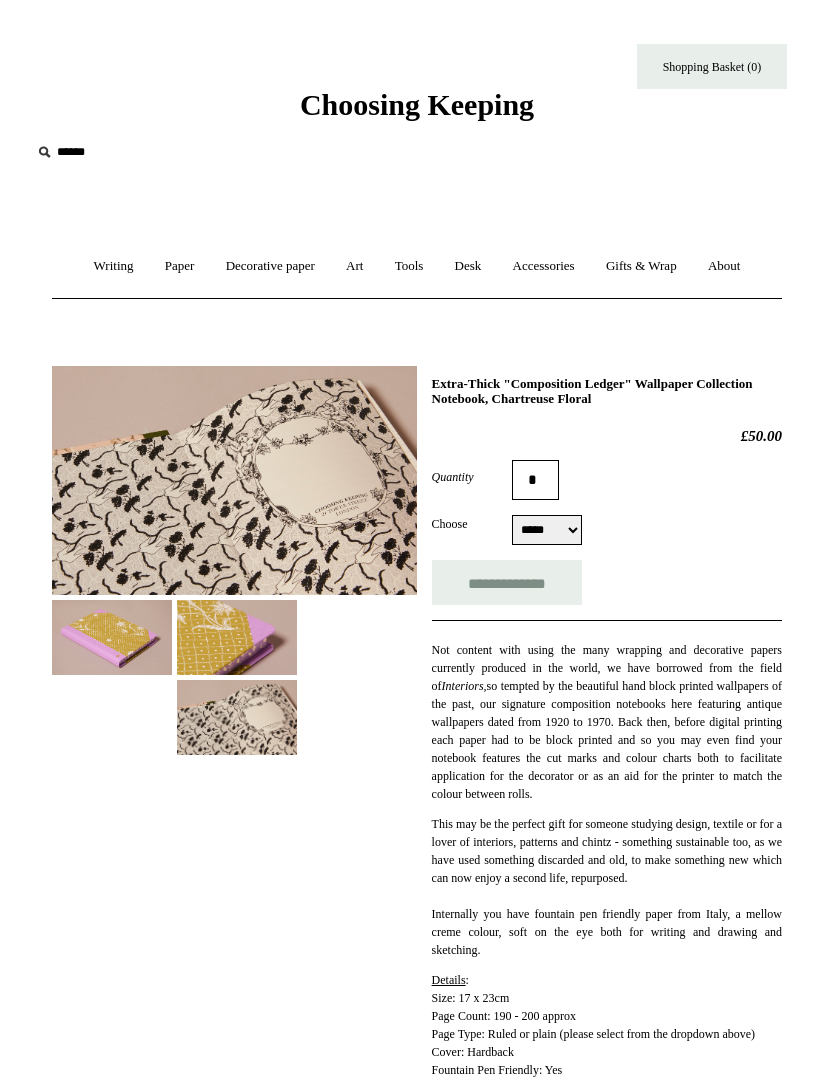 click at bounding box center [237, 637] 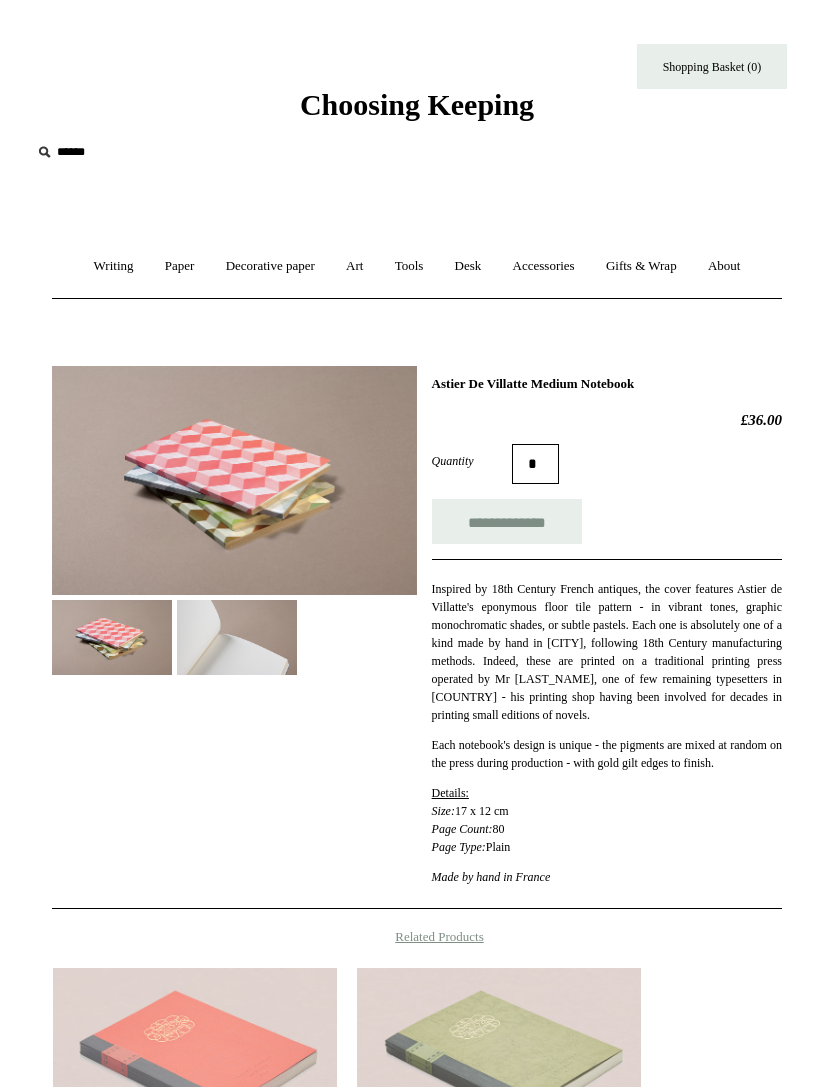 scroll, scrollTop: 0, scrollLeft: 0, axis: both 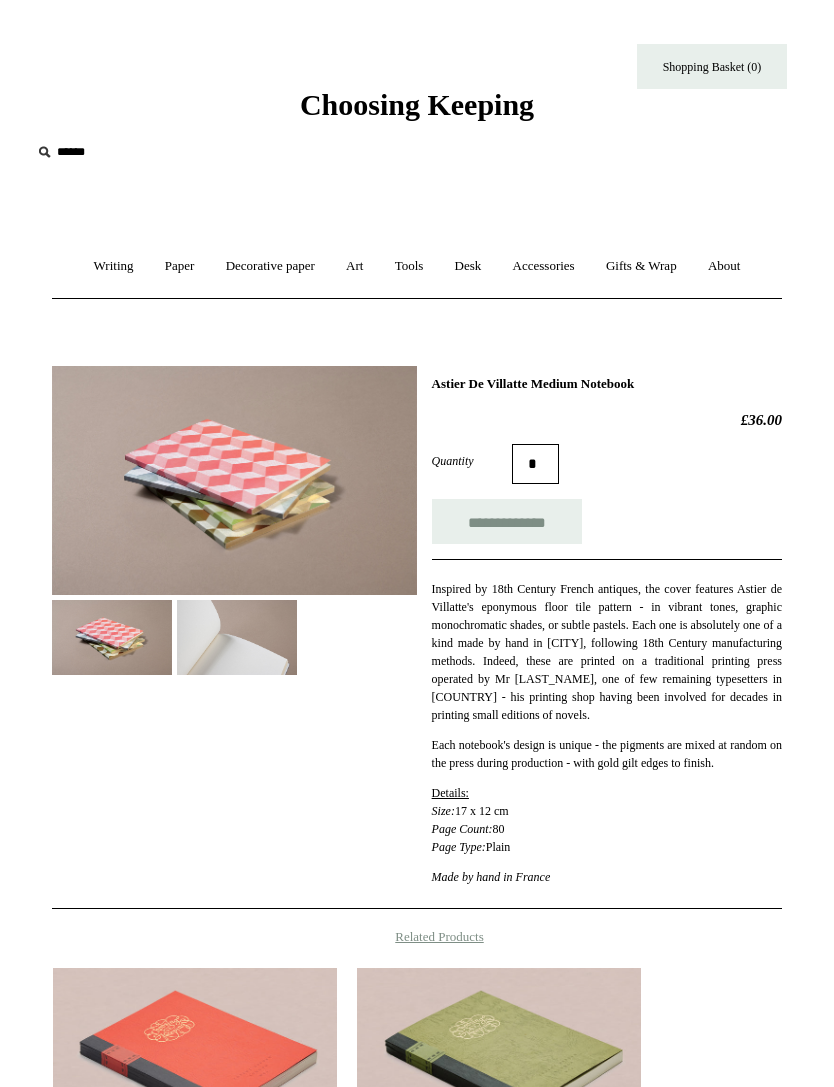 click at bounding box center (237, 637) 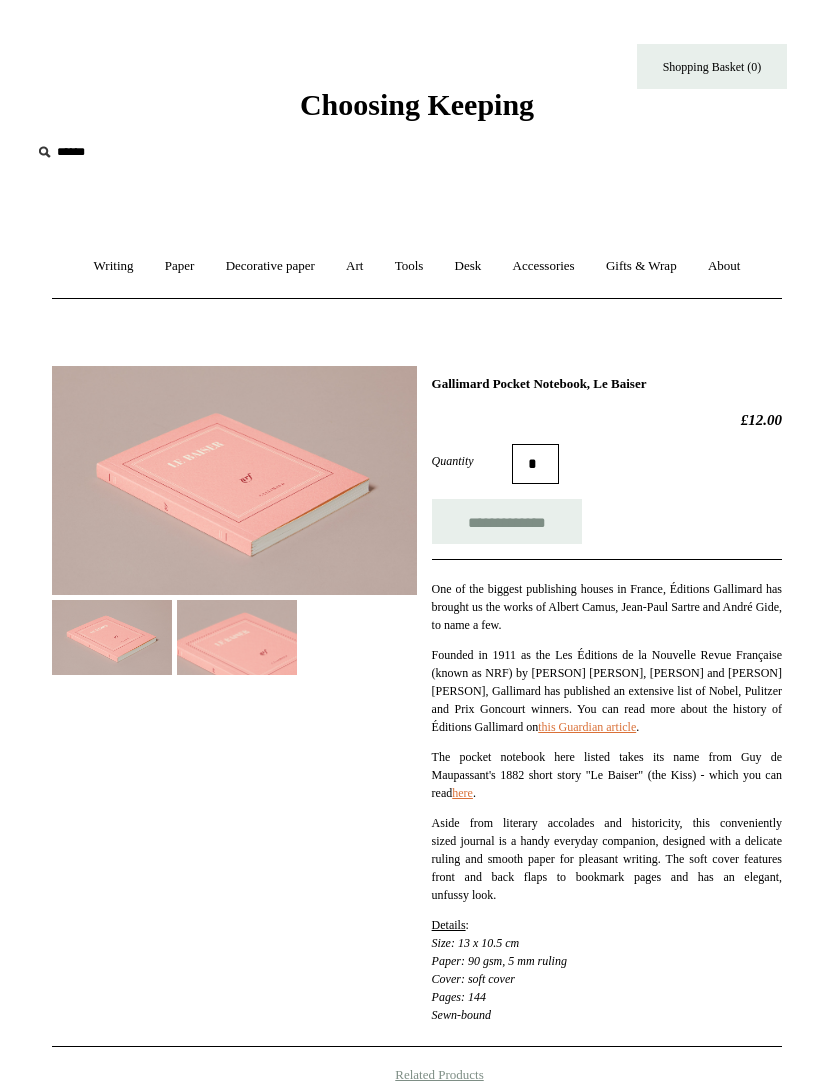 scroll, scrollTop: 0, scrollLeft: 0, axis: both 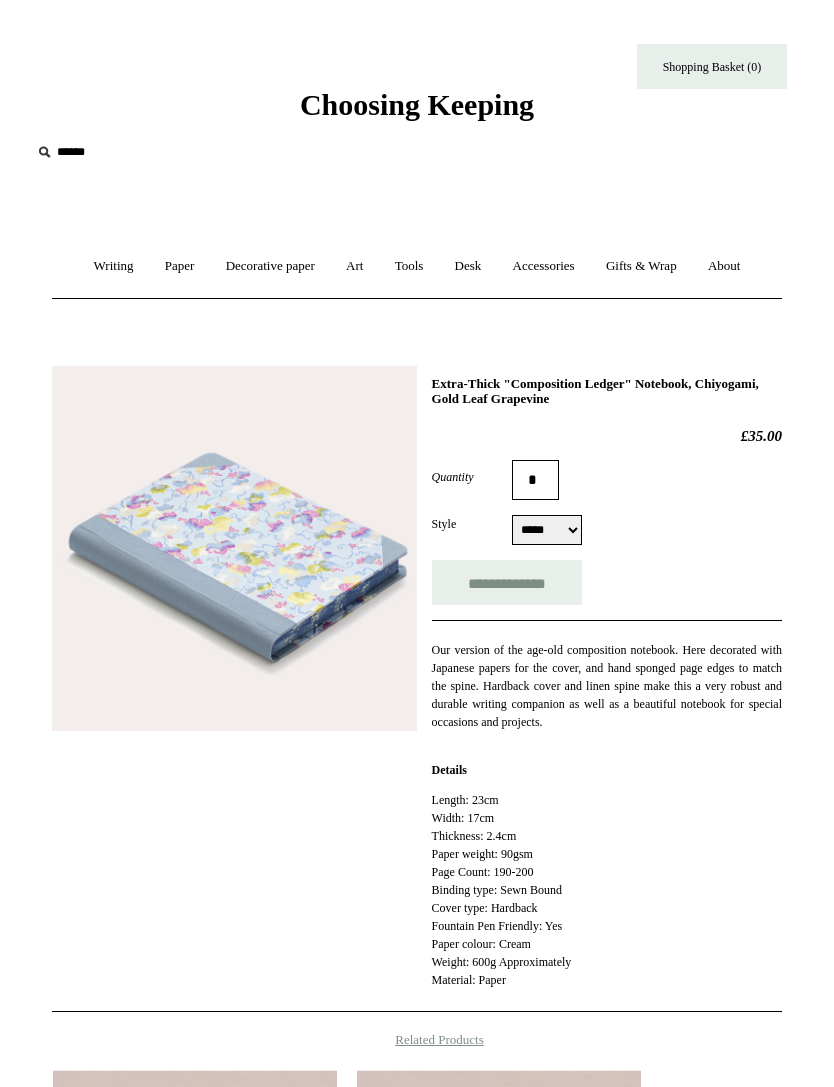 click on "Previous
/
Next
Extra-Thick "Composition Ledger" Notebook, Chiyogami, Gold Leaf Grapevine
£35.00
Quantity
*
Style
***** *****
*****
*****" at bounding box center [417, 981] 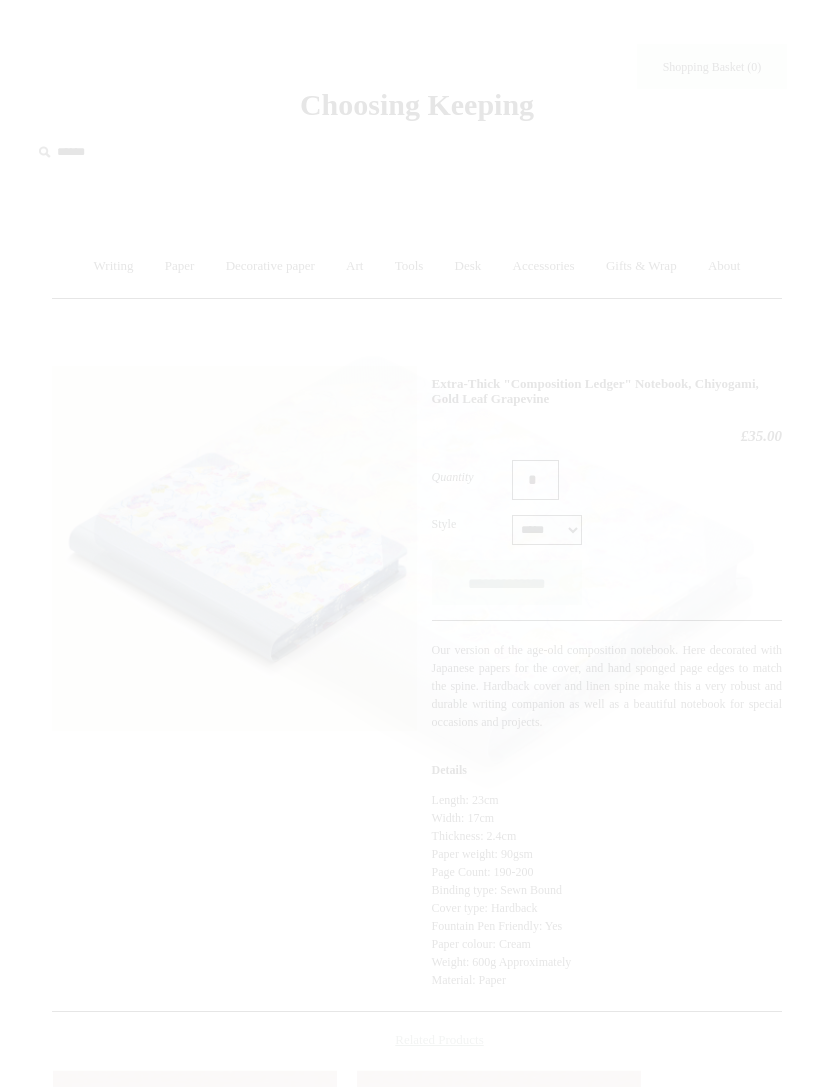 scroll, scrollTop: 0, scrollLeft: 0, axis: both 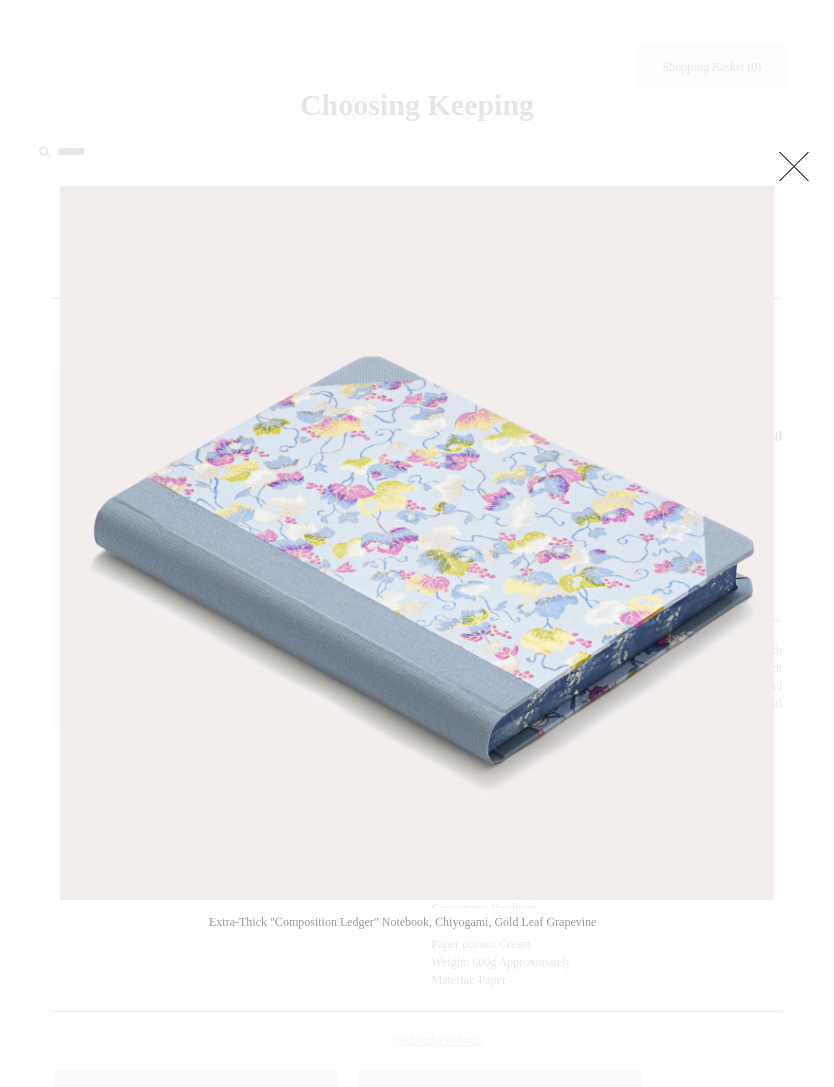 click at bounding box center (417, 961) 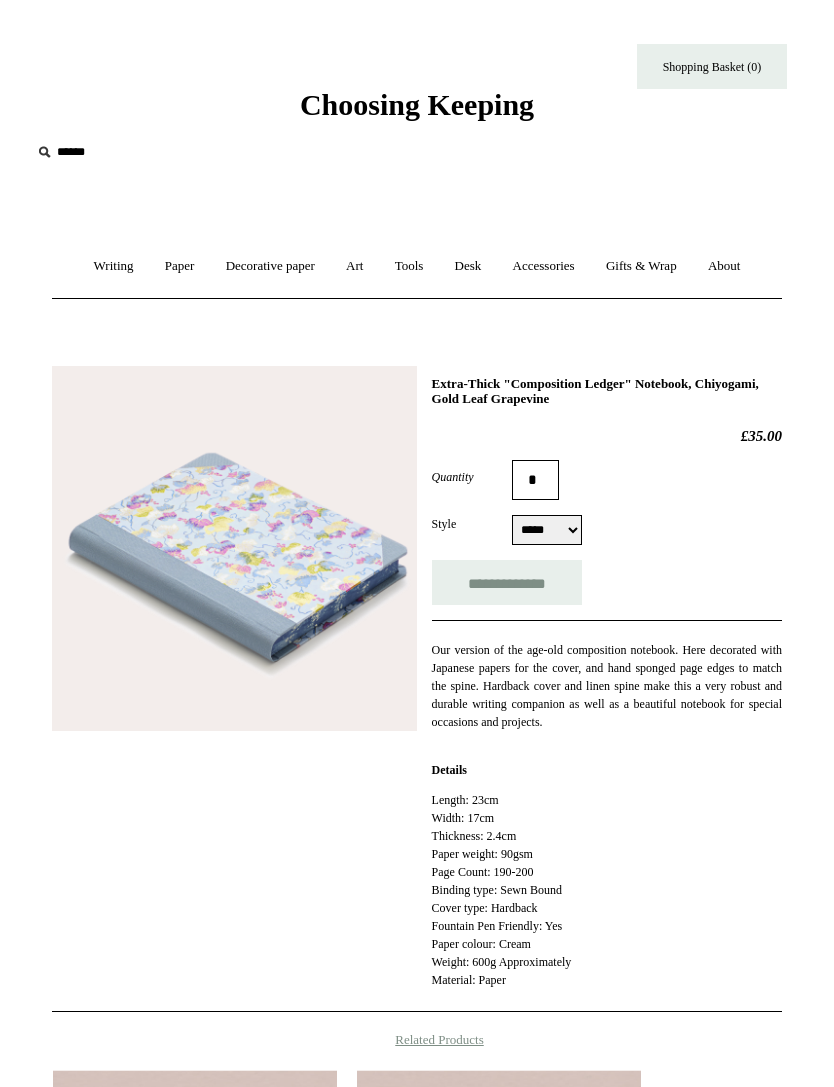 click on "***** *****" at bounding box center [547, 530] 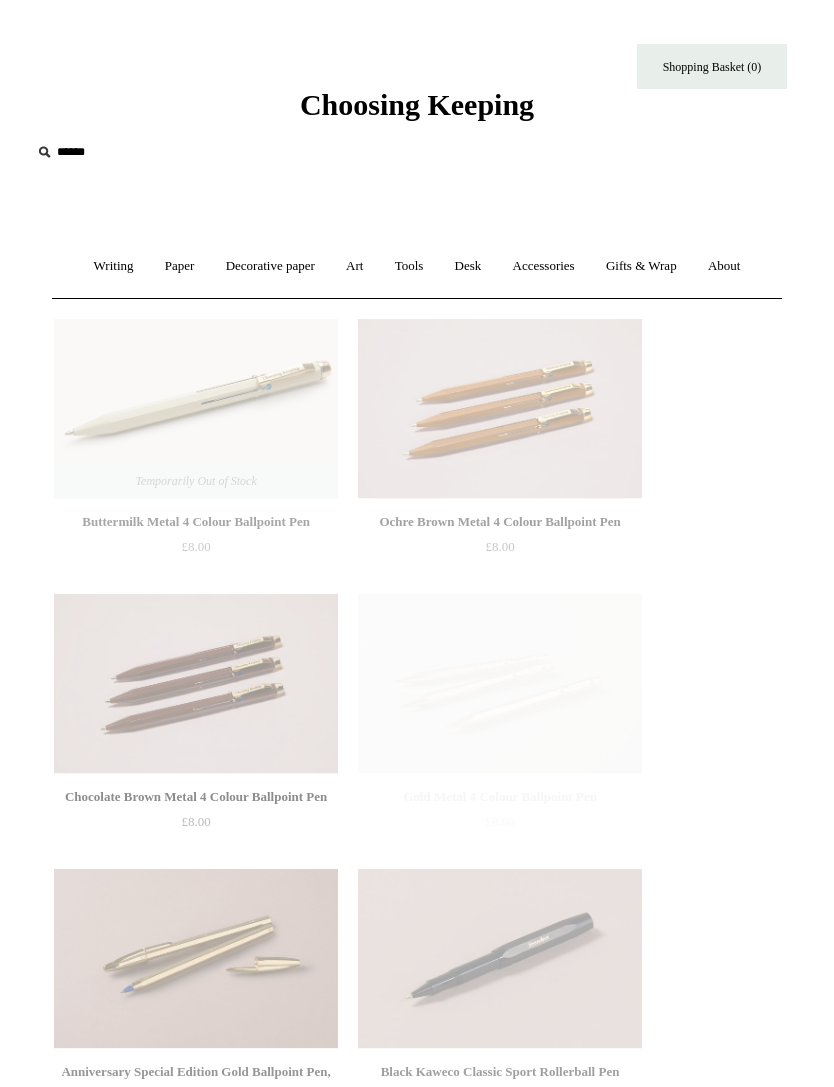 scroll, scrollTop: 0, scrollLeft: 0, axis: both 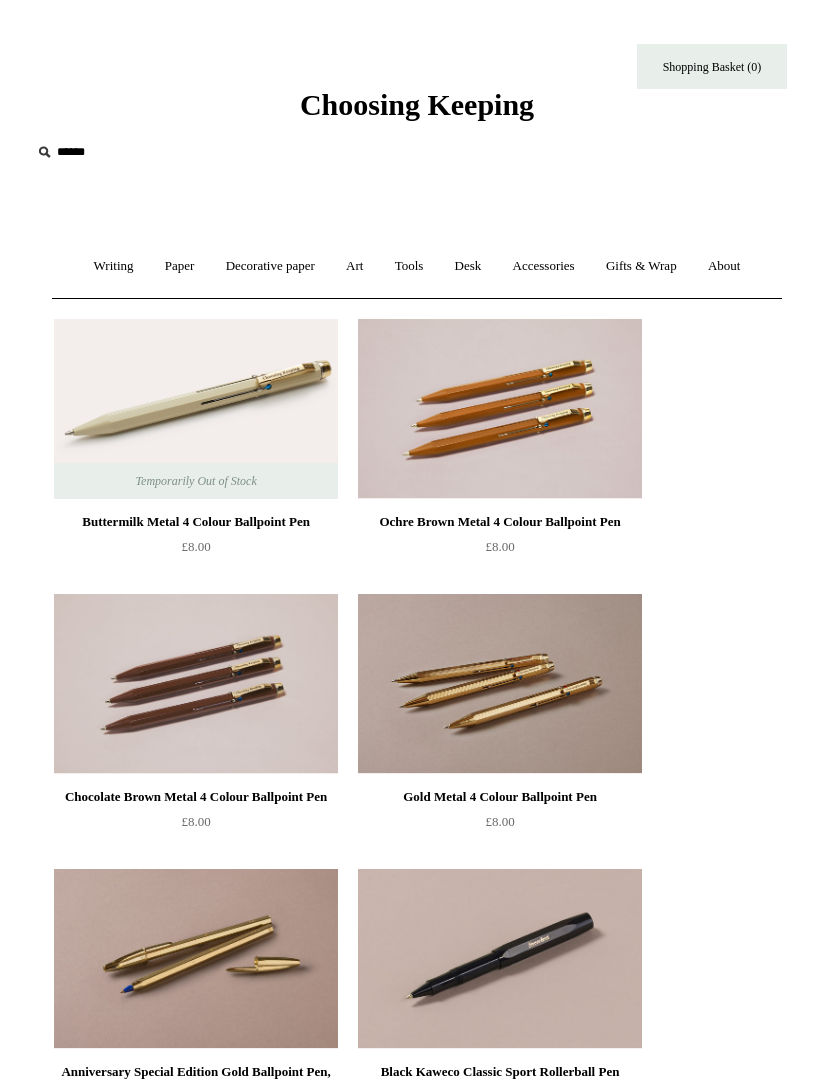 click on "Accessories +" at bounding box center (544, 266) 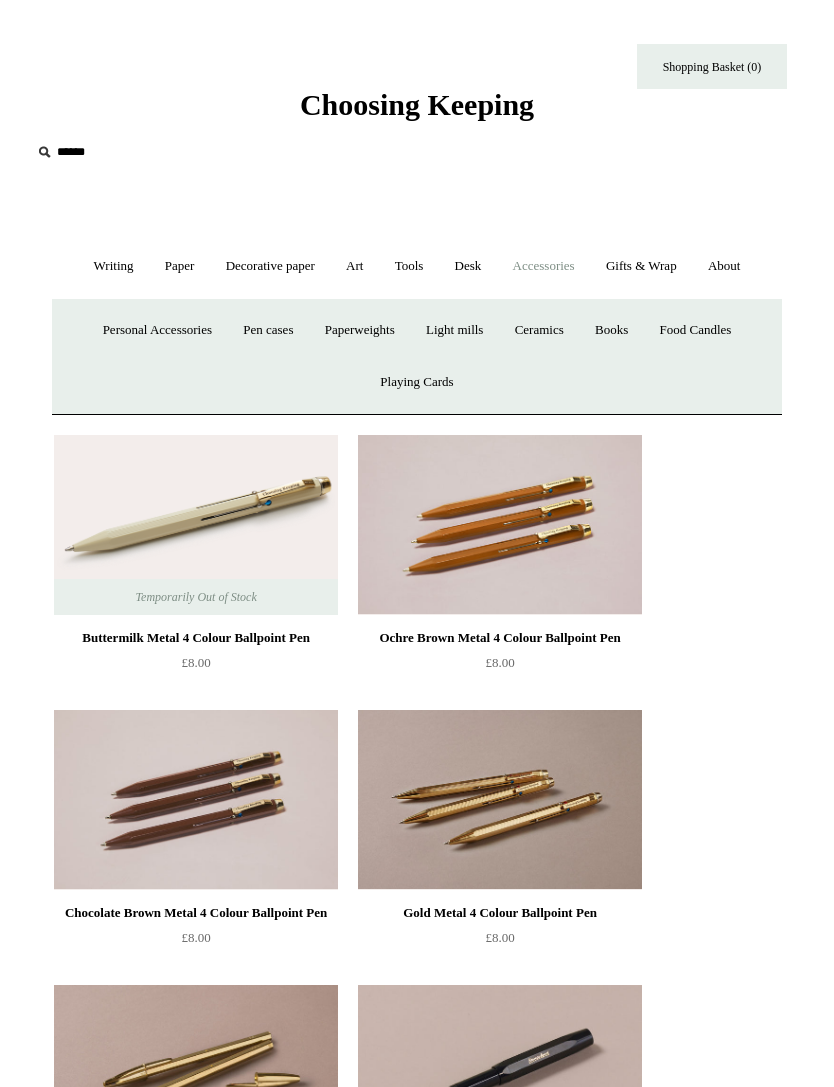 click on "Desk +" at bounding box center (468, 266) 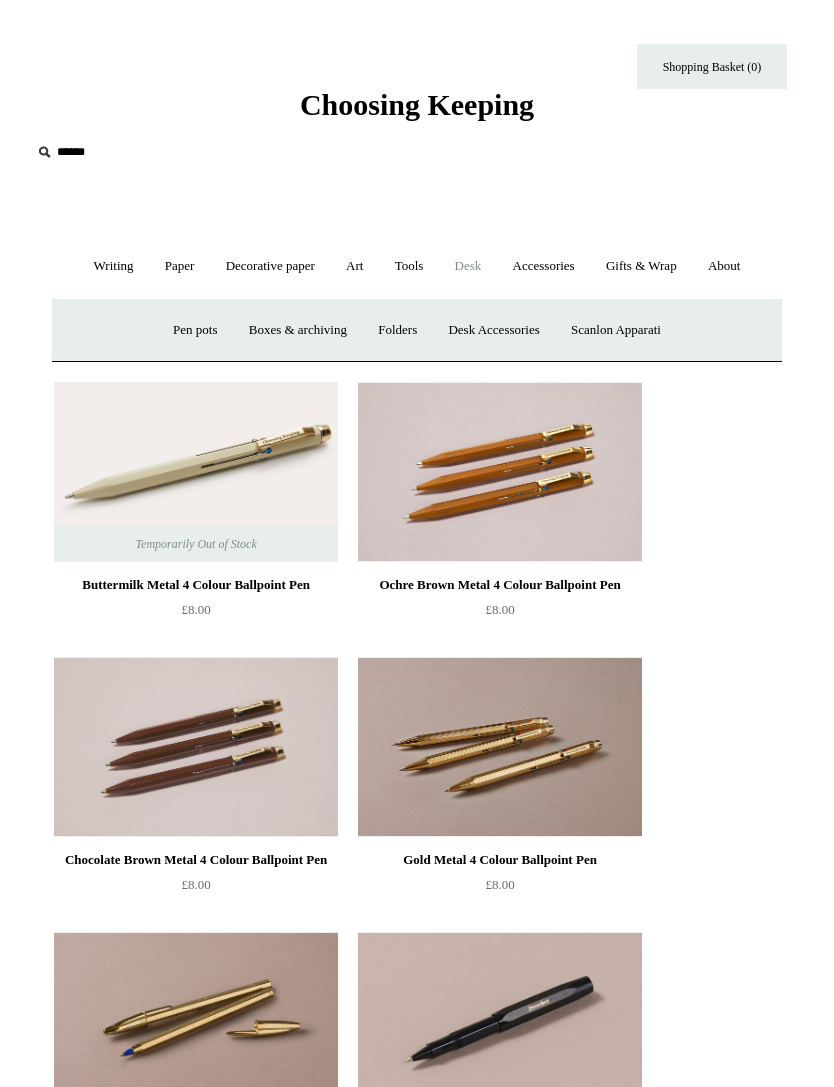 click on "Folders" at bounding box center (397, 330) 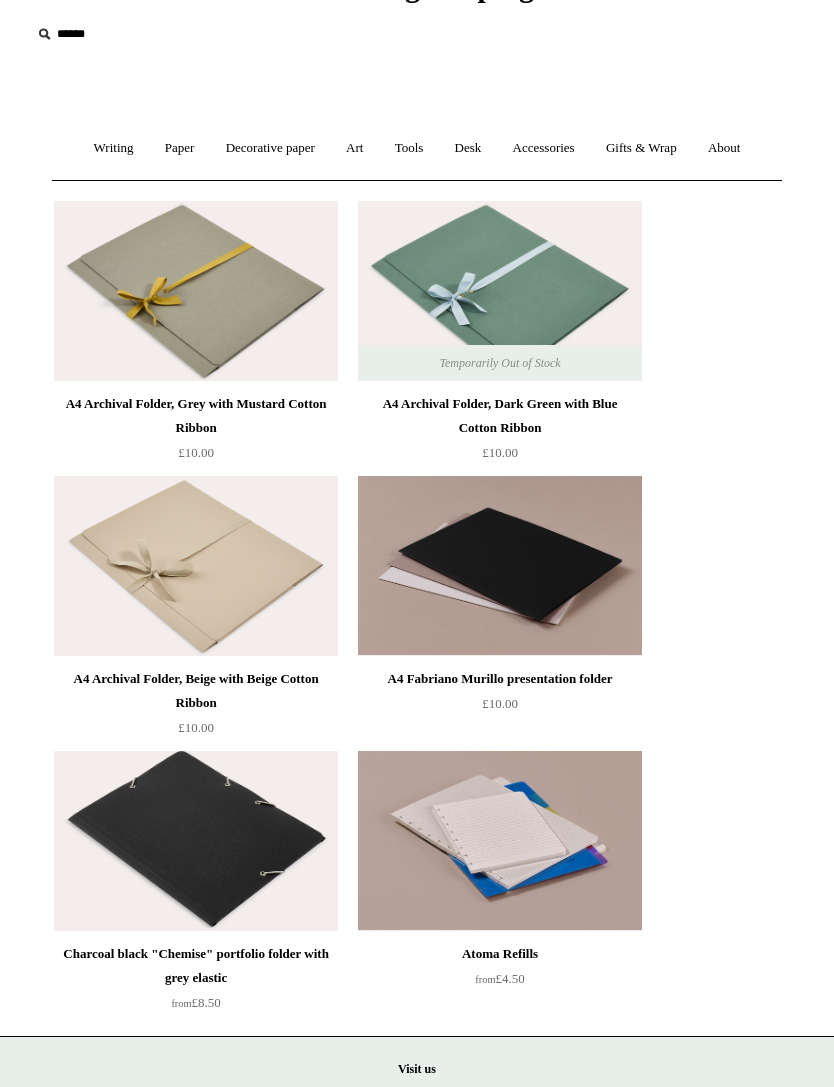scroll, scrollTop: 0, scrollLeft: 0, axis: both 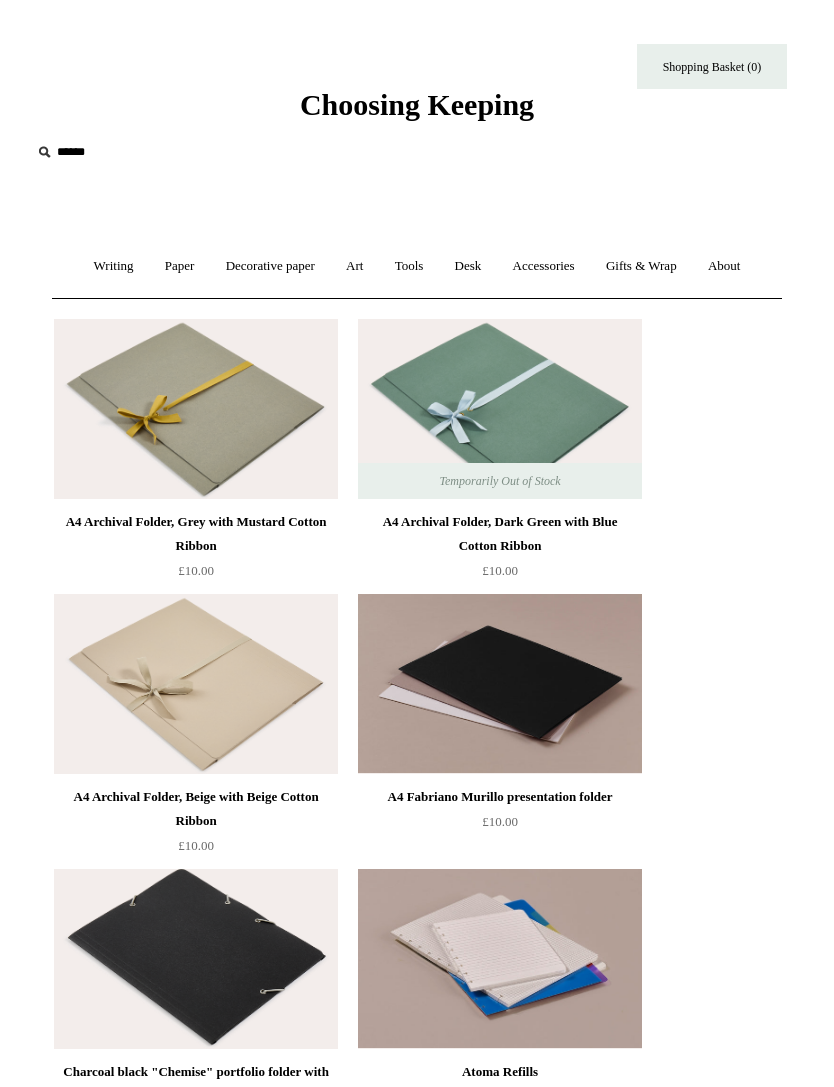 click on "Accessories +" at bounding box center [544, 266] 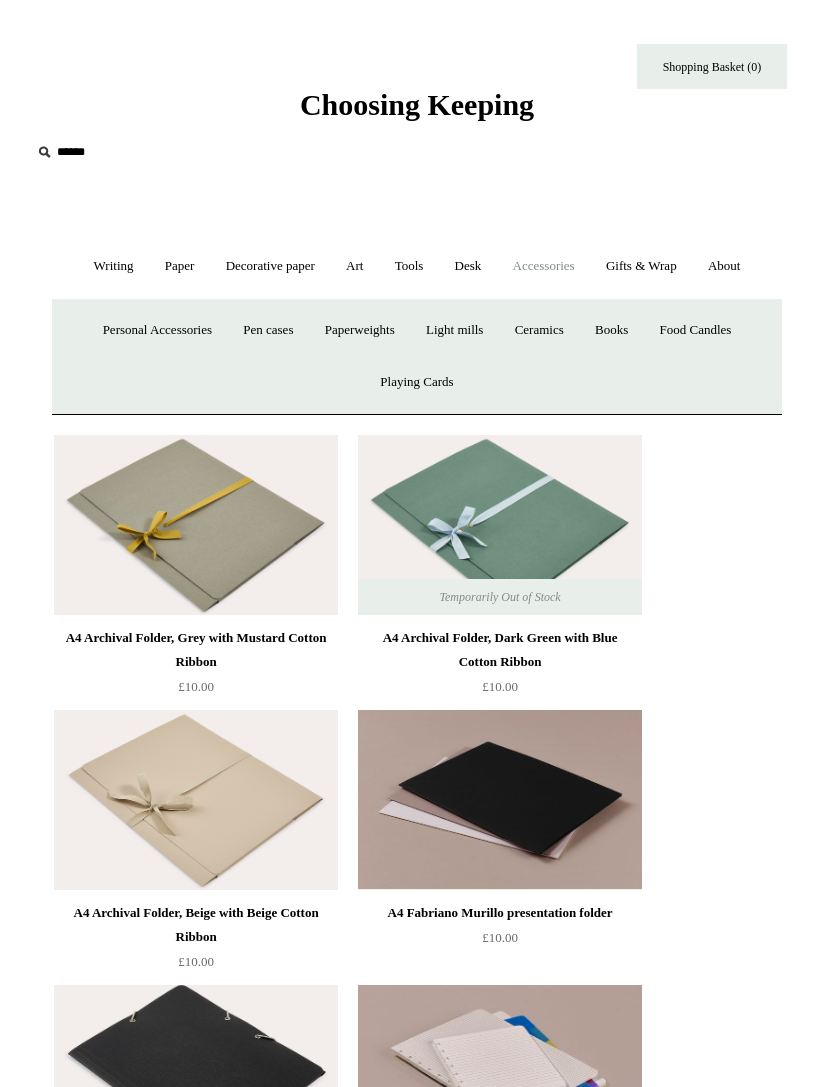 click on "Desk +" at bounding box center (468, 266) 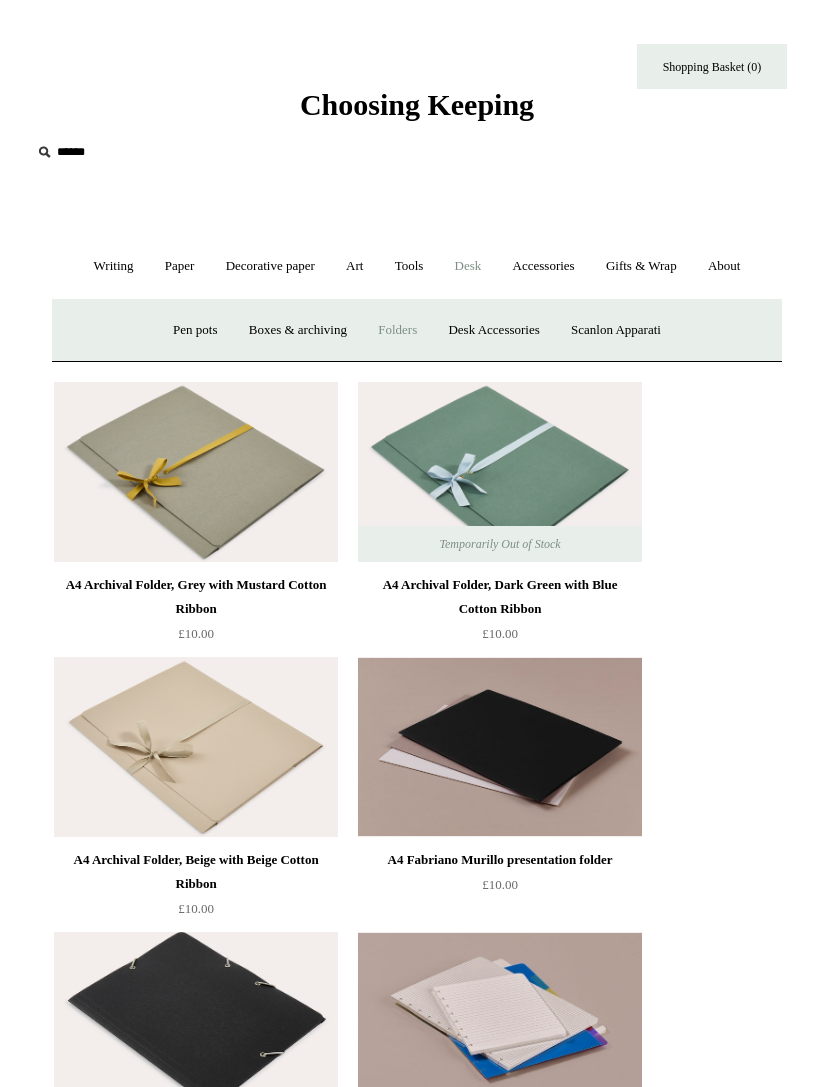 click on "Desk Accessories" at bounding box center (493, 330) 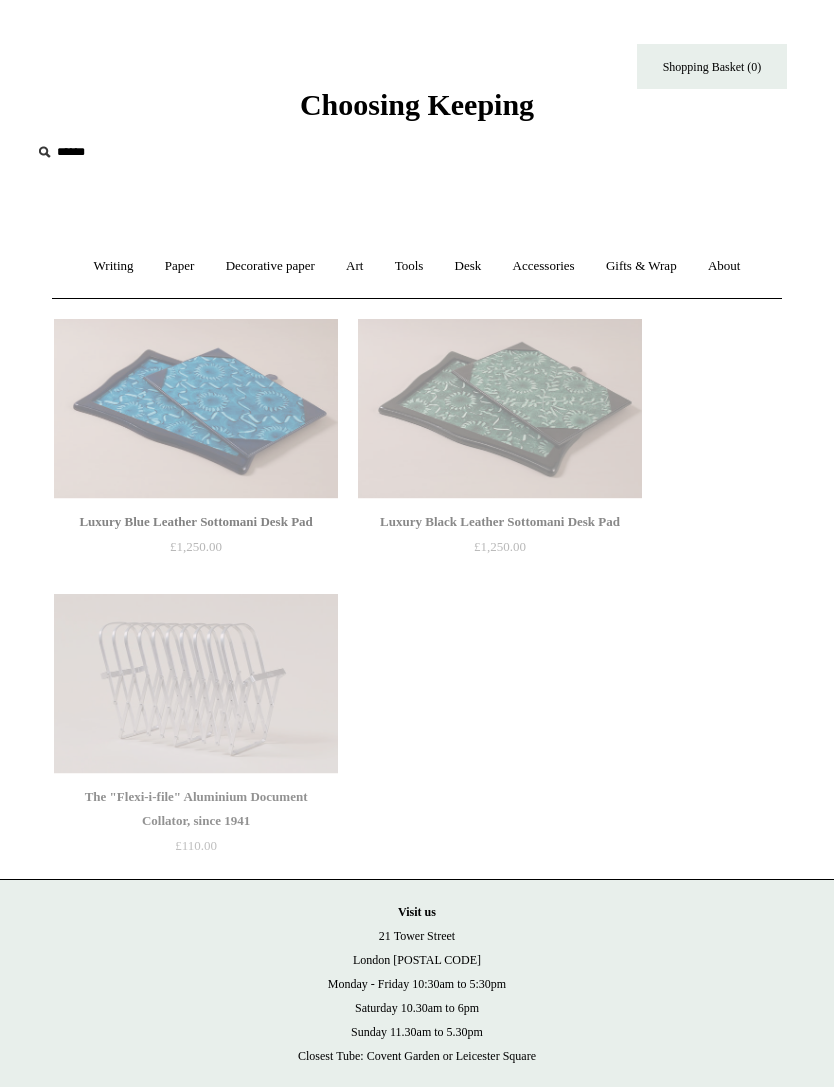 scroll, scrollTop: 0, scrollLeft: 0, axis: both 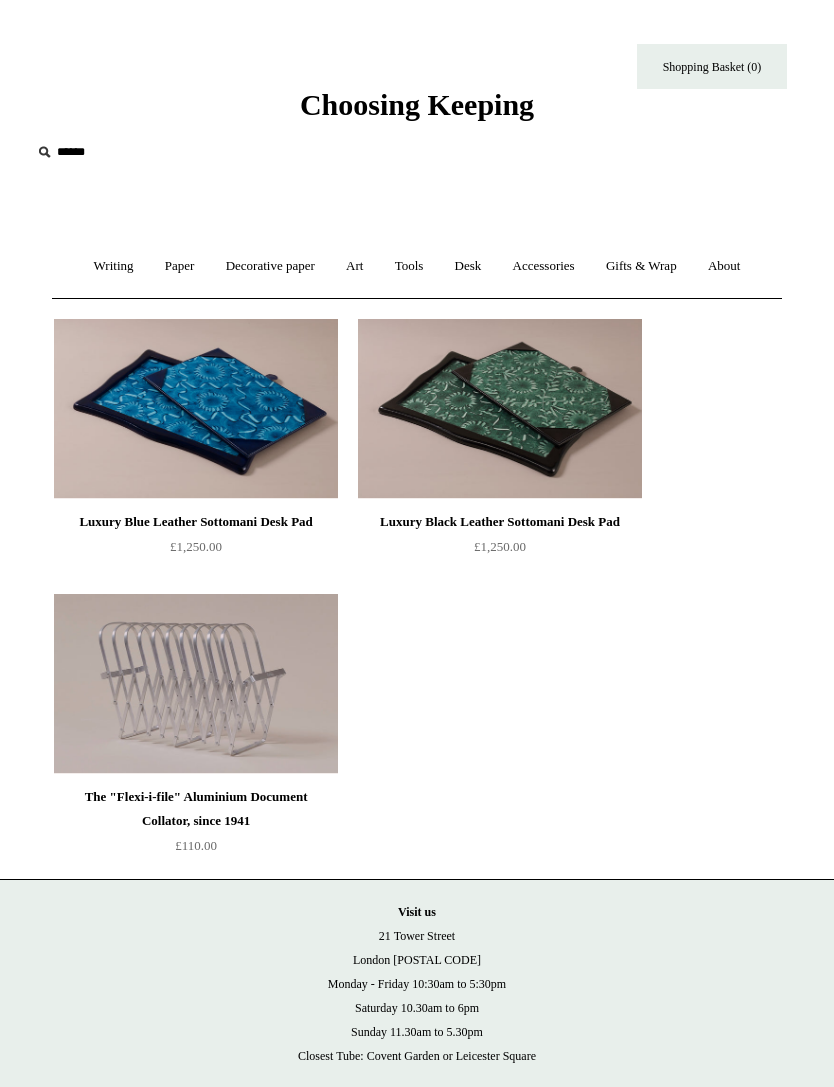 click on "Desk +" at bounding box center (468, 266) 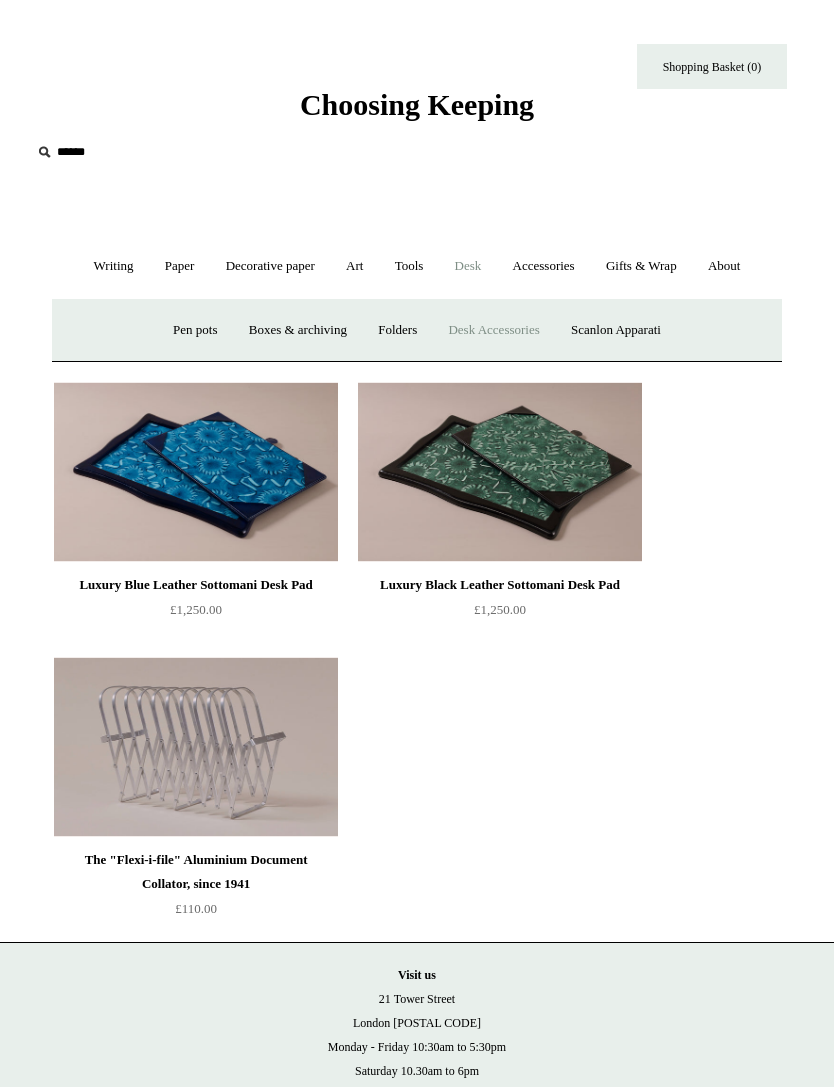 click on "Boxes & archiving" at bounding box center (298, 330) 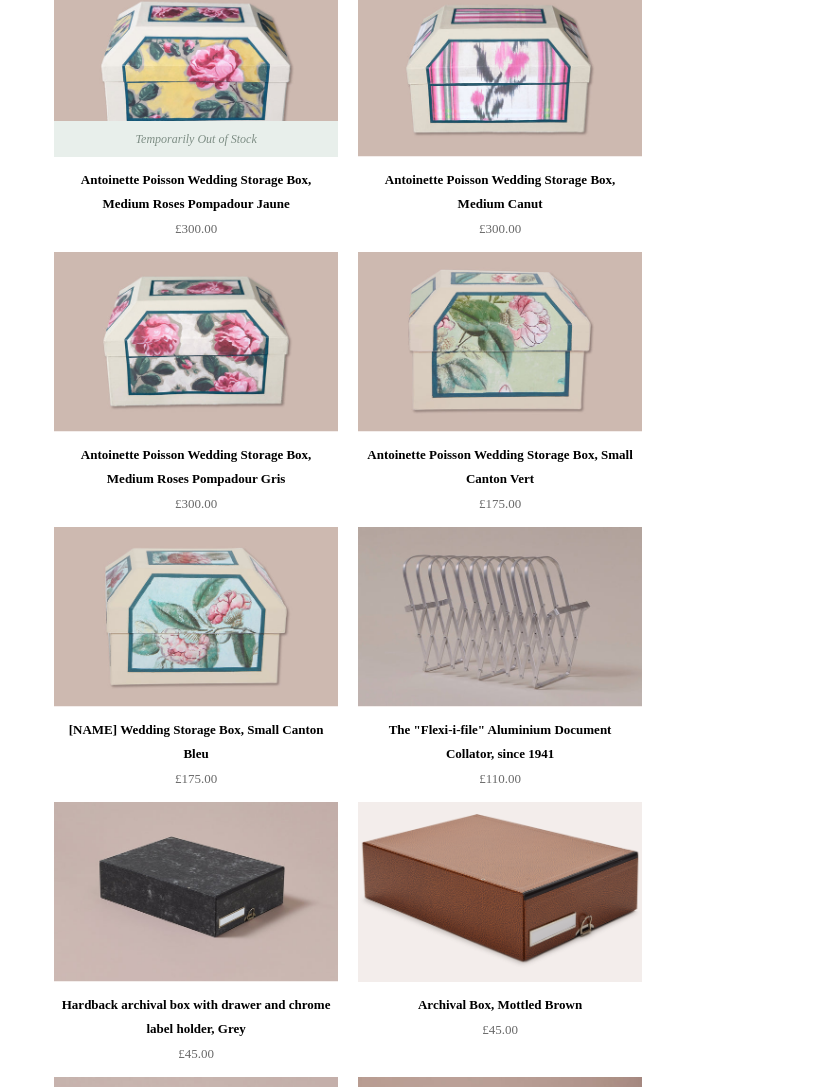 scroll, scrollTop: 342, scrollLeft: 0, axis: vertical 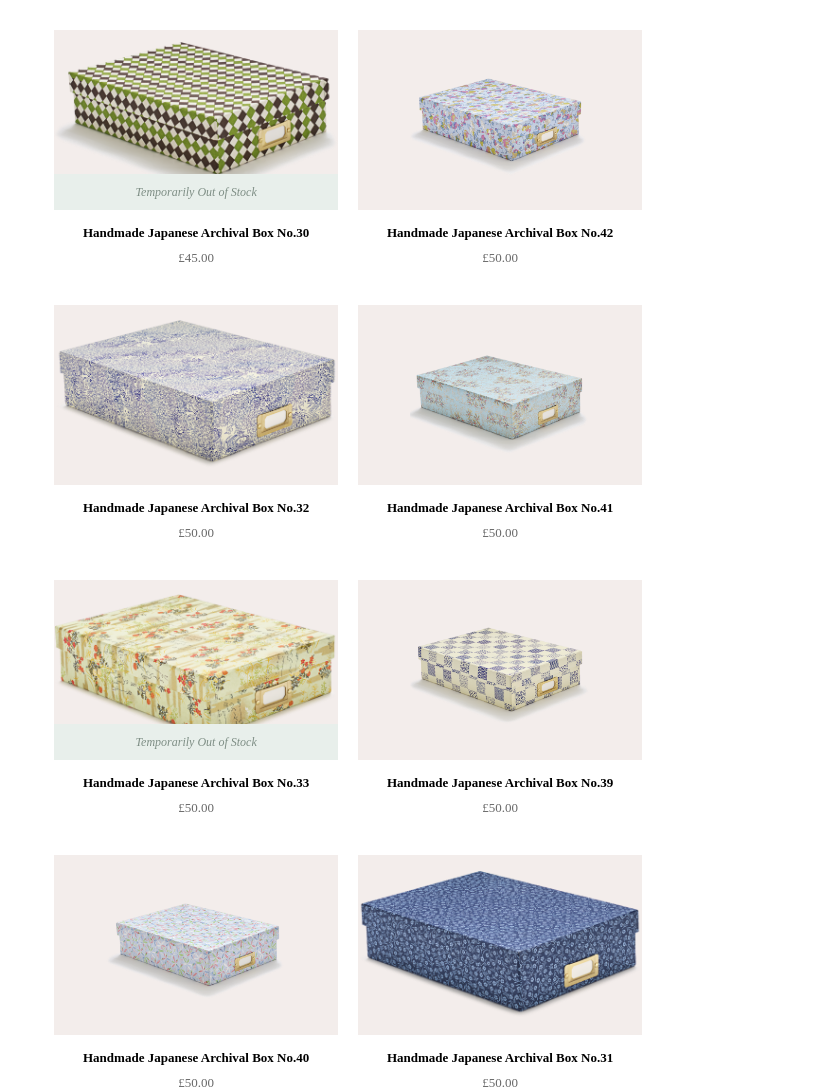 click at bounding box center (500, 395) 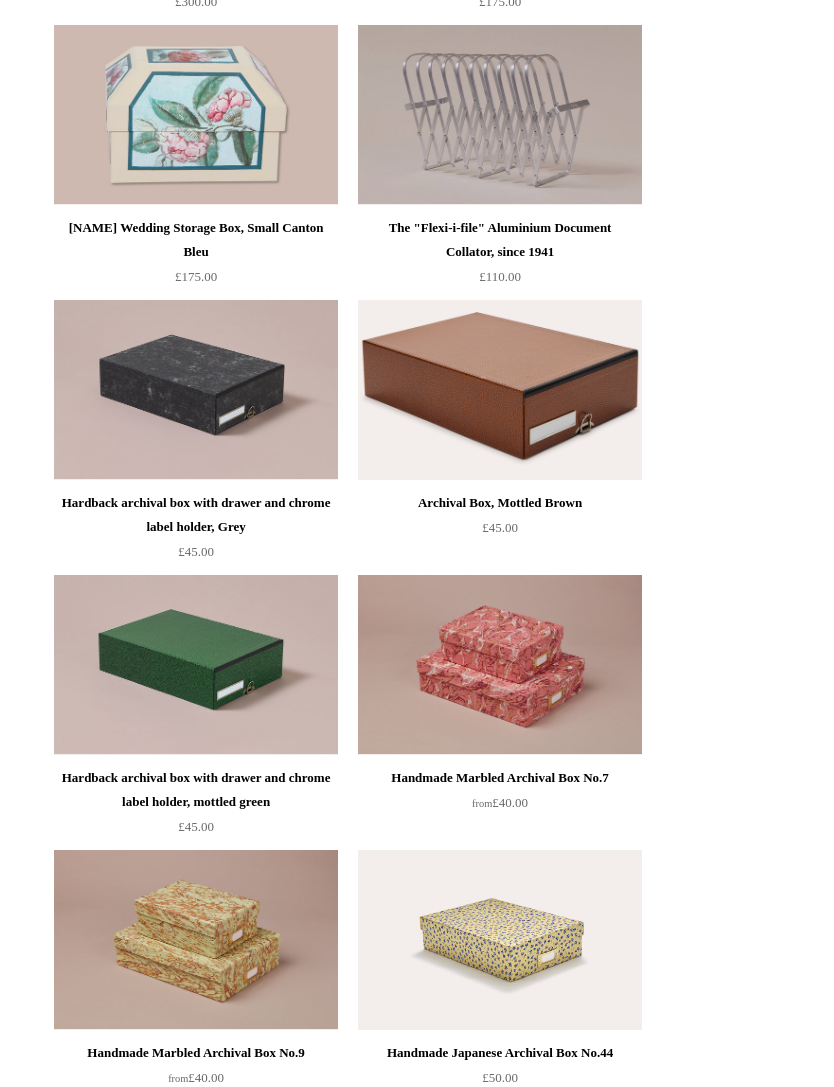 scroll, scrollTop: 0, scrollLeft: 0, axis: both 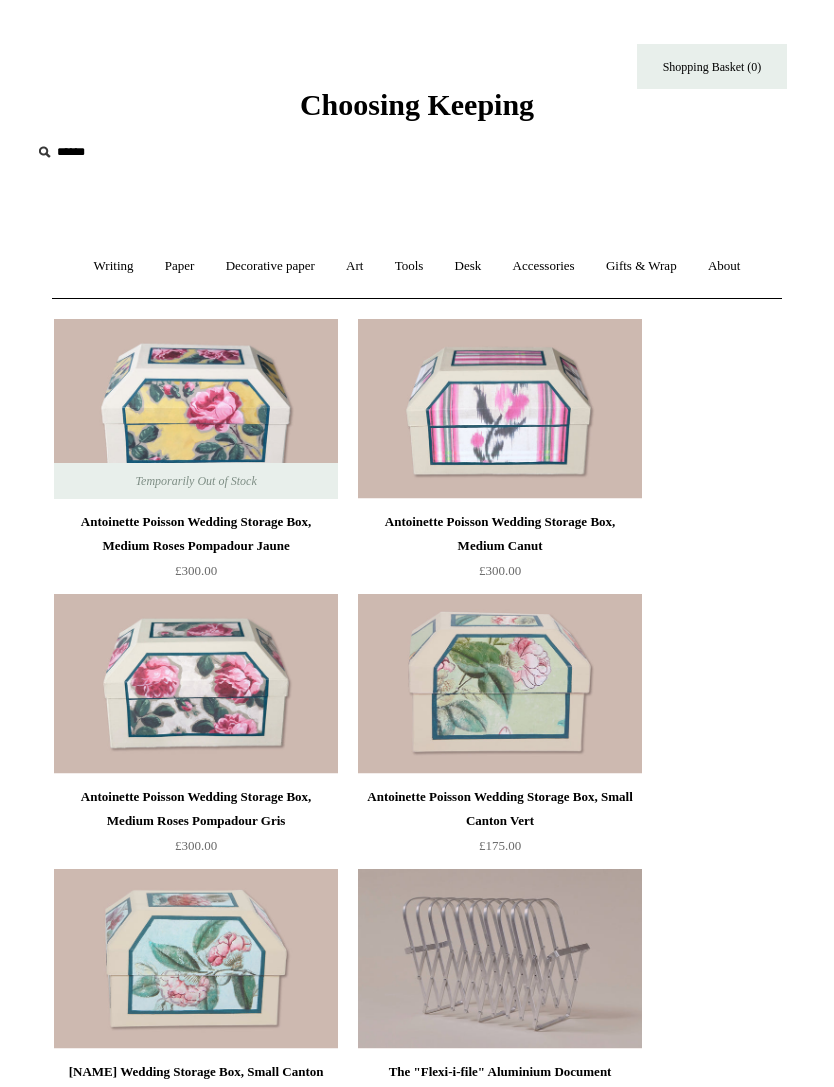 click on "Desk +" at bounding box center (468, 266) 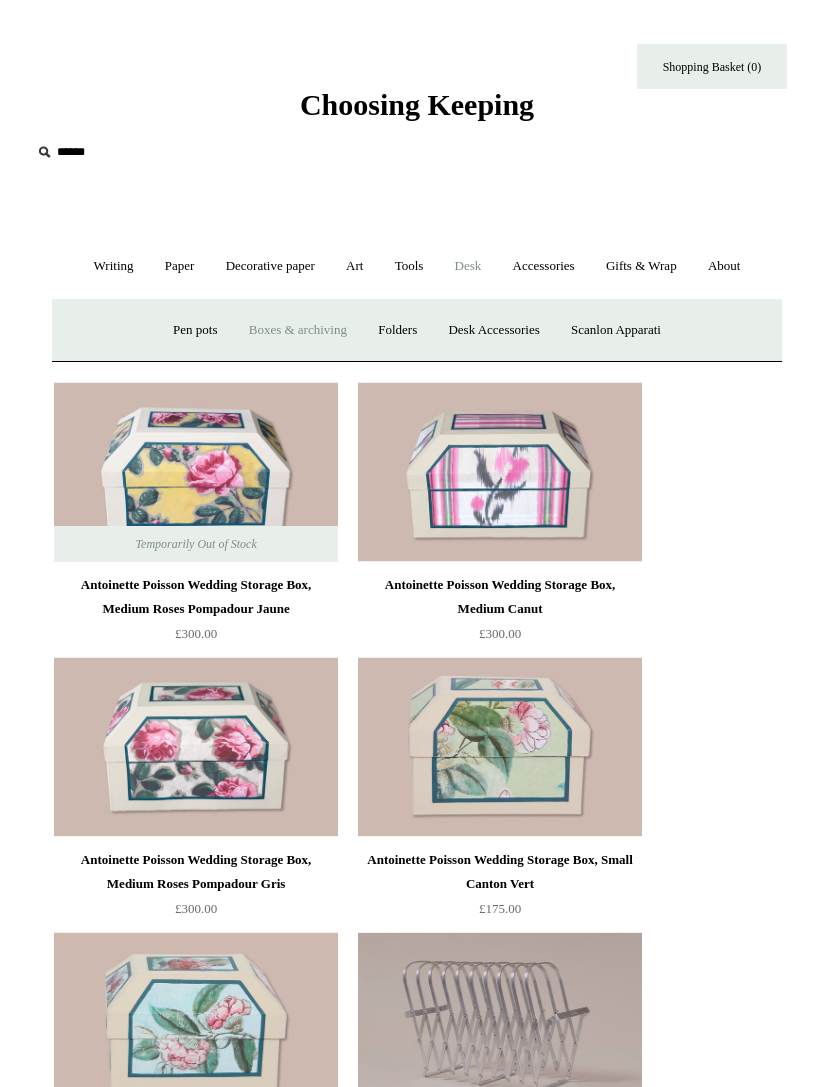 click on "Pen pots" at bounding box center [195, 330] 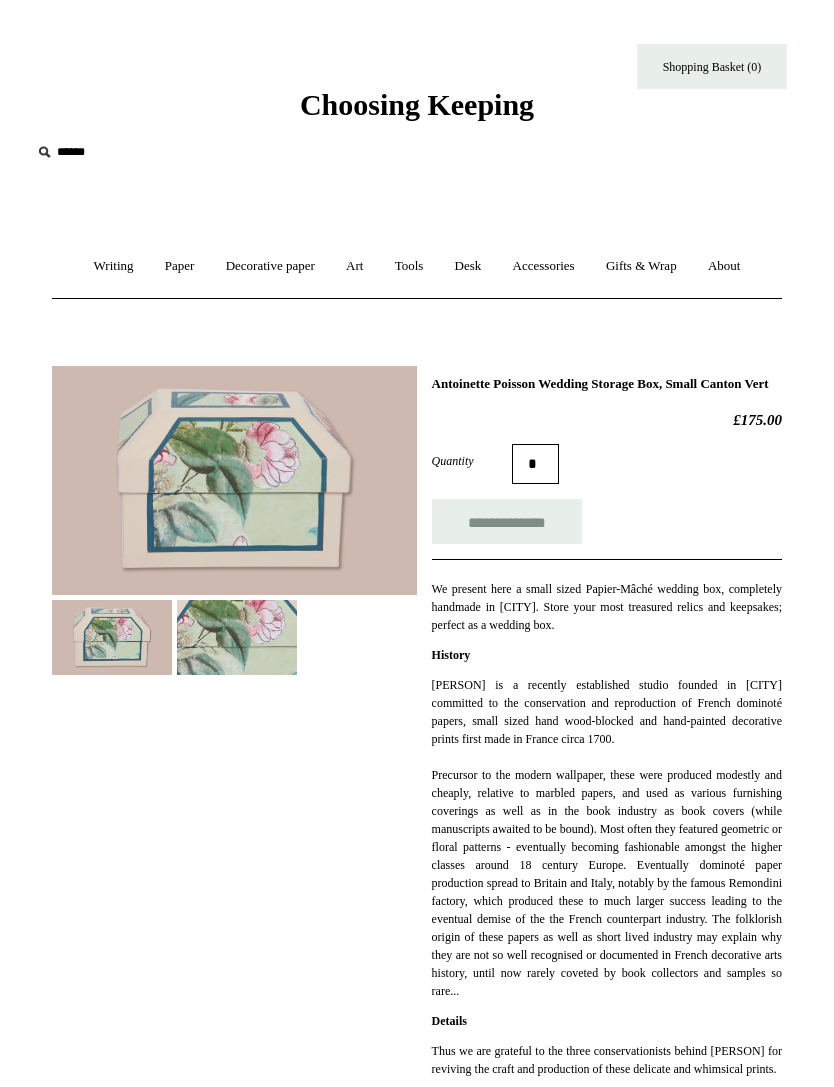 scroll, scrollTop: 0, scrollLeft: 0, axis: both 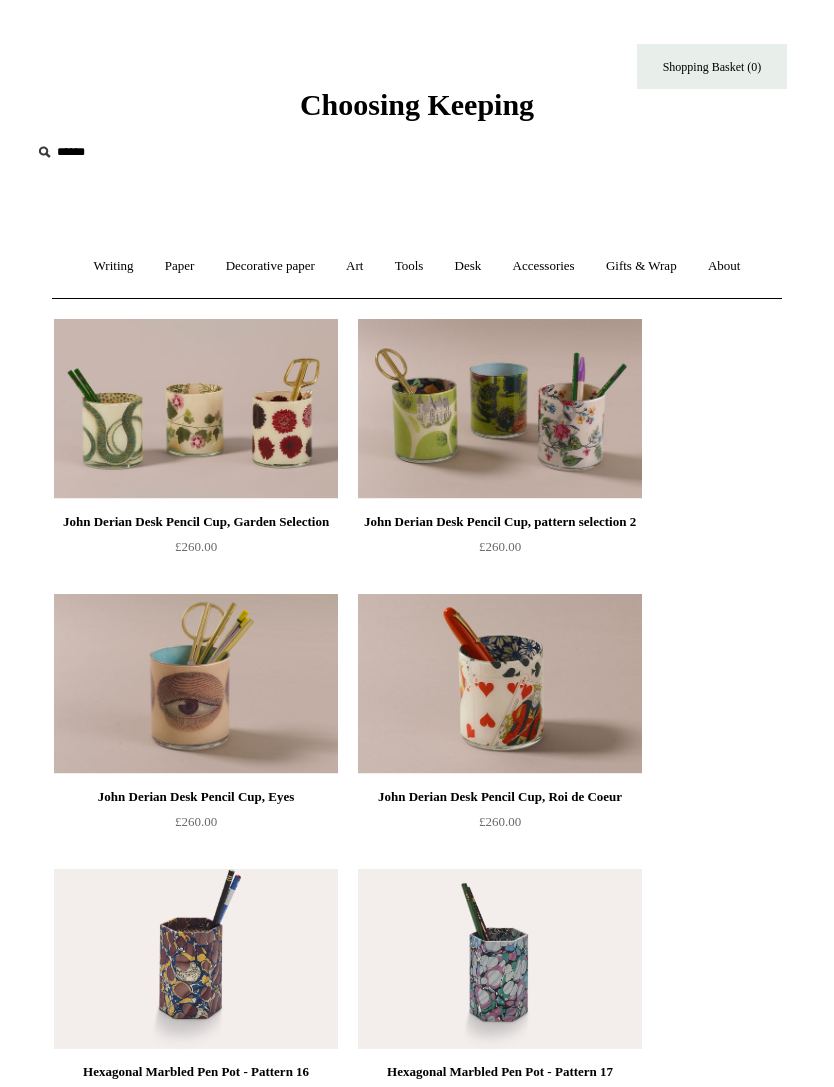 click on "Desk +" at bounding box center [468, 266] 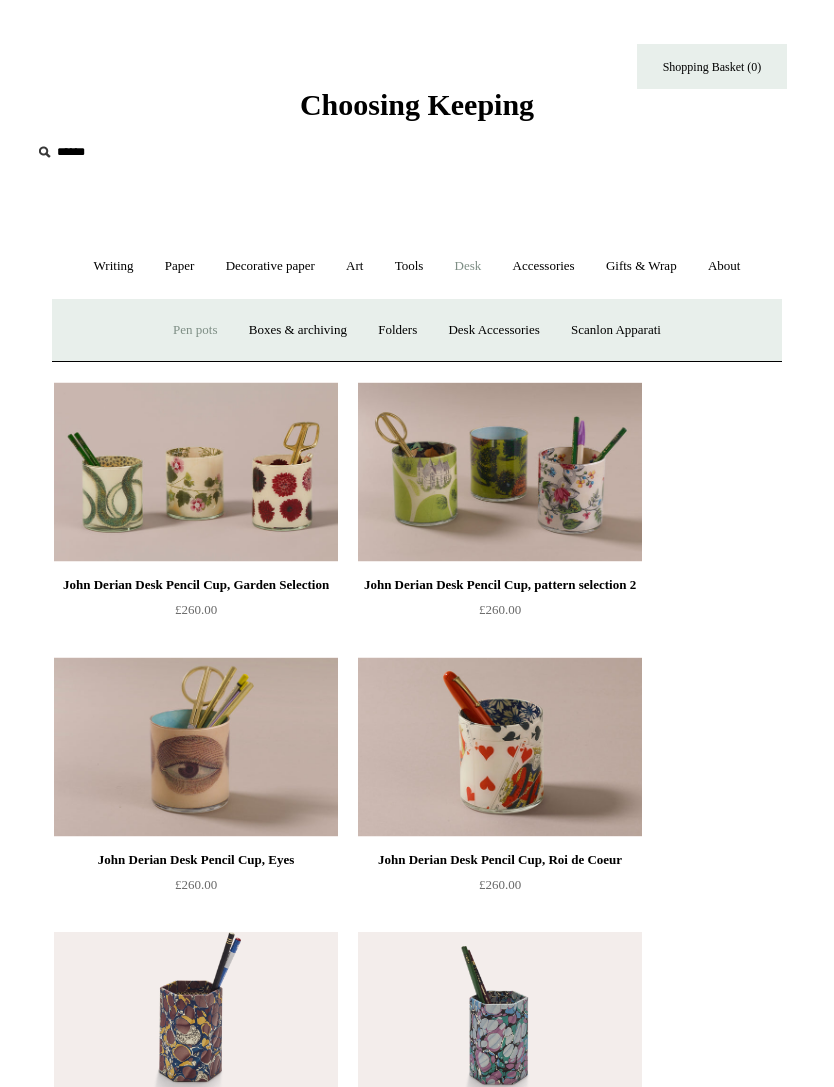 click on "Scanlon Apparati" at bounding box center (616, 330) 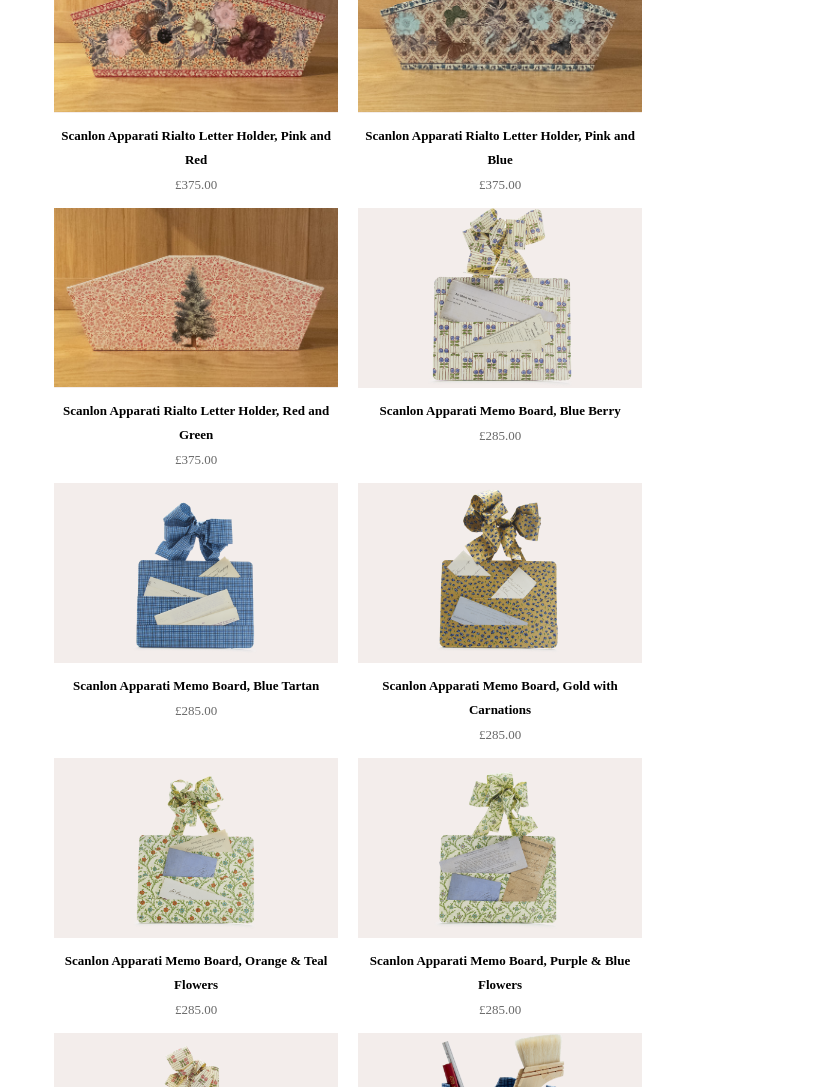 scroll, scrollTop: 383, scrollLeft: 0, axis: vertical 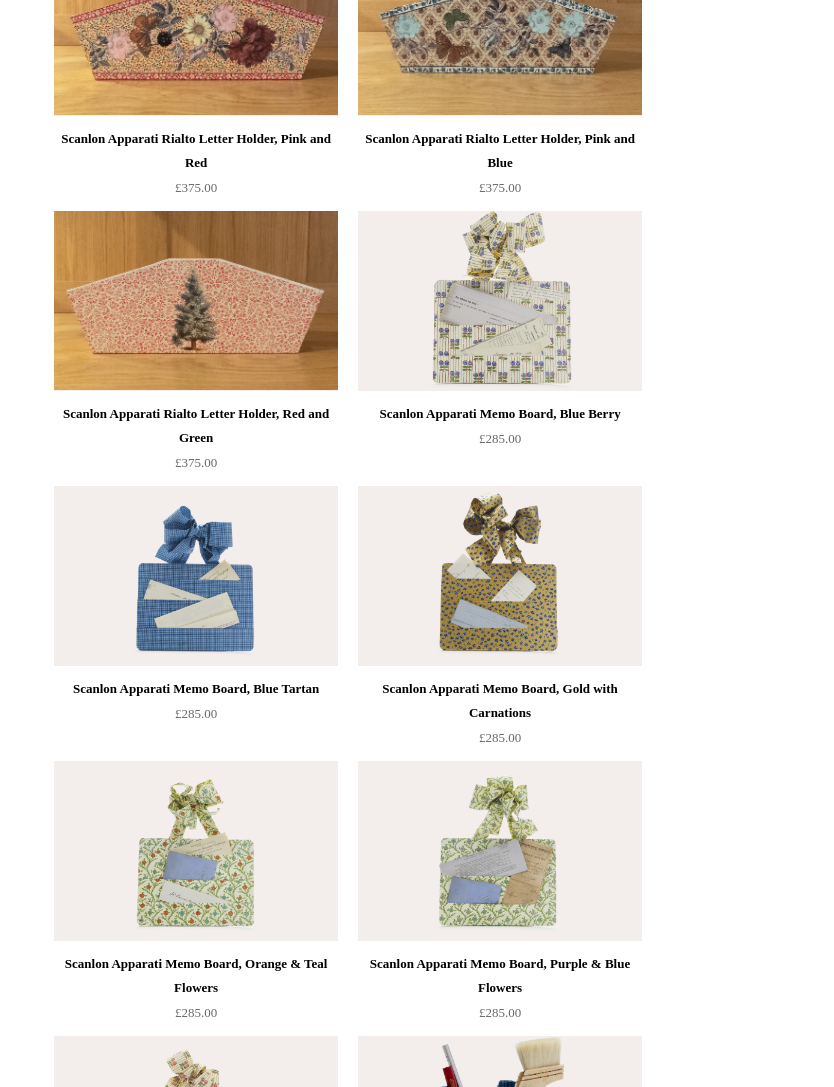 click at bounding box center (500, 851) 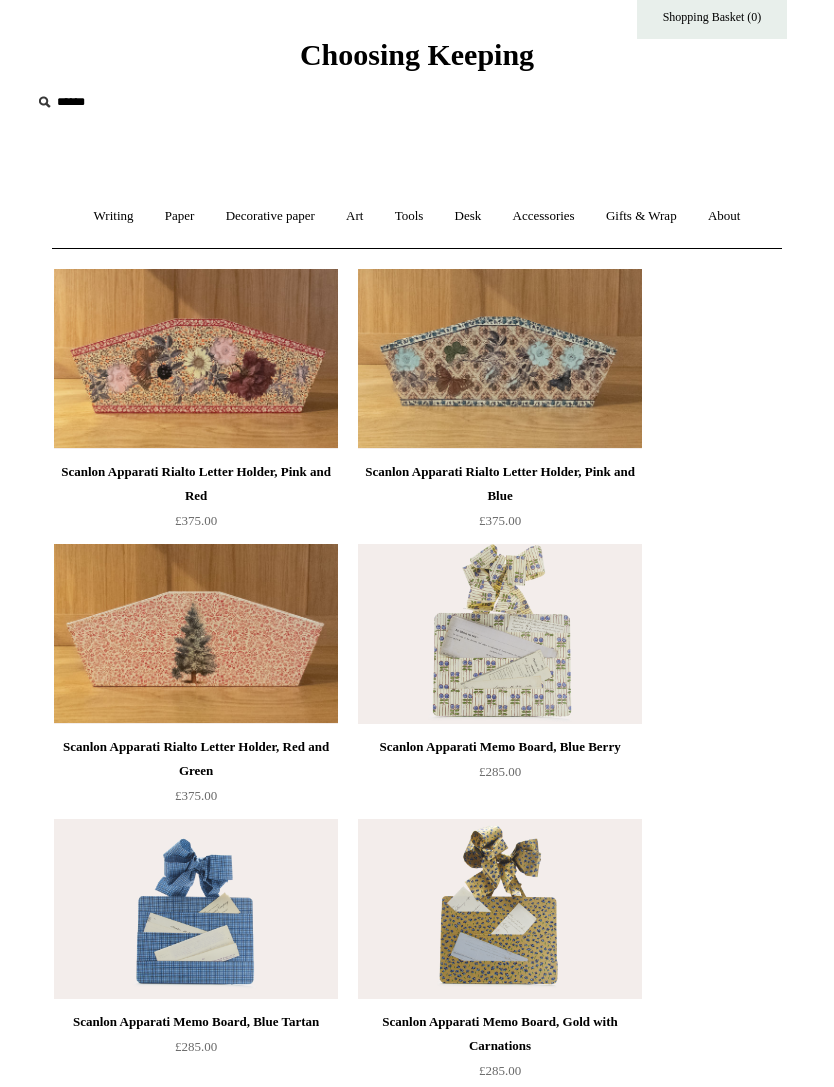 scroll, scrollTop: 0, scrollLeft: 0, axis: both 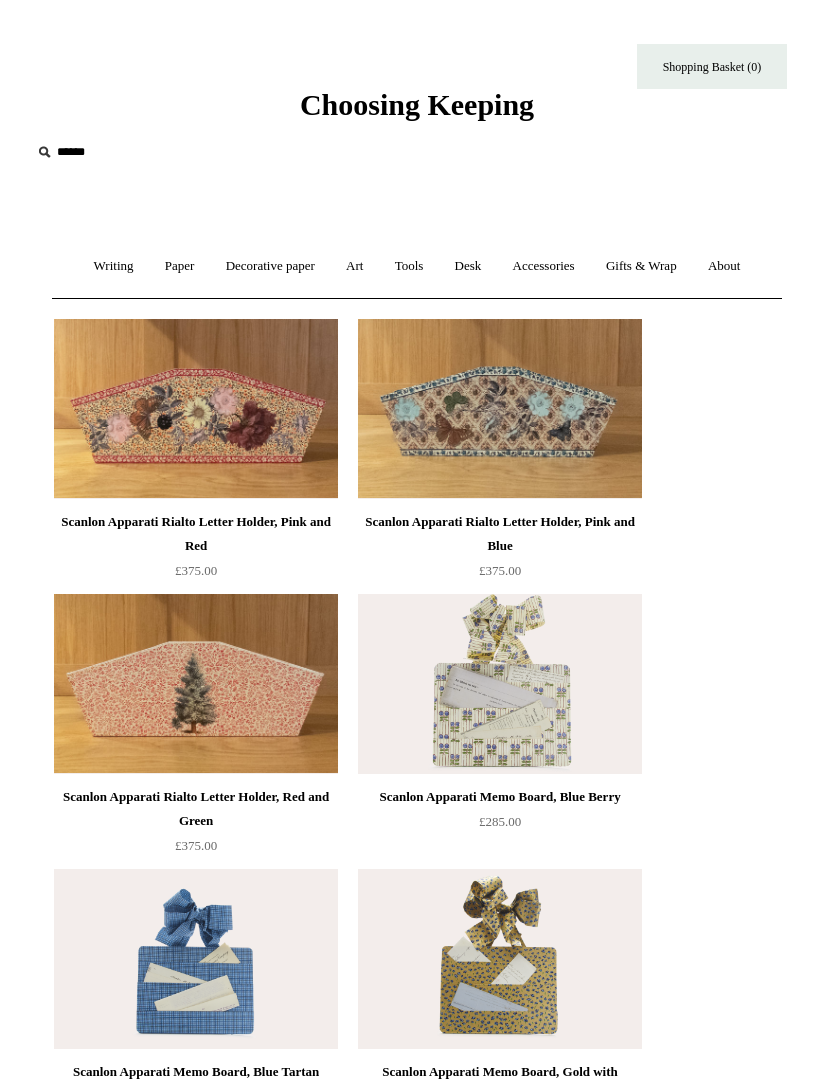 click on "Desk +" at bounding box center (468, 266) 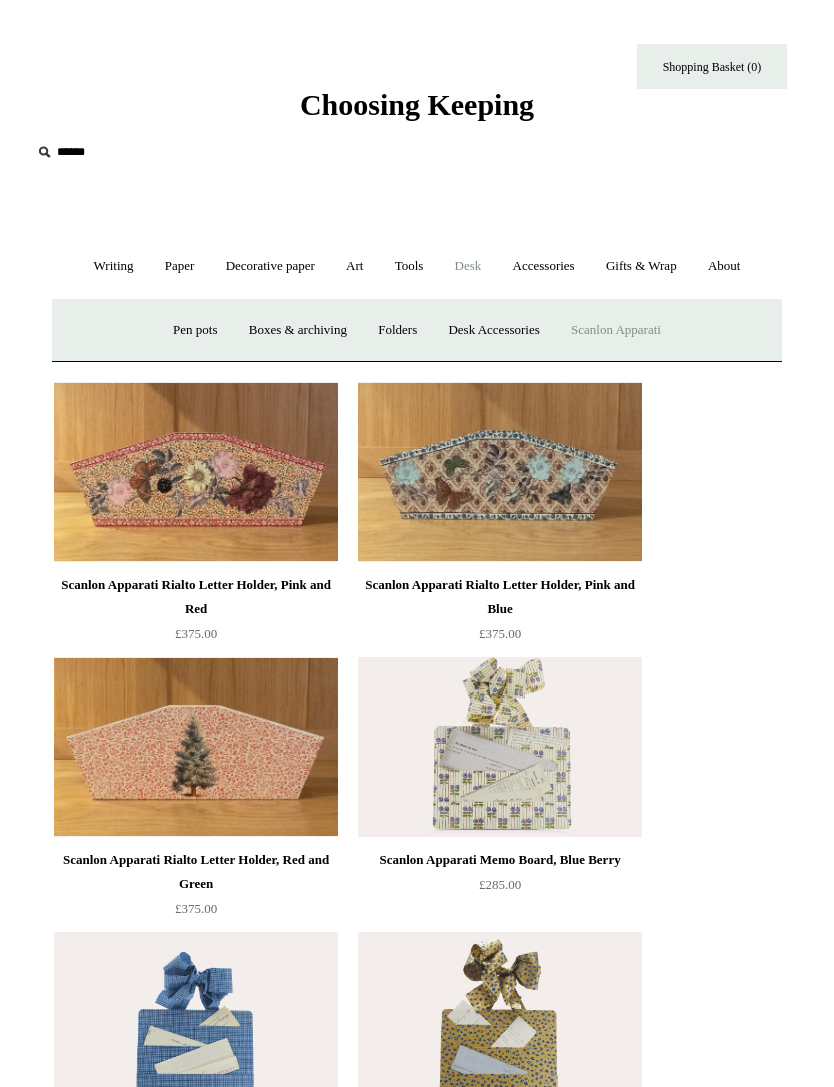 click on "Accessories +" at bounding box center (544, 266) 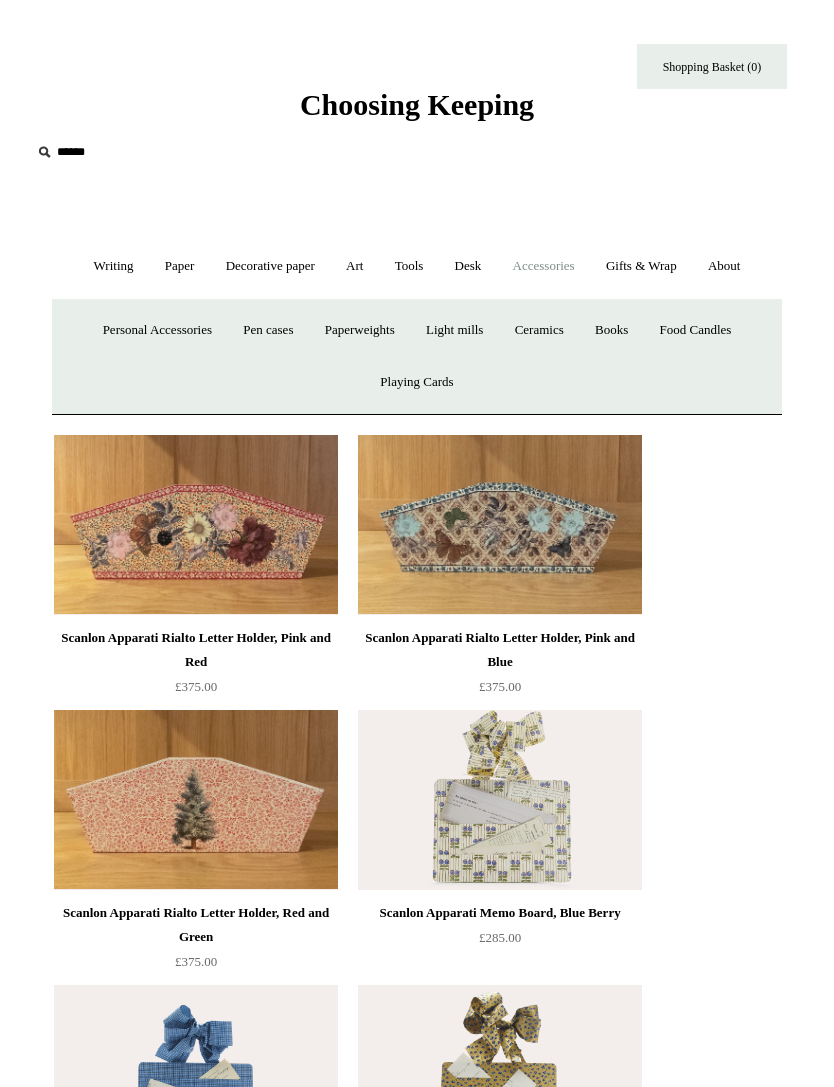 click on "Gifts & Wrap +" at bounding box center (641, 266) 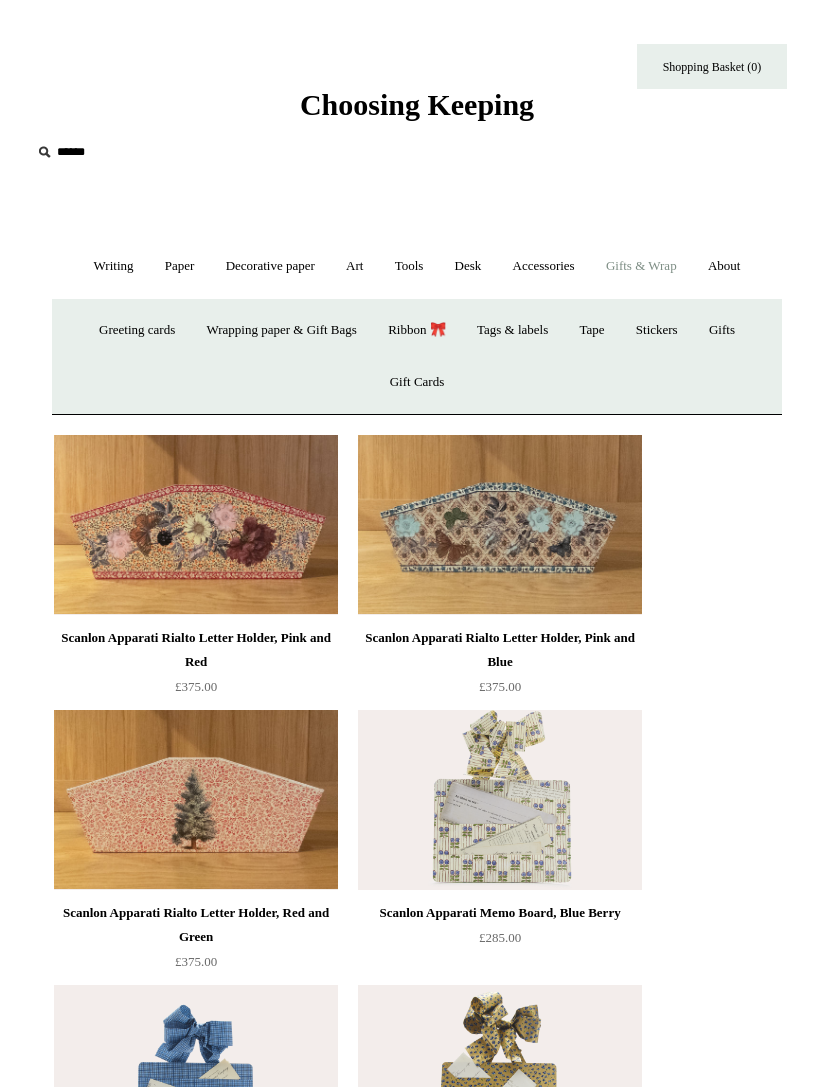 click on "Ribbon 🎀" at bounding box center (417, 330) 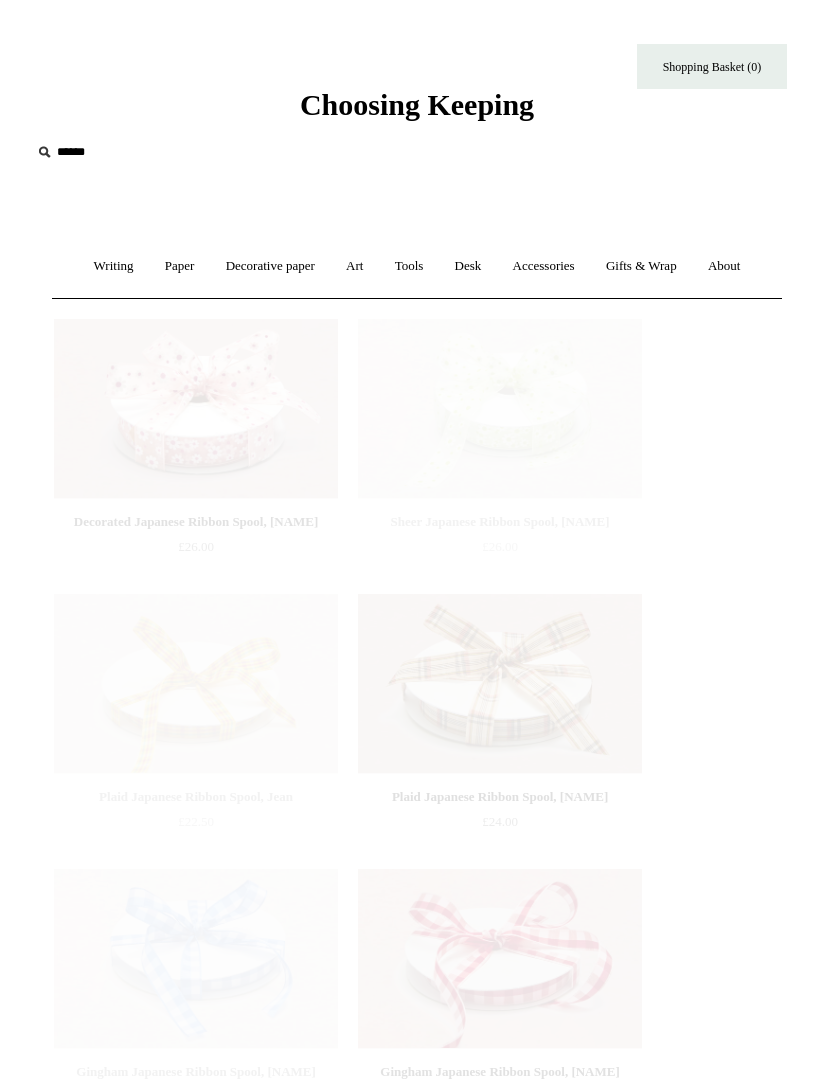 scroll, scrollTop: 0, scrollLeft: 0, axis: both 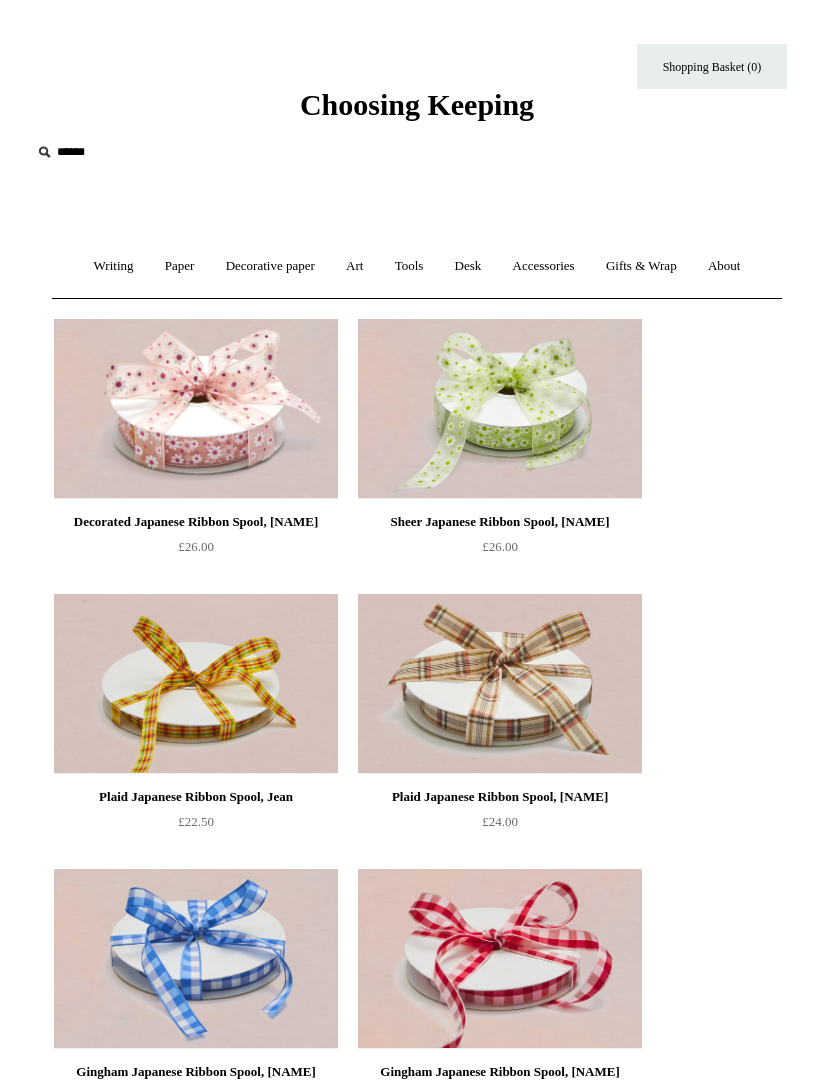 click on "Gifts & Wrap +" at bounding box center [641, 266] 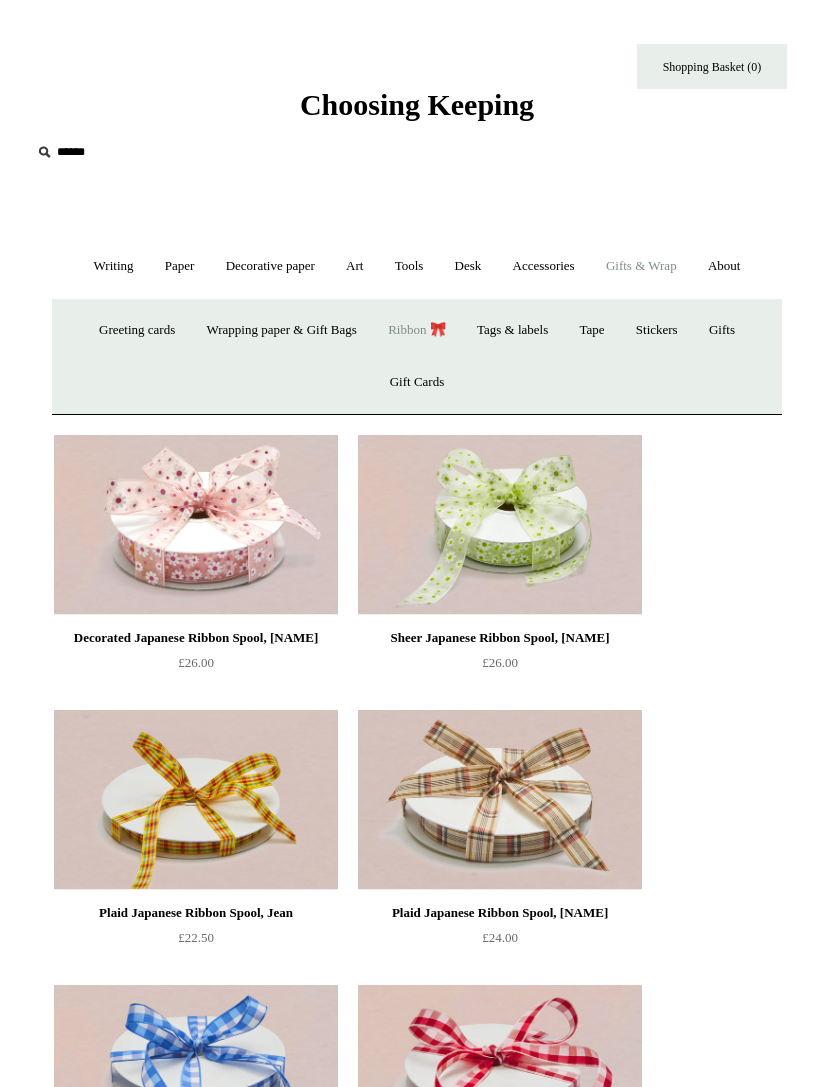 click on "Tape" at bounding box center (591, 330) 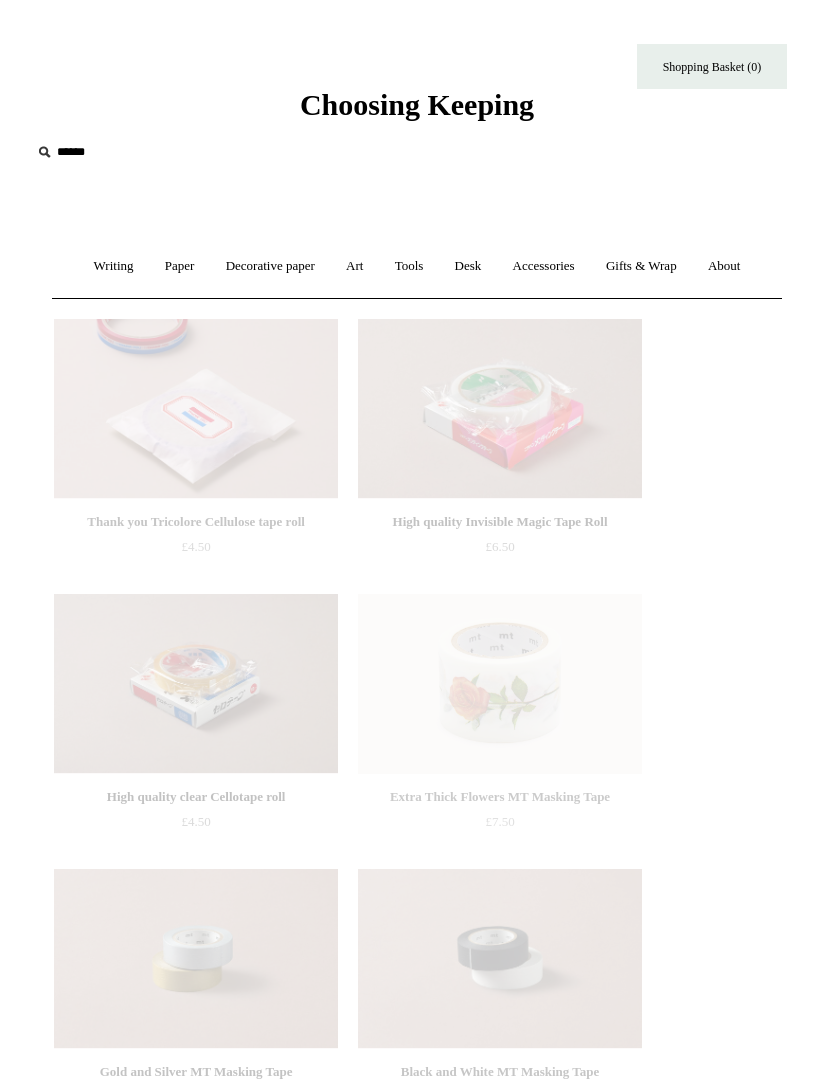 scroll, scrollTop: 0, scrollLeft: 0, axis: both 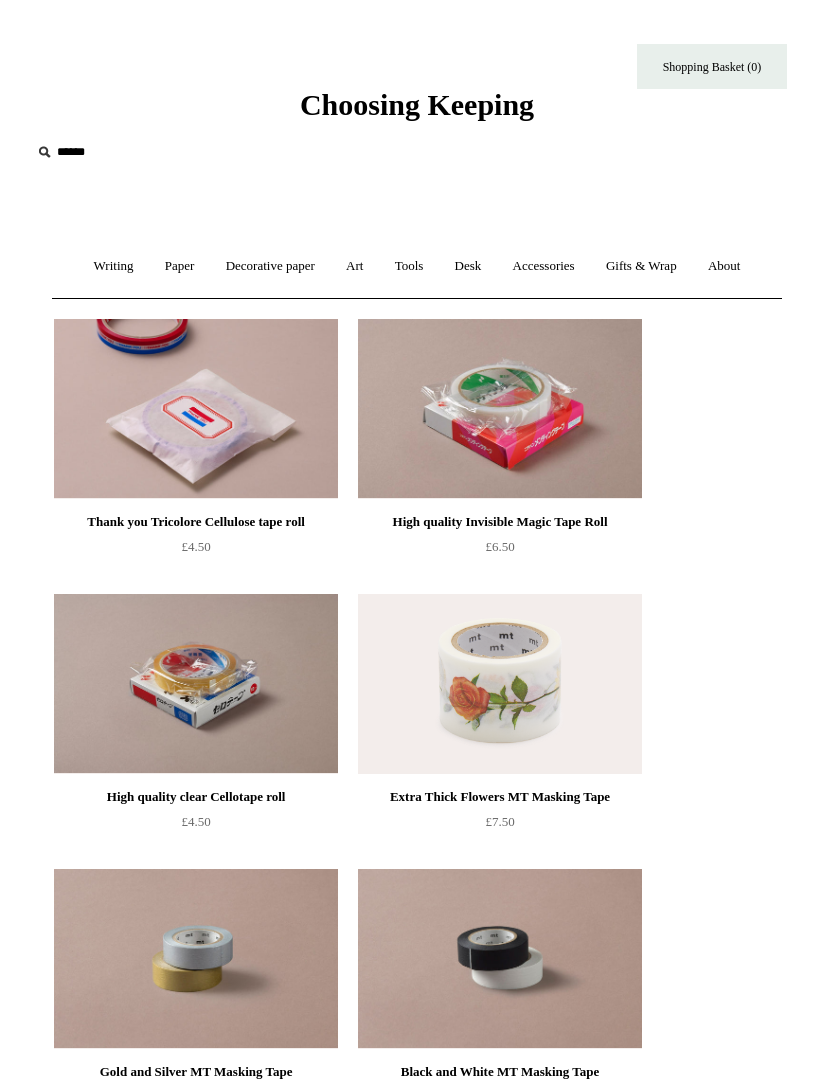 click on "Writing +" at bounding box center (114, 266) 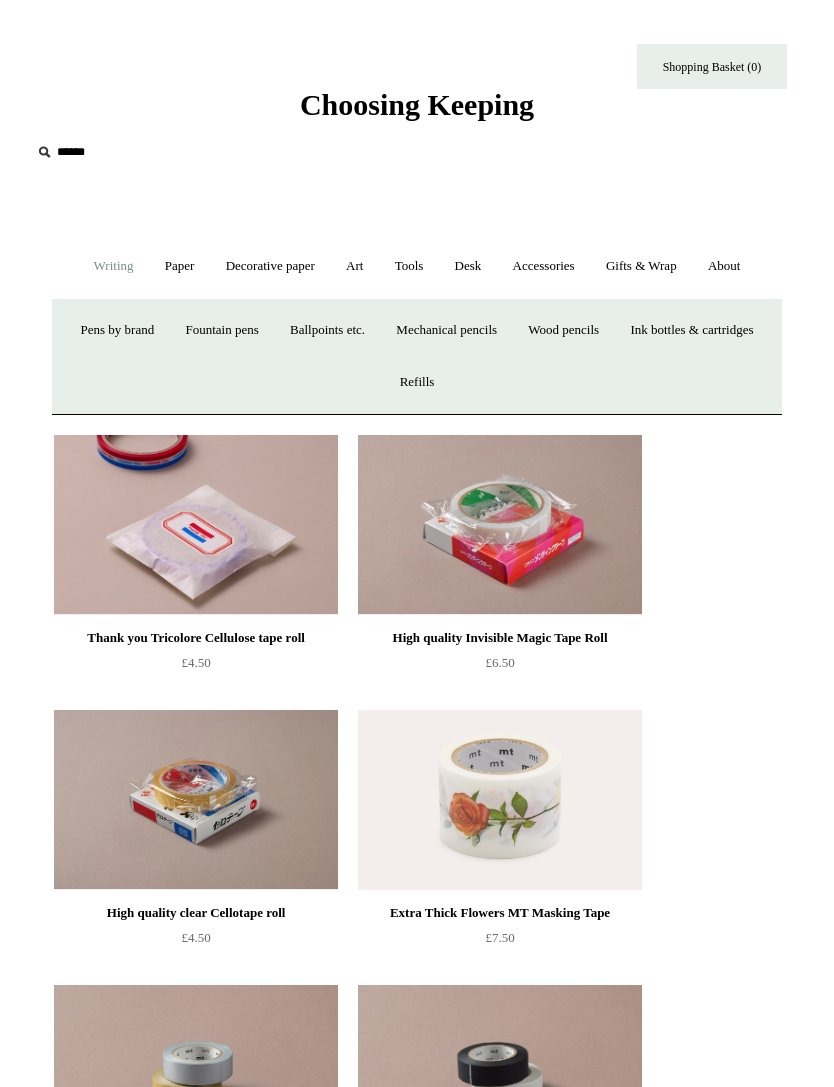 click on "Pens by brand +" at bounding box center [118, 330] 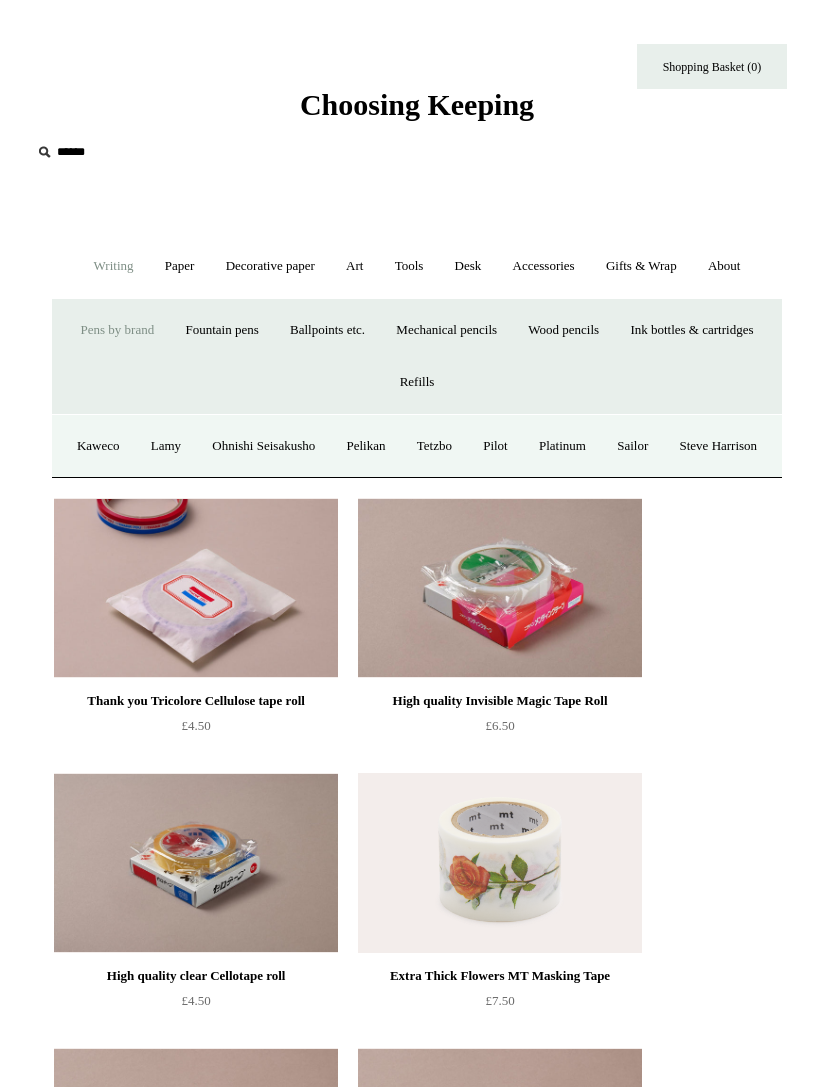 click on "Fountain pens +" at bounding box center [221, 330] 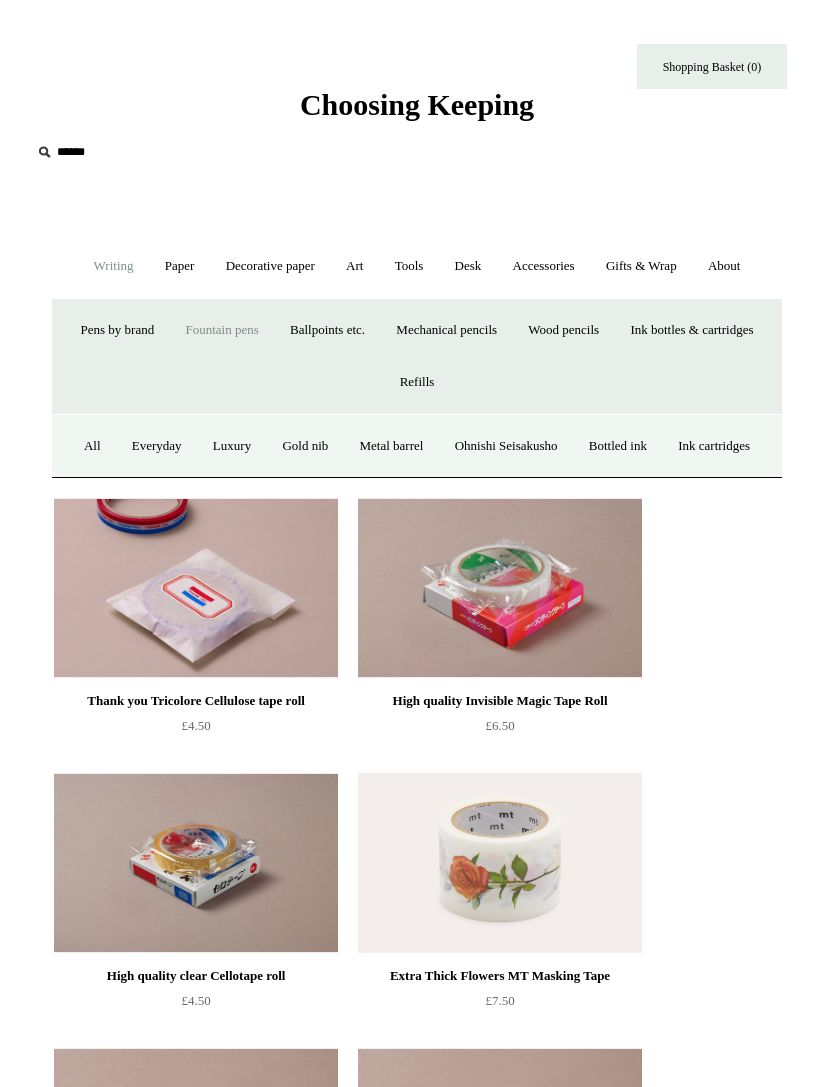 click on "Ballpoints etc. +" at bounding box center (327, 330) 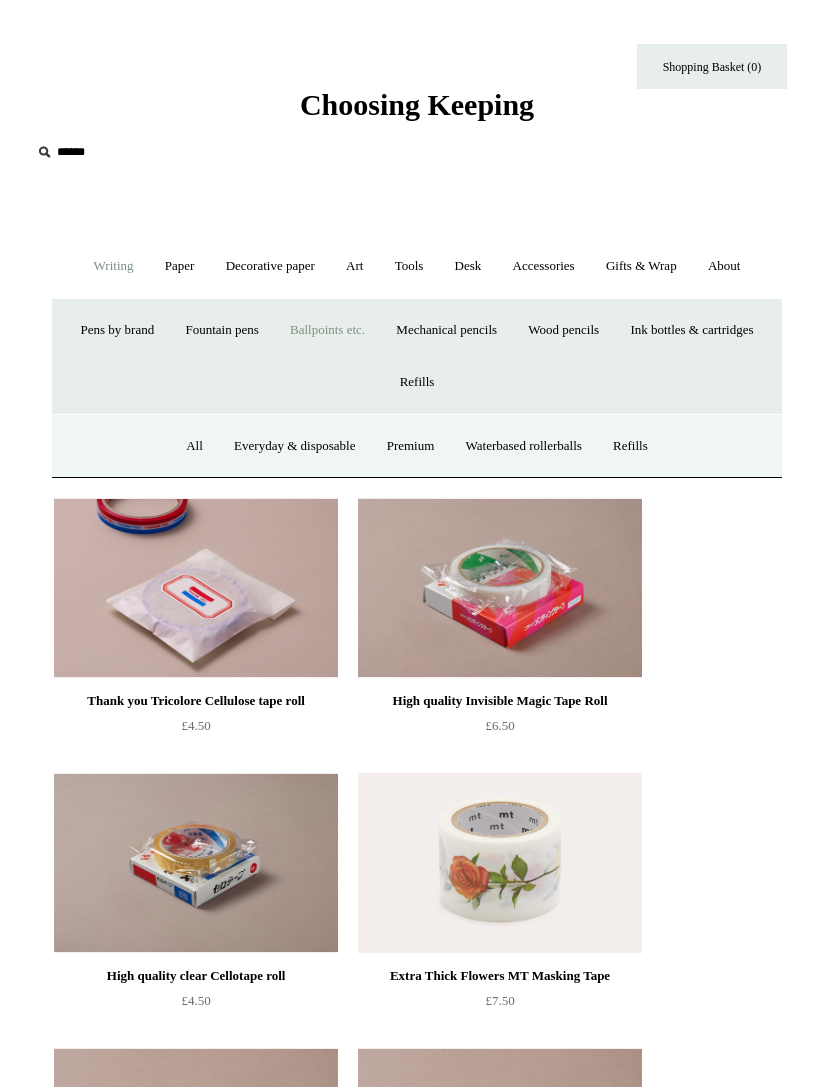 click on "Ink bottles & cartridges +" at bounding box center (691, 330) 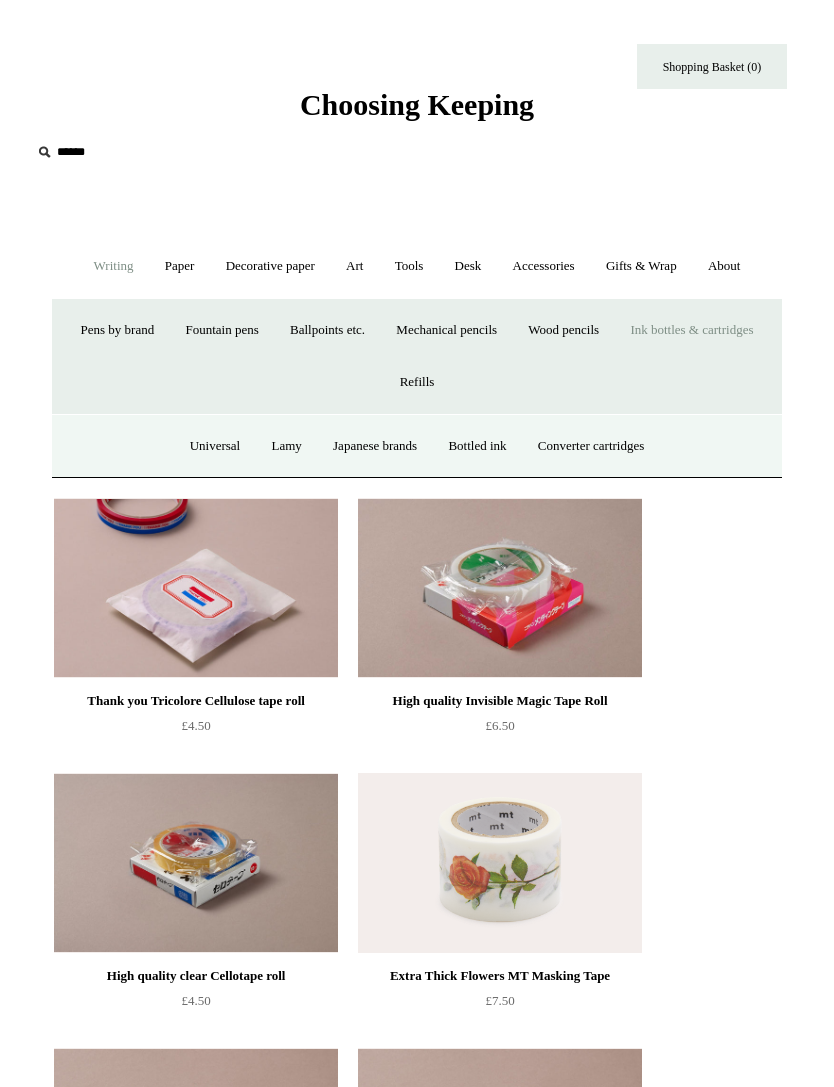 click on "Mechanical pencils +" at bounding box center (446, 330) 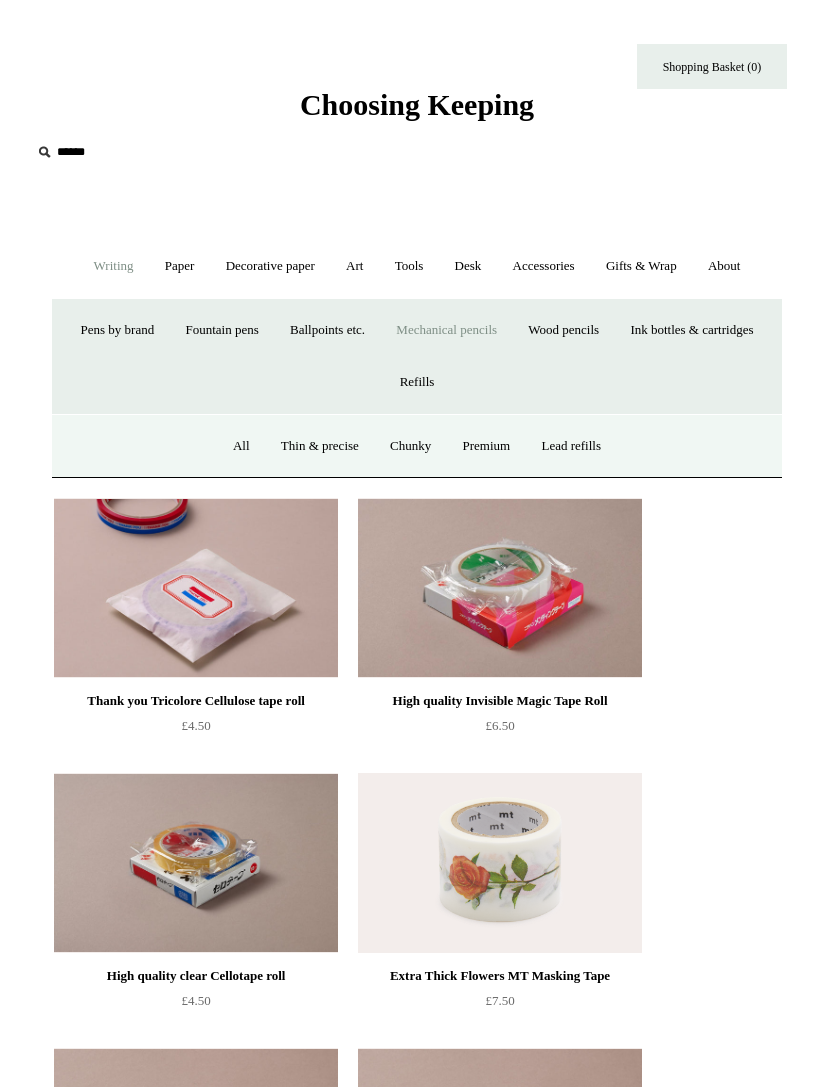 click on "All" at bounding box center (241, 446) 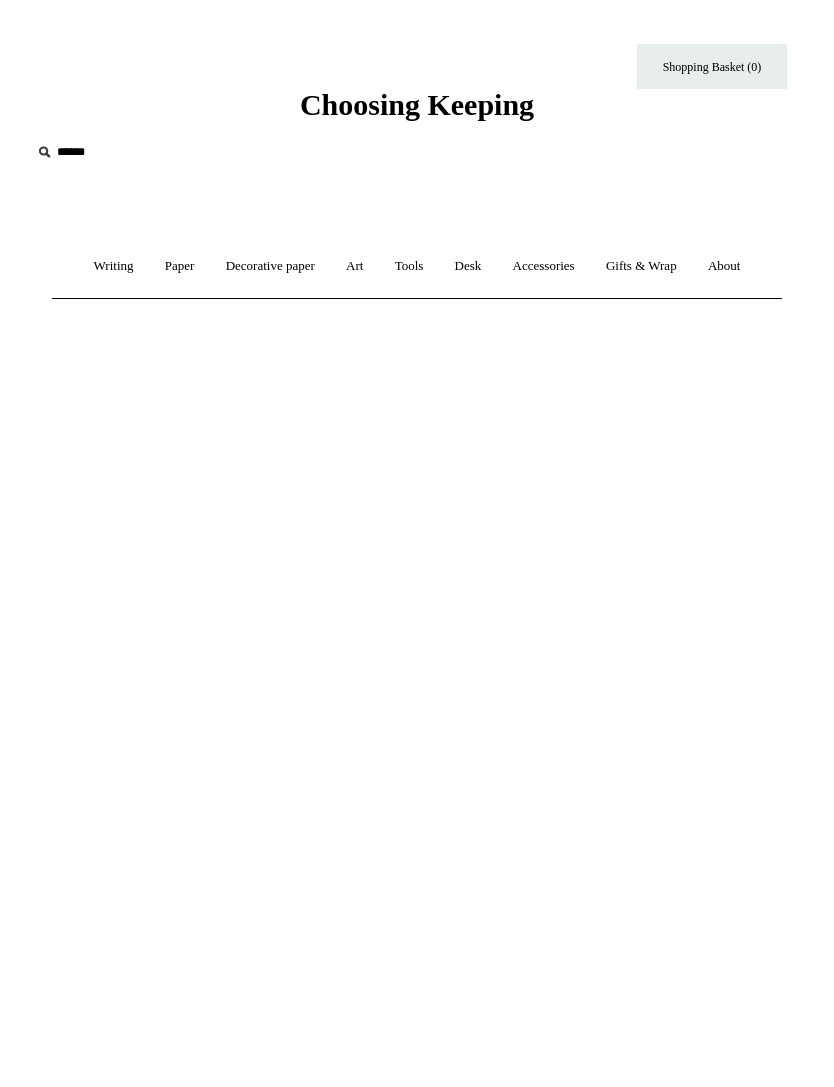 scroll, scrollTop: 0, scrollLeft: 0, axis: both 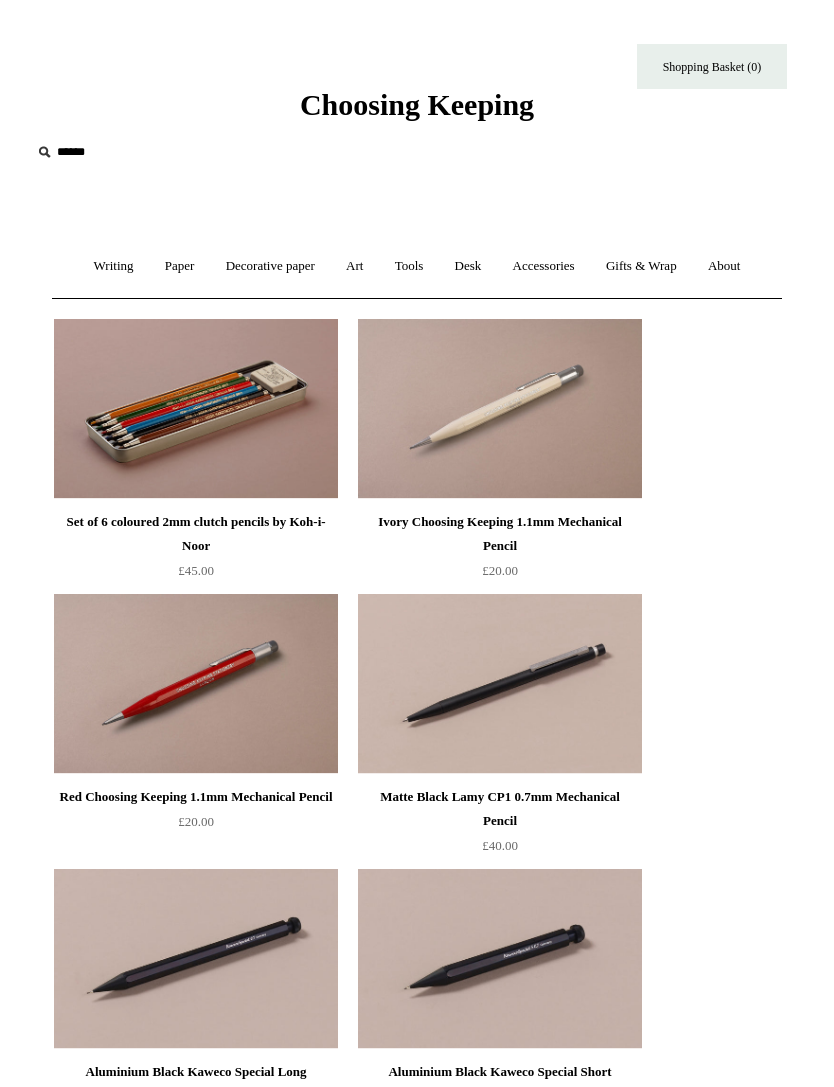 click on "Art +" at bounding box center [354, 266] 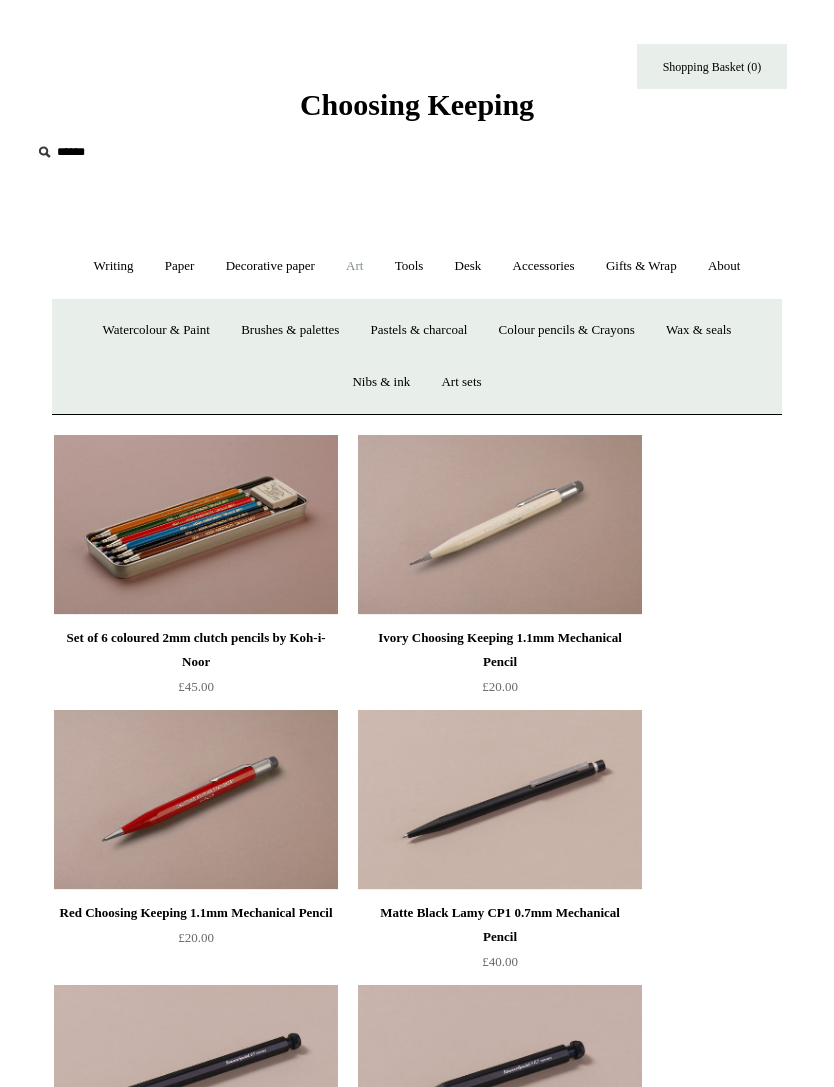 click on "Tools +" at bounding box center (409, 266) 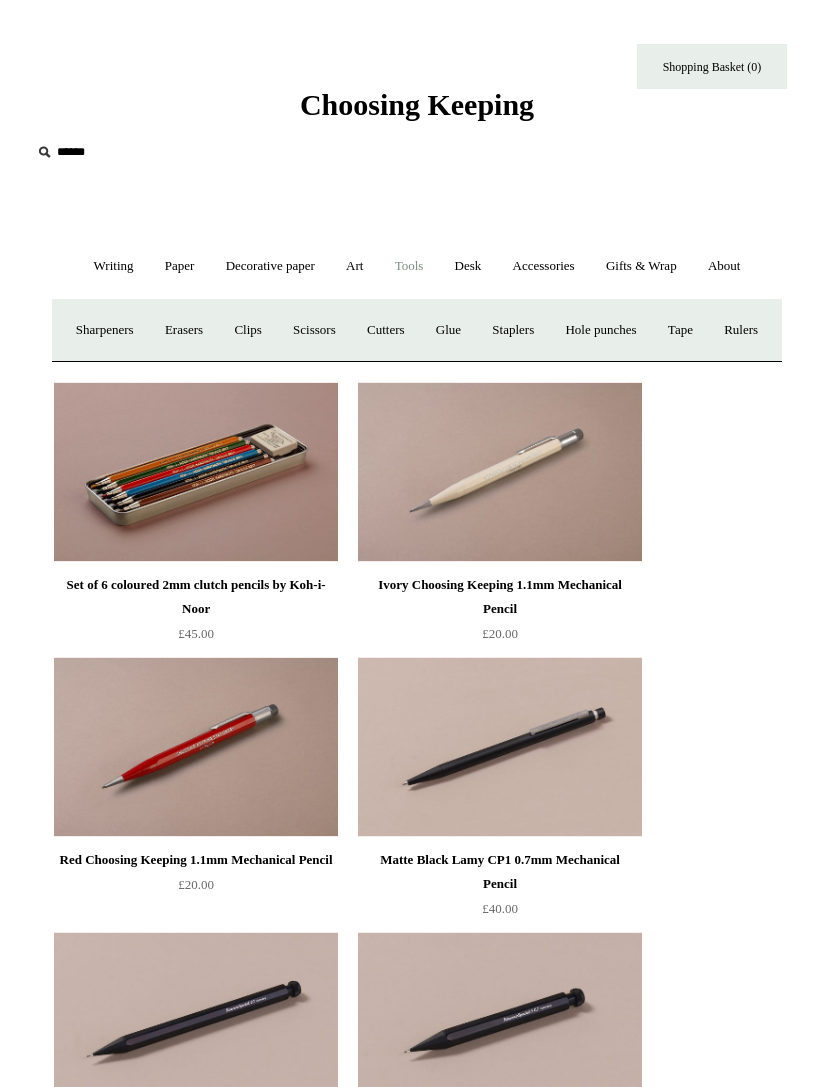 click on "Desk +" at bounding box center [468, 266] 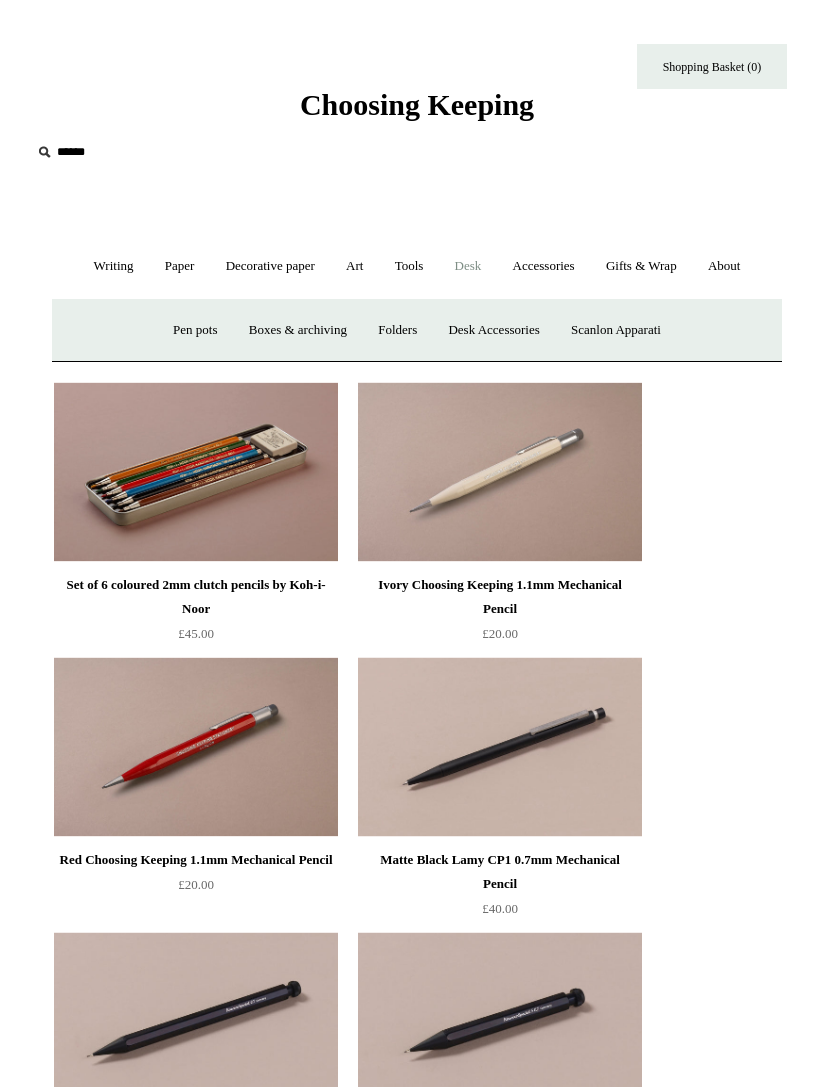 click on "Accessories +" at bounding box center (544, 266) 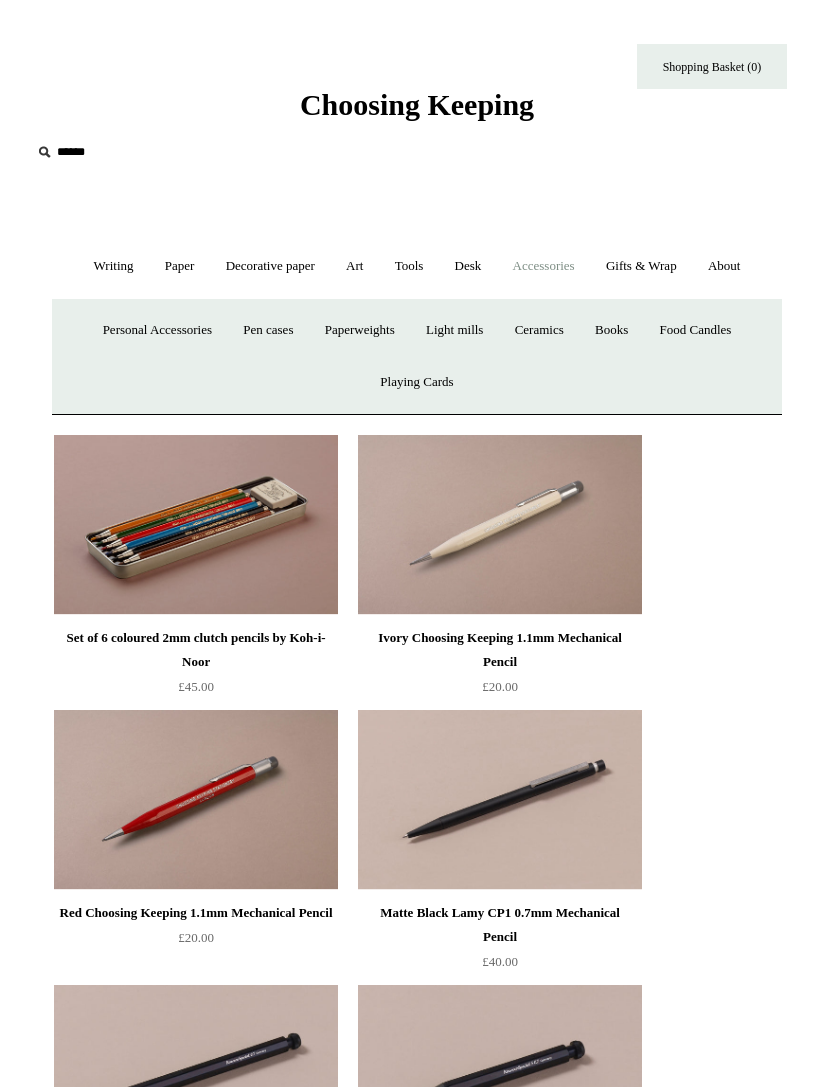 click on "Playing Cards" at bounding box center (416, 382) 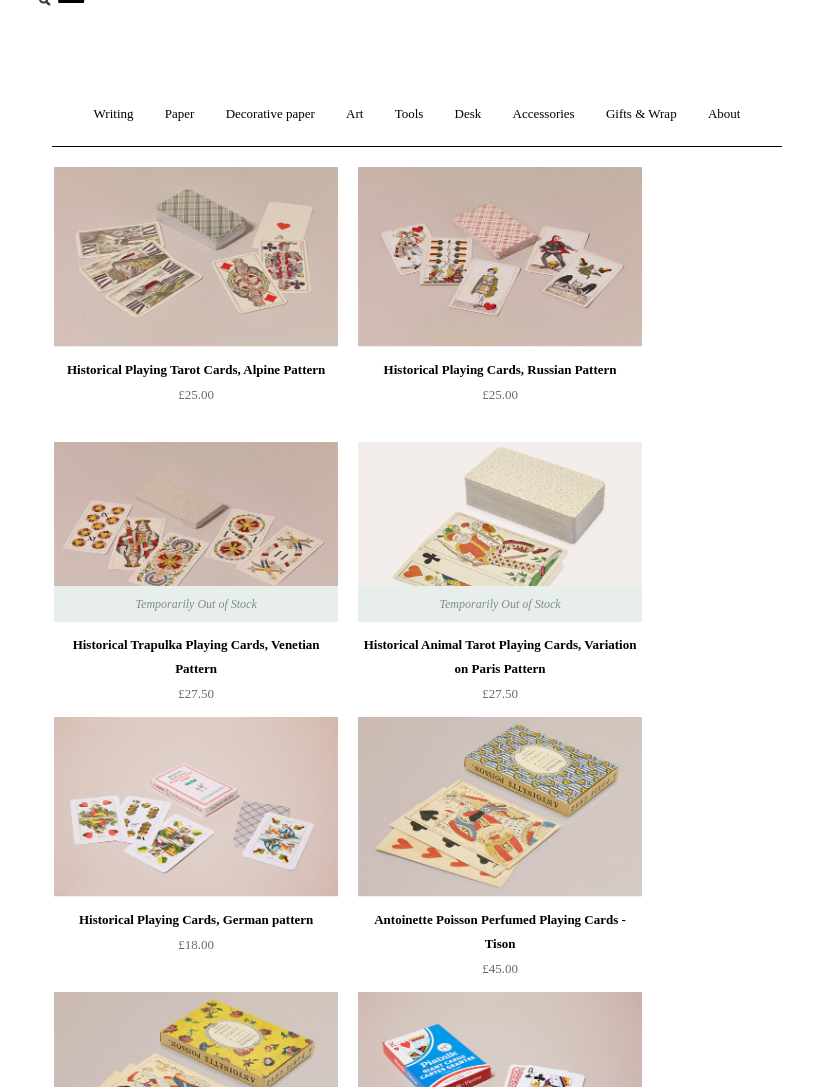 scroll, scrollTop: 0, scrollLeft: 0, axis: both 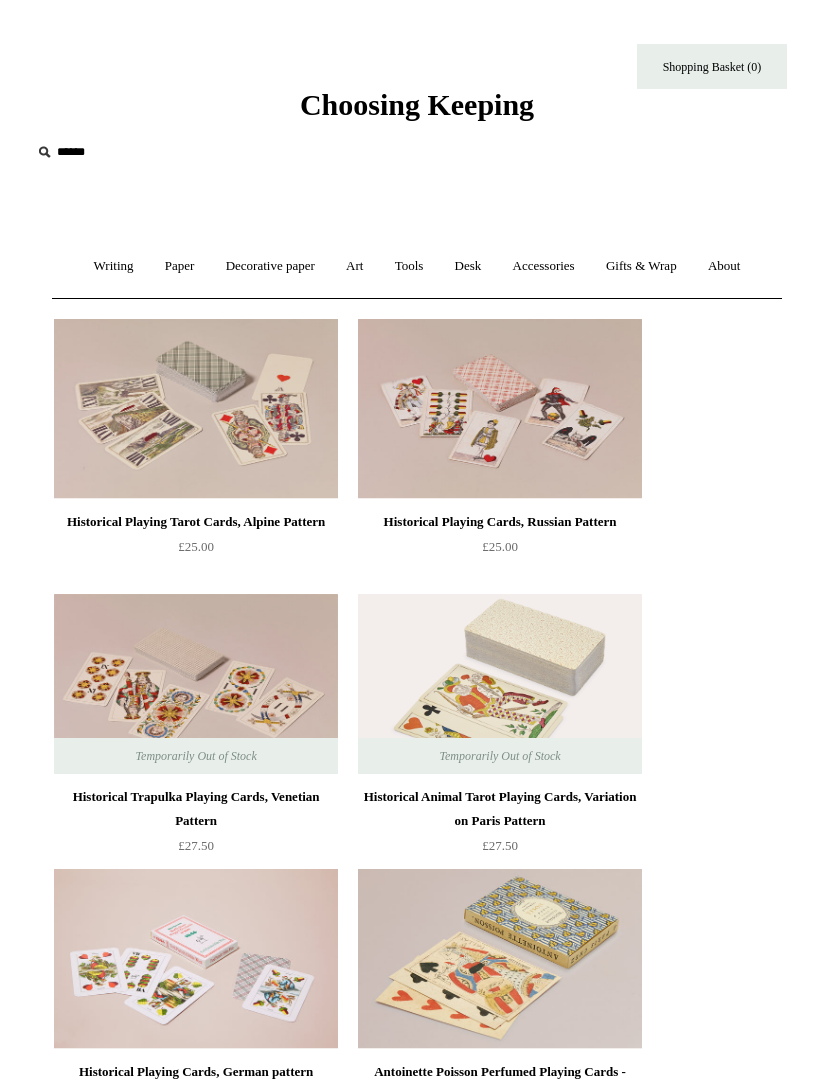 click on "Accessories +" at bounding box center [544, 266] 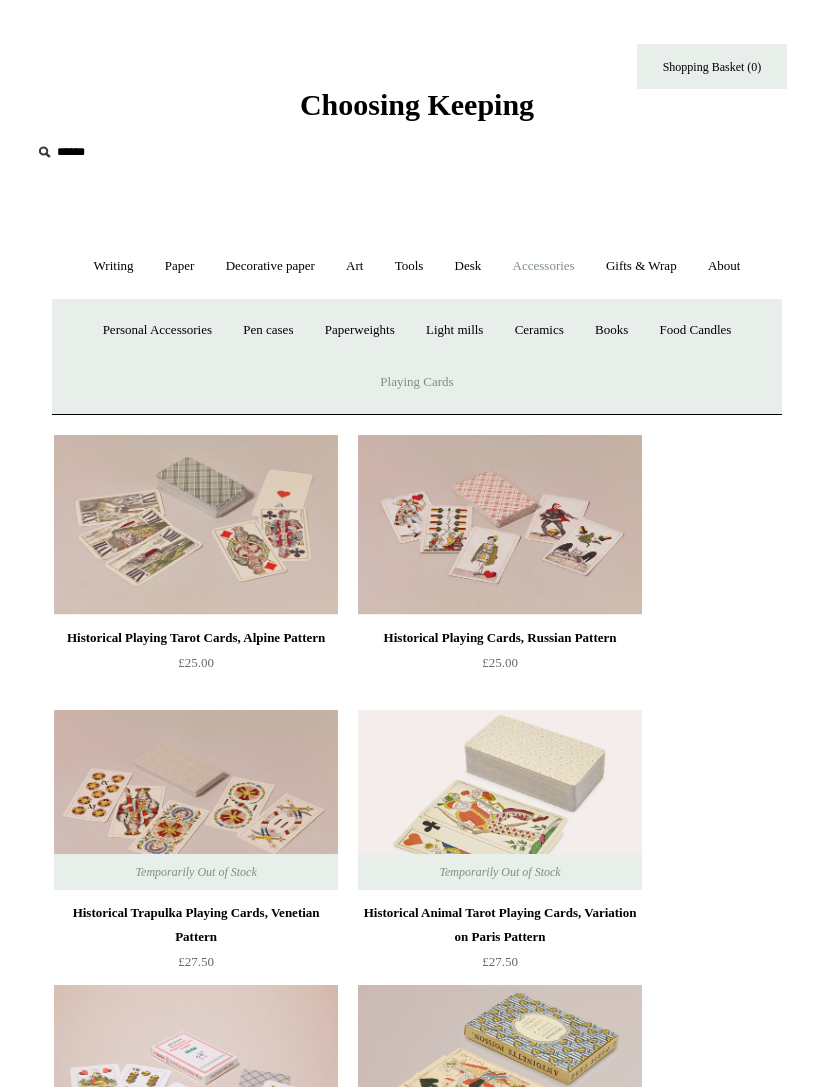 click on "Food Candles" at bounding box center [696, 330] 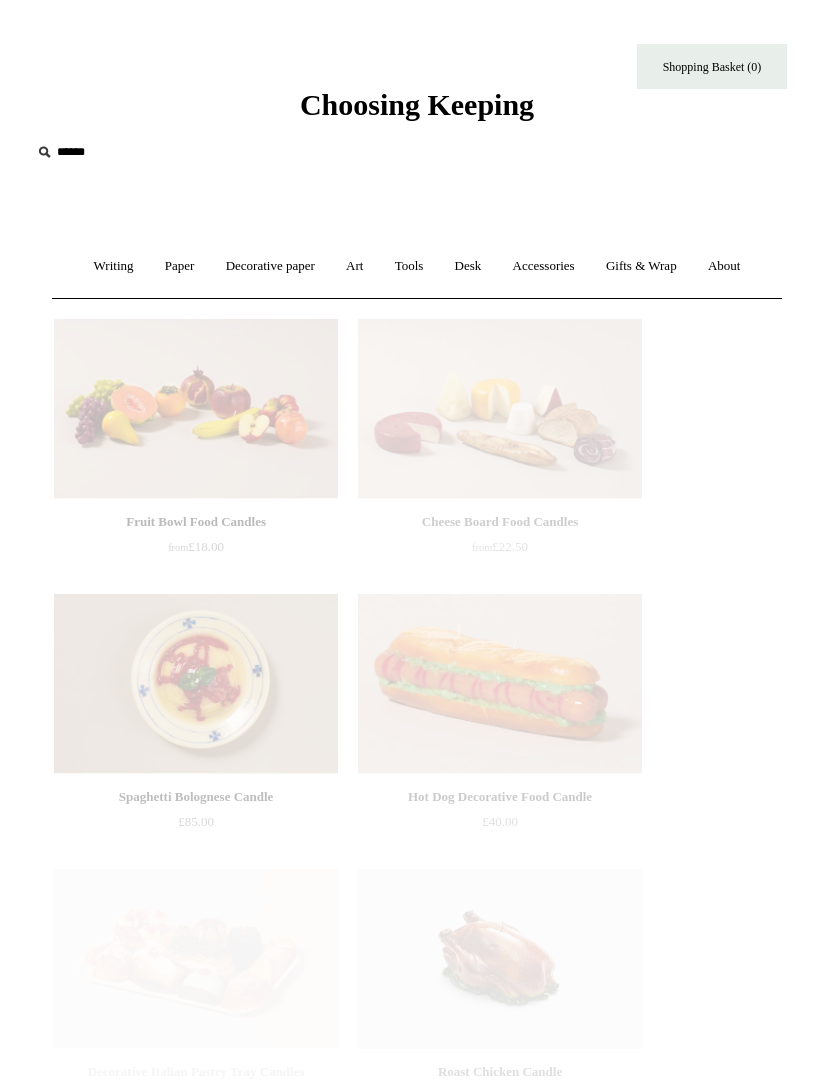 scroll, scrollTop: 0, scrollLeft: 0, axis: both 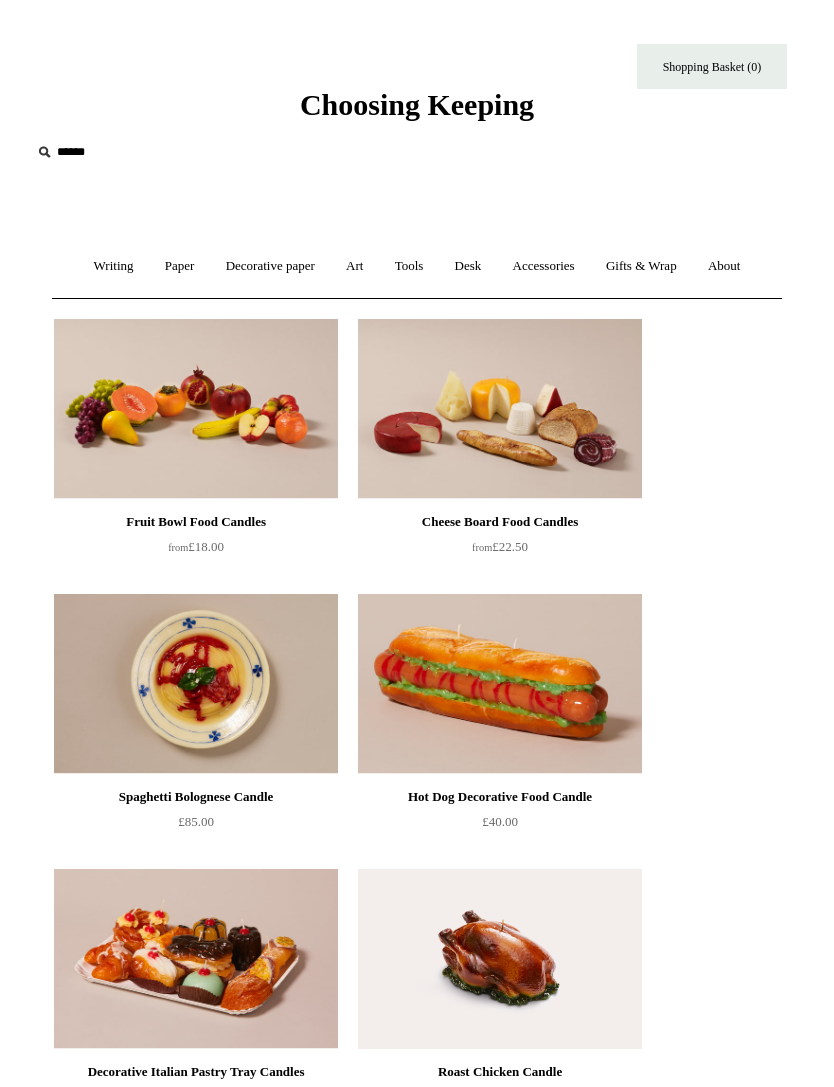 click on "Desk +" at bounding box center [468, 266] 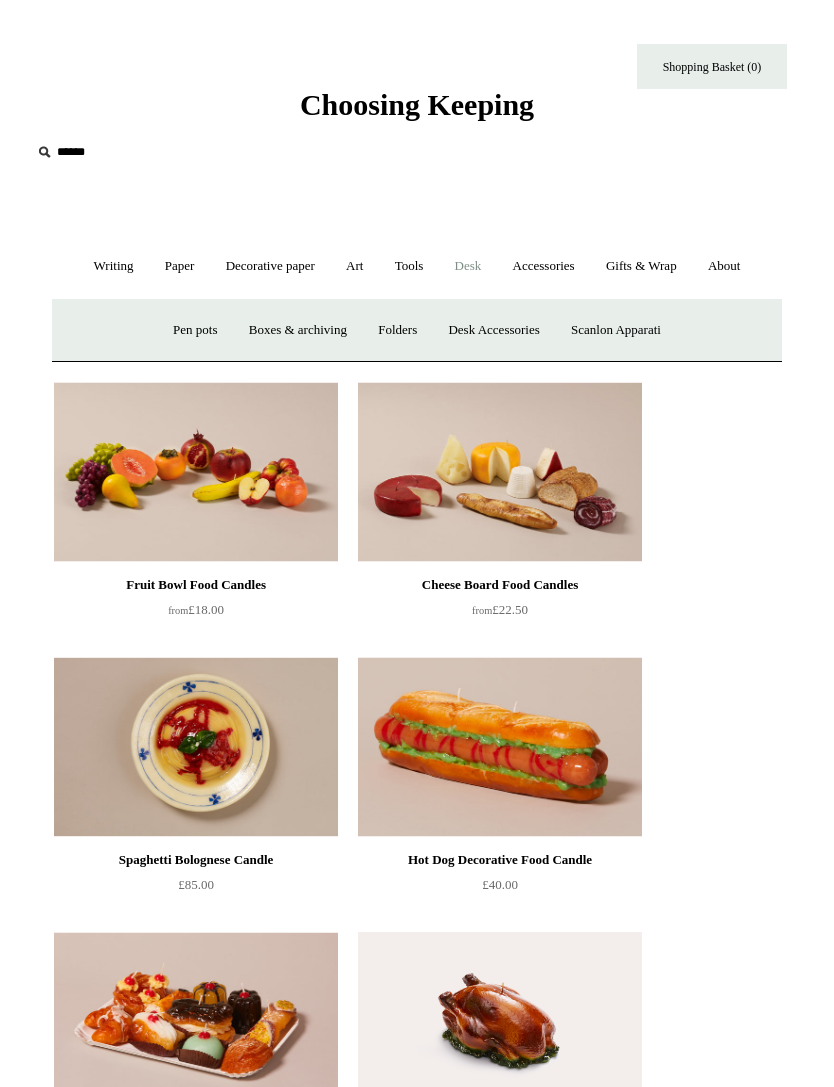 click on "Accessories +" at bounding box center [544, 266] 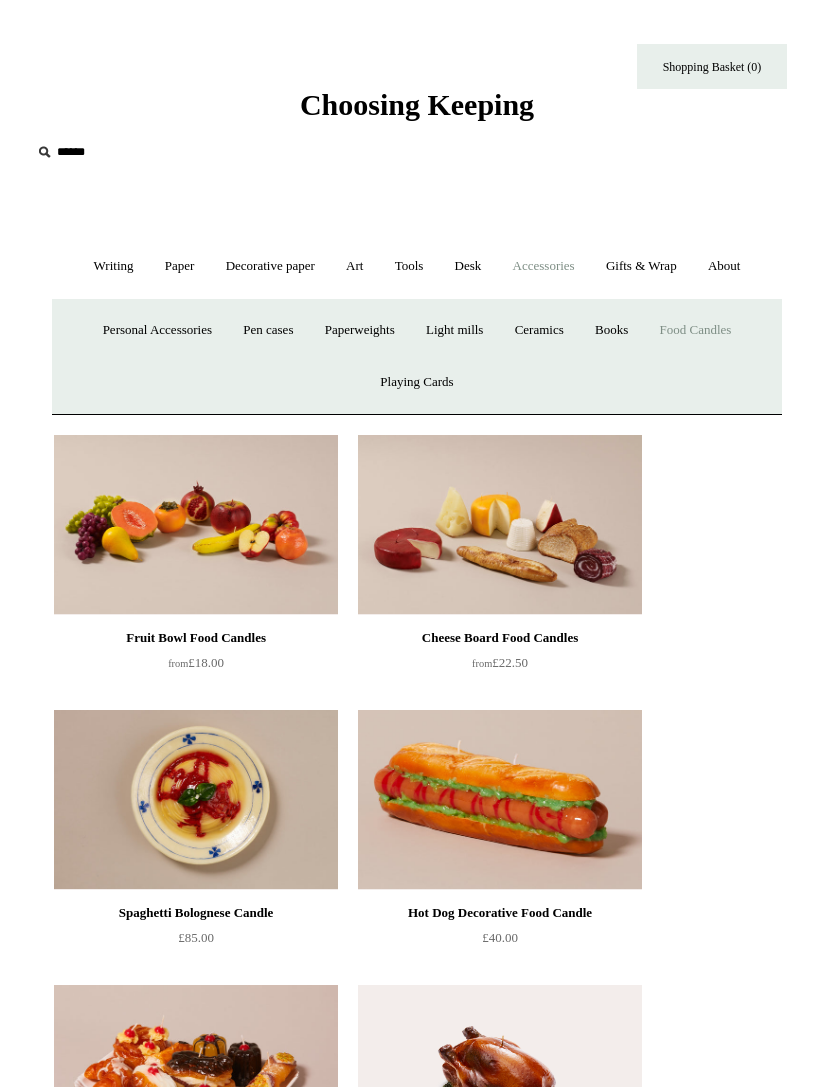 click on "Desk +" at bounding box center (468, 266) 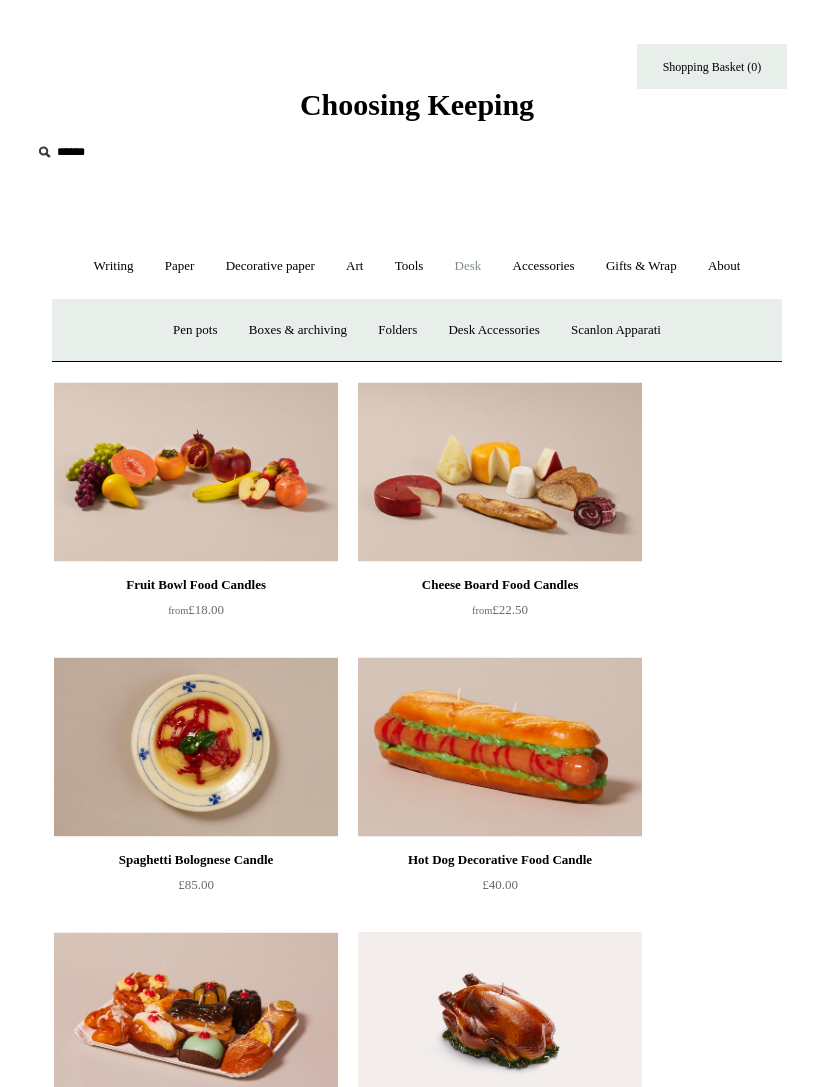 click on "Folders" at bounding box center [397, 330] 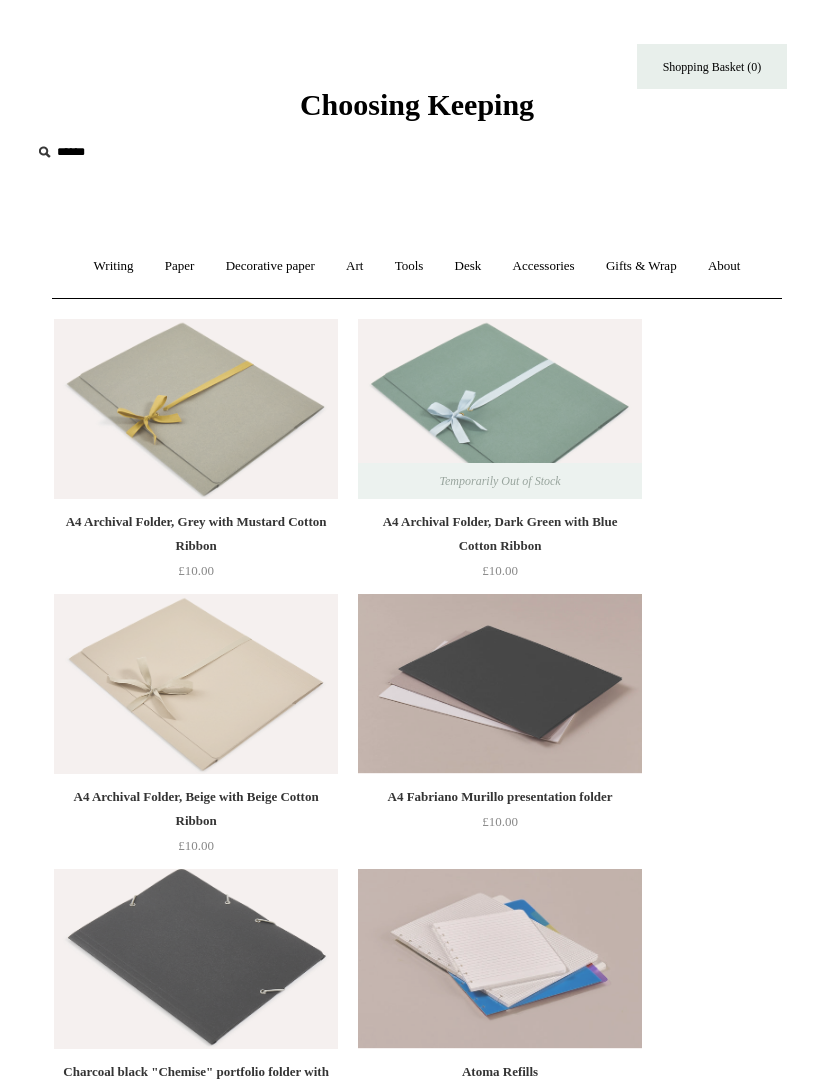 scroll, scrollTop: 0, scrollLeft: 0, axis: both 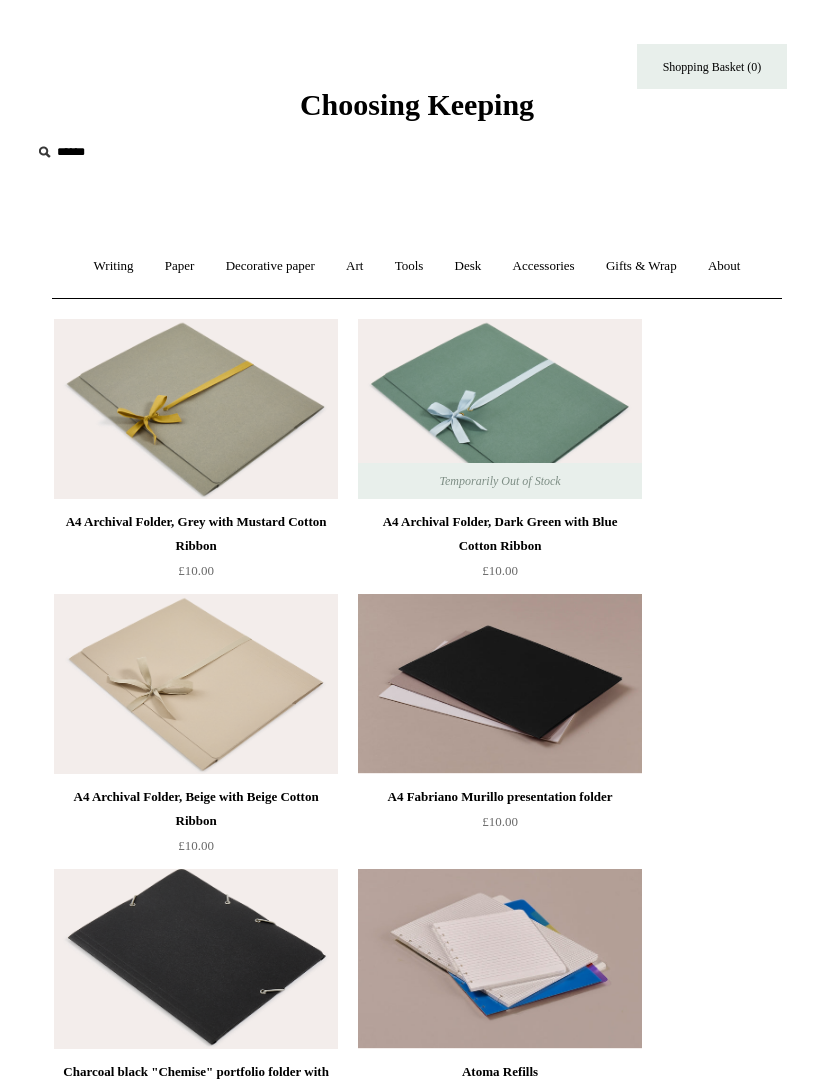 click at bounding box center (500, 684) 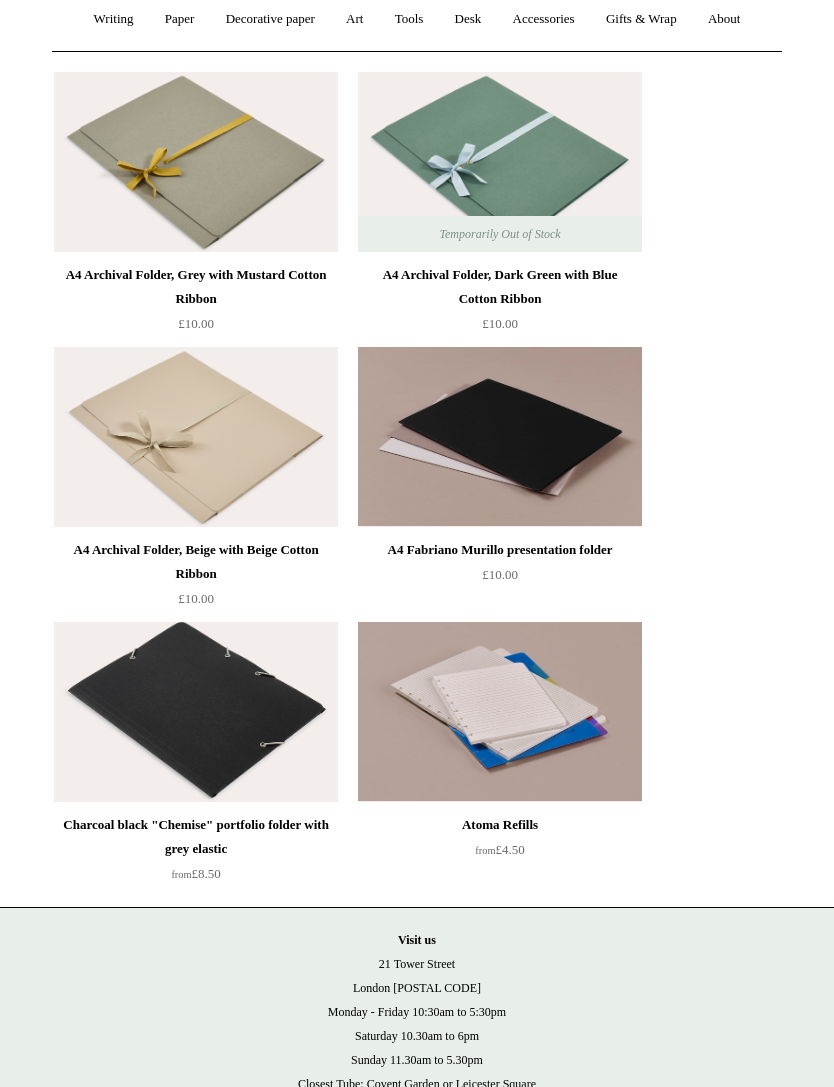 scroll, scrollTop: 315, scrollLeft: 0, axis: vertical 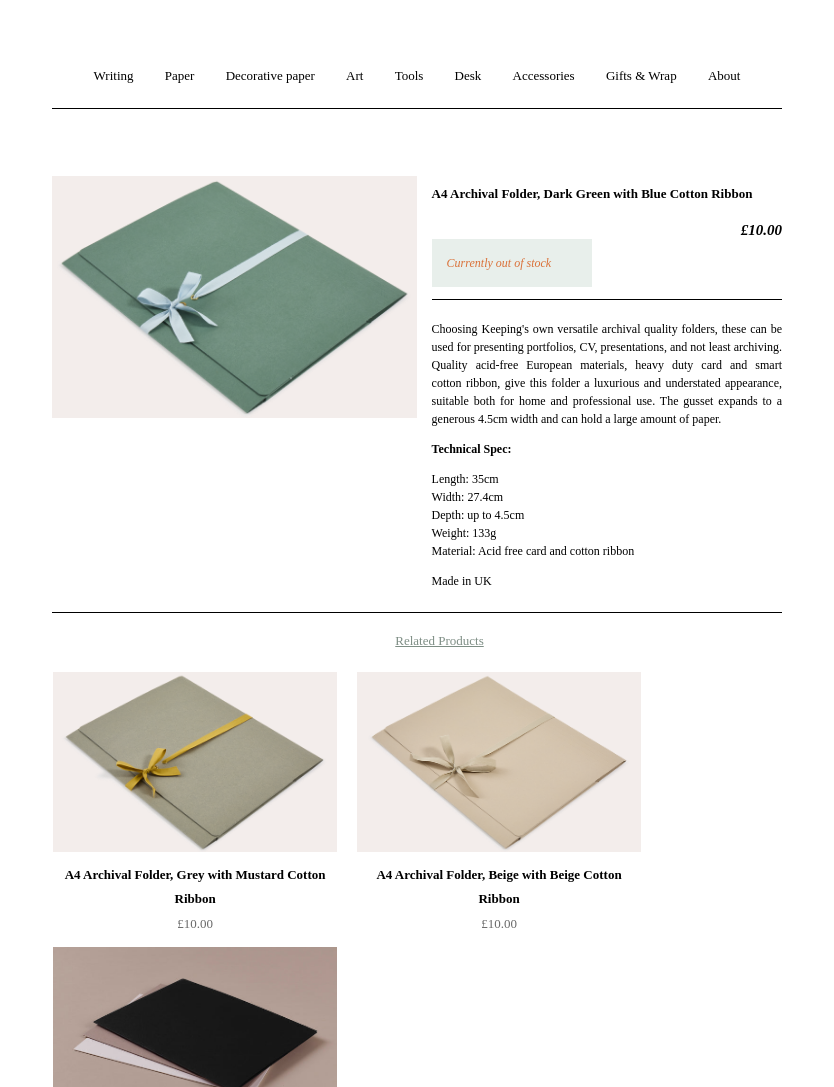 click at bounding box center (195, 762) 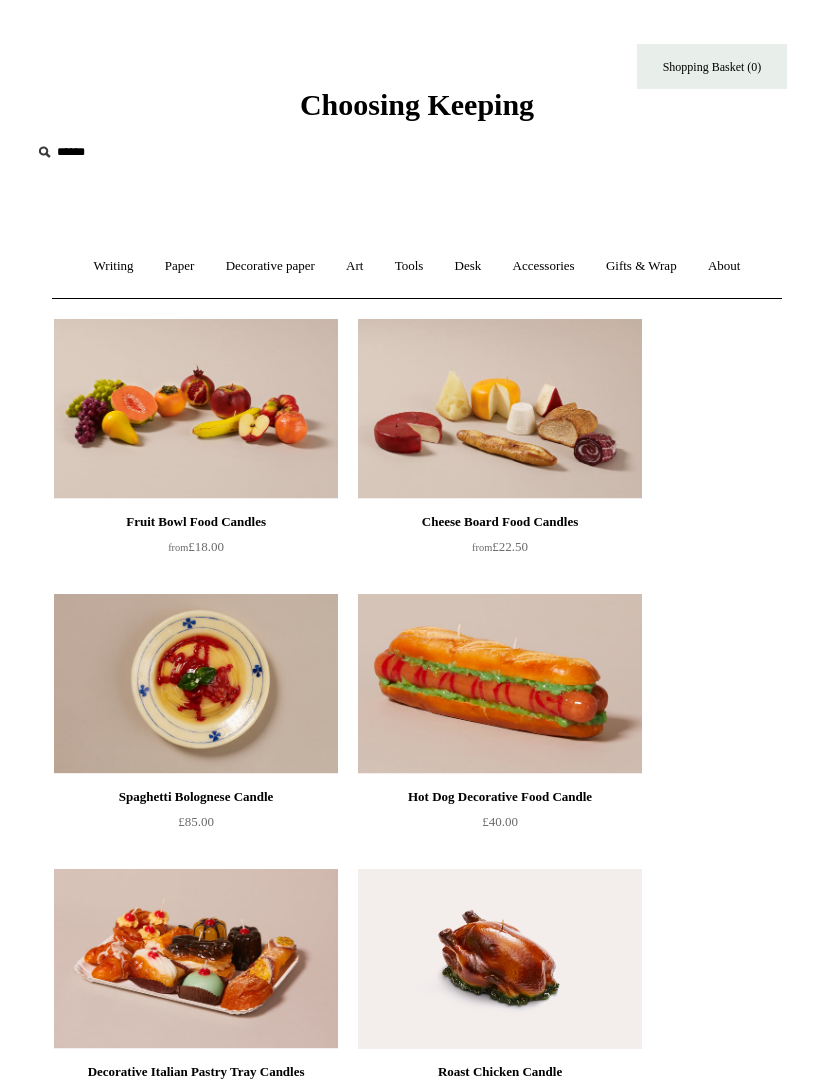 scroll, scrollTop: 0, scrollLeft: 0, axis: both 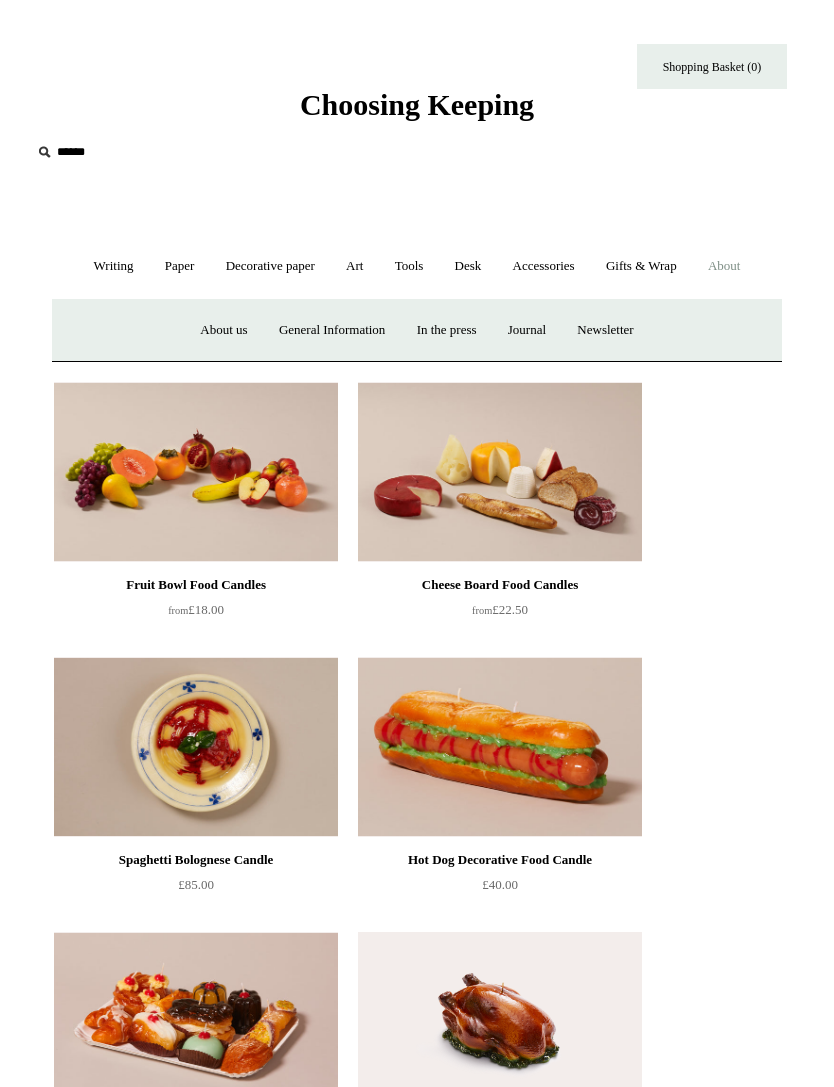 click on "Journal +" at bounding box center (527, 330) 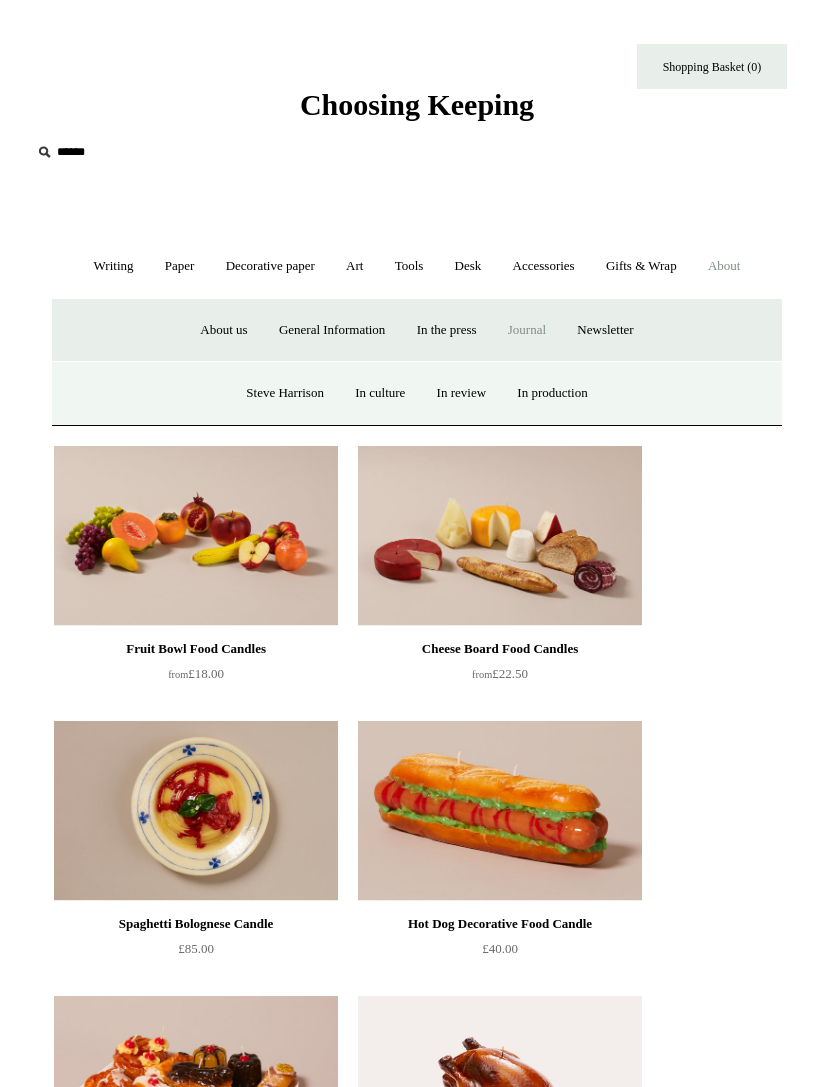 click on "Steve Harrison" at bounding box center (285, 393) 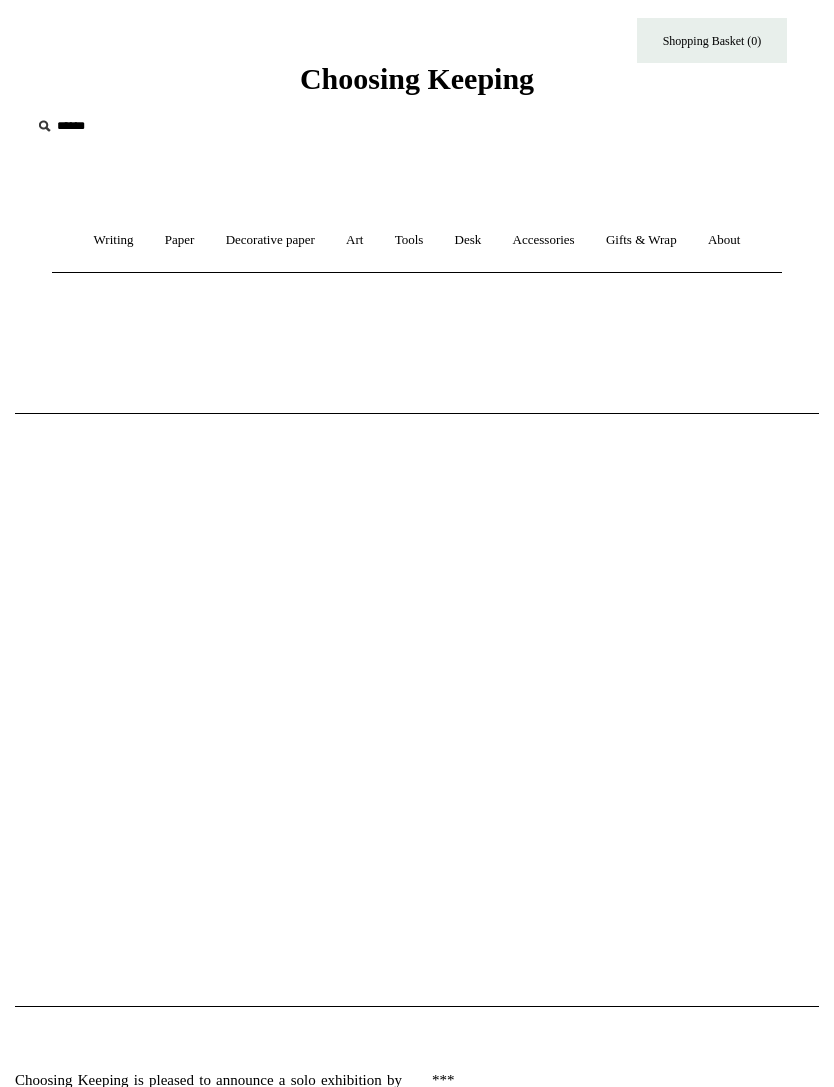 scroll, scrollTop: 0, scrollLeft: 0, axis: both 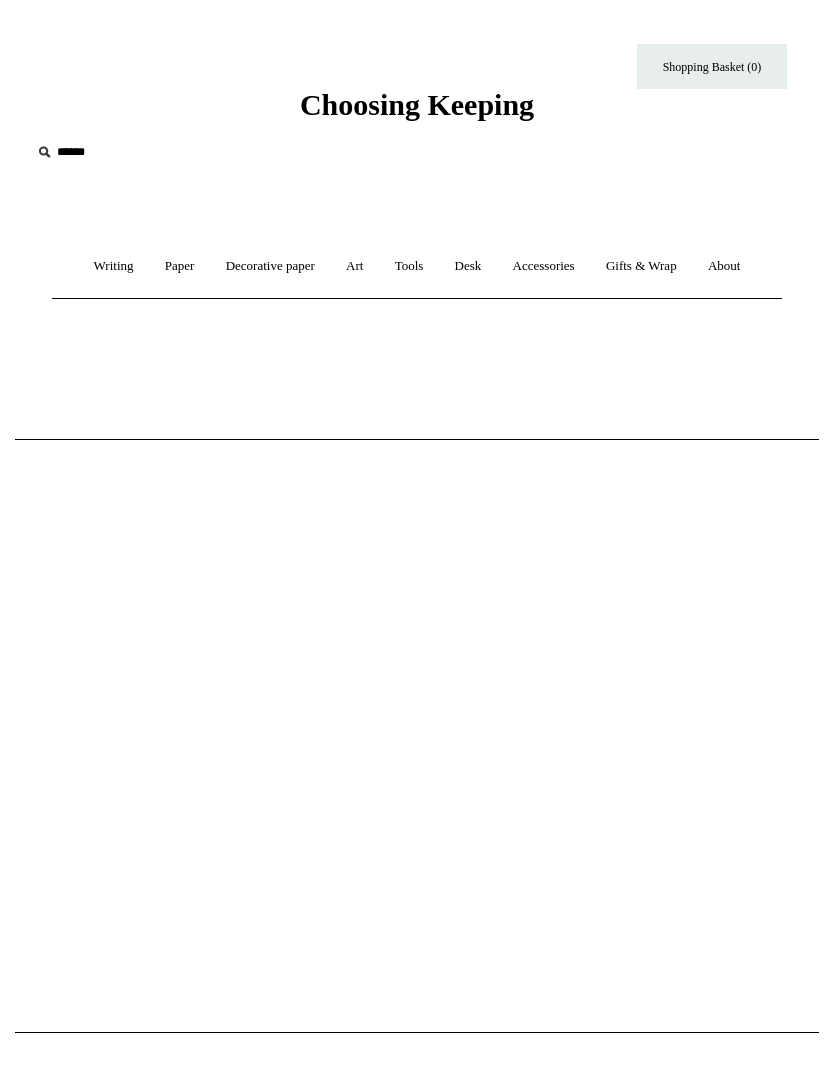 click on "Paper +" at bounding box center [180, 266] 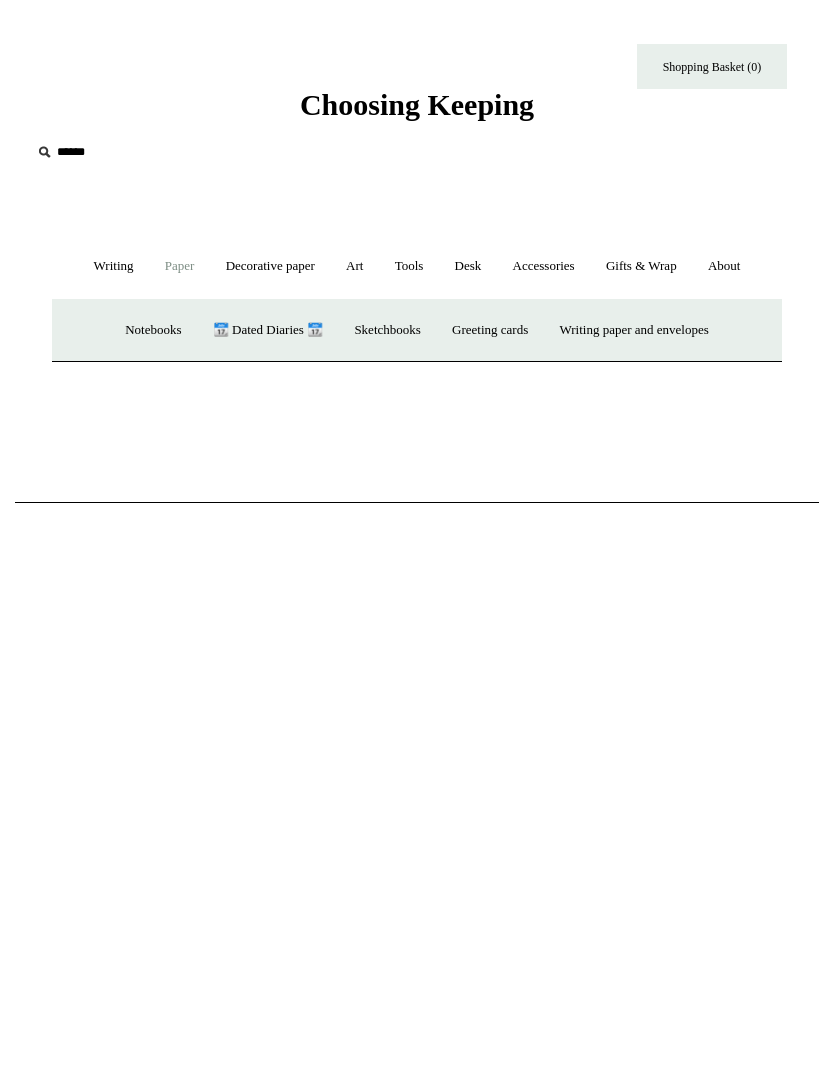 click on "Sketchbooks +" at bounding box center (387, 330) 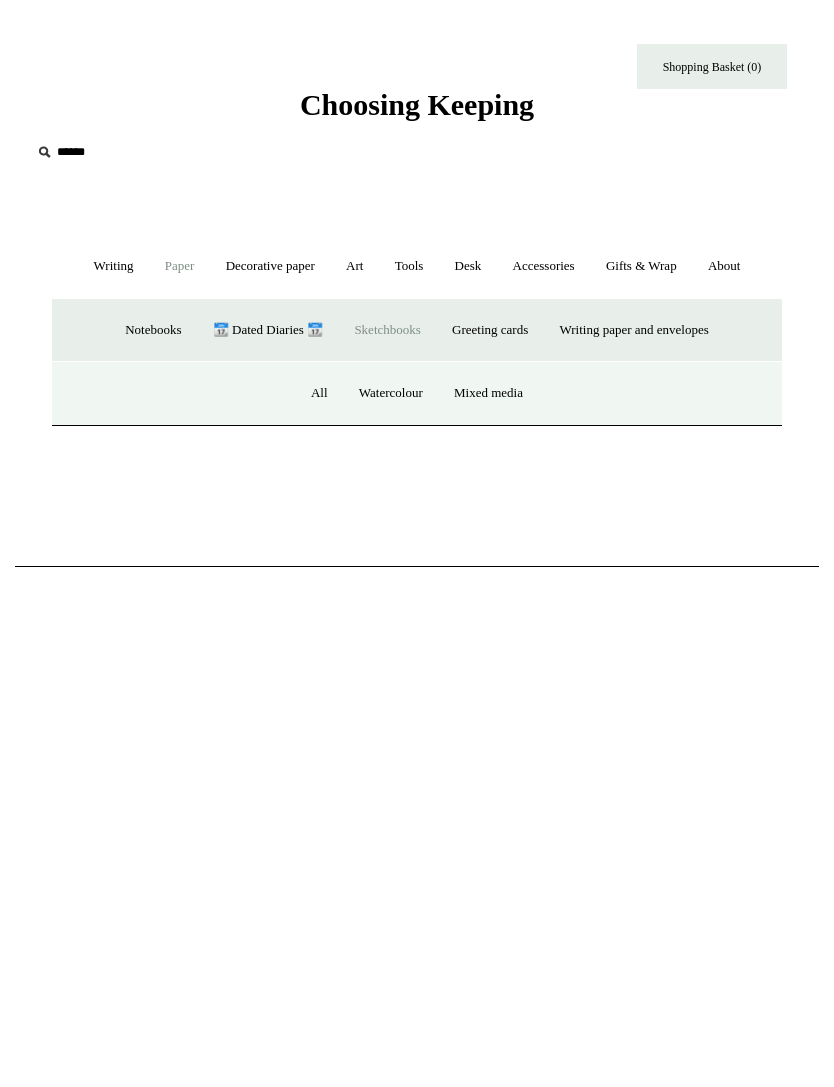 click on "All" at bounding box center (319, 393) 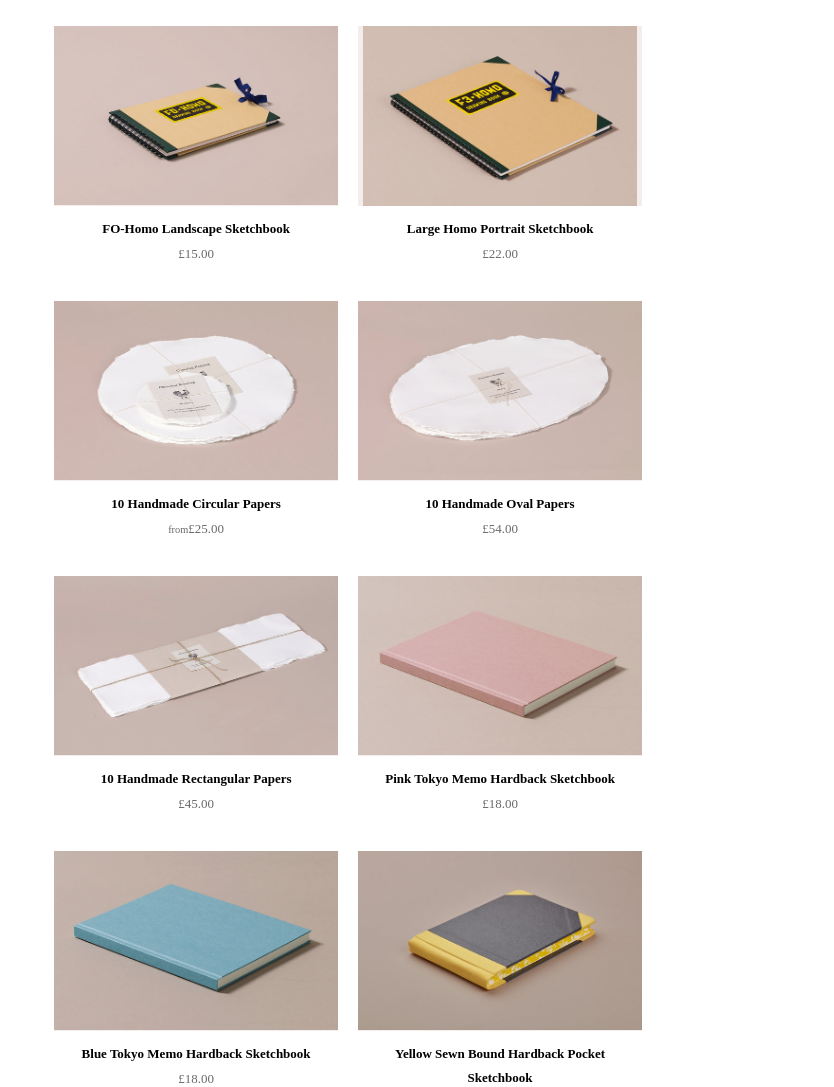 scroll, scrollTop: 568, scrollLeft: 0, axis: vertical 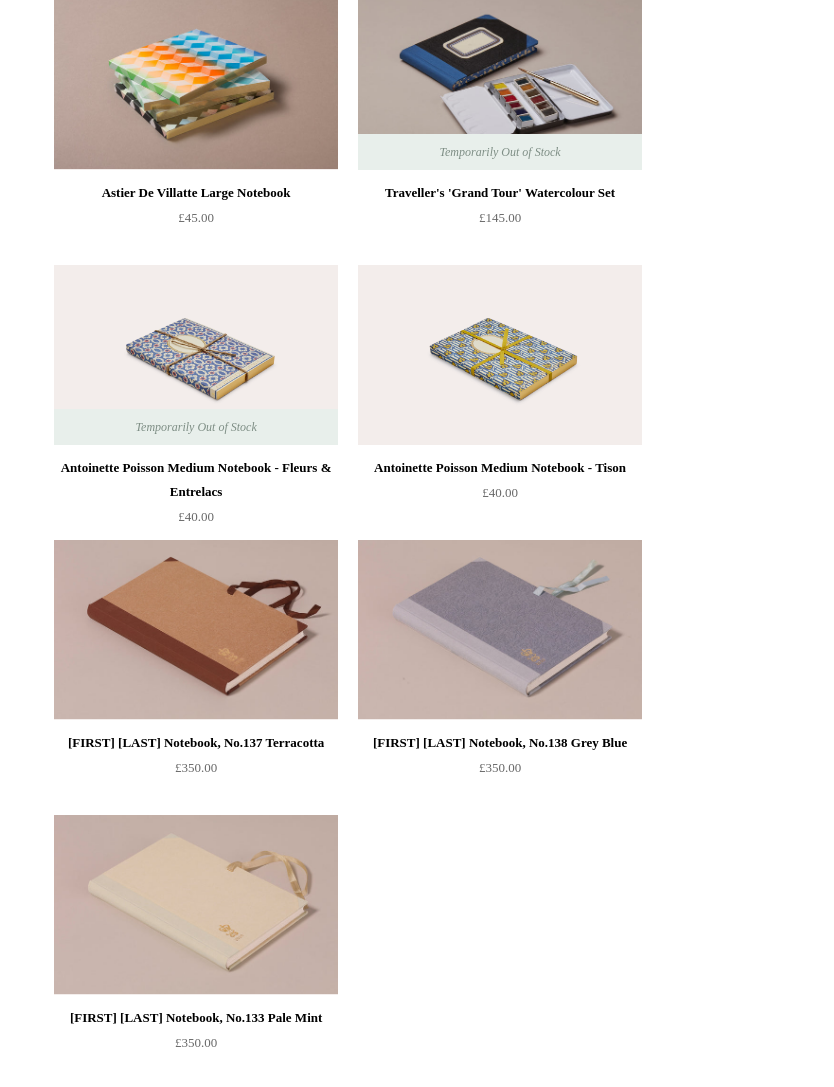 click at bounding box center (500, 630) 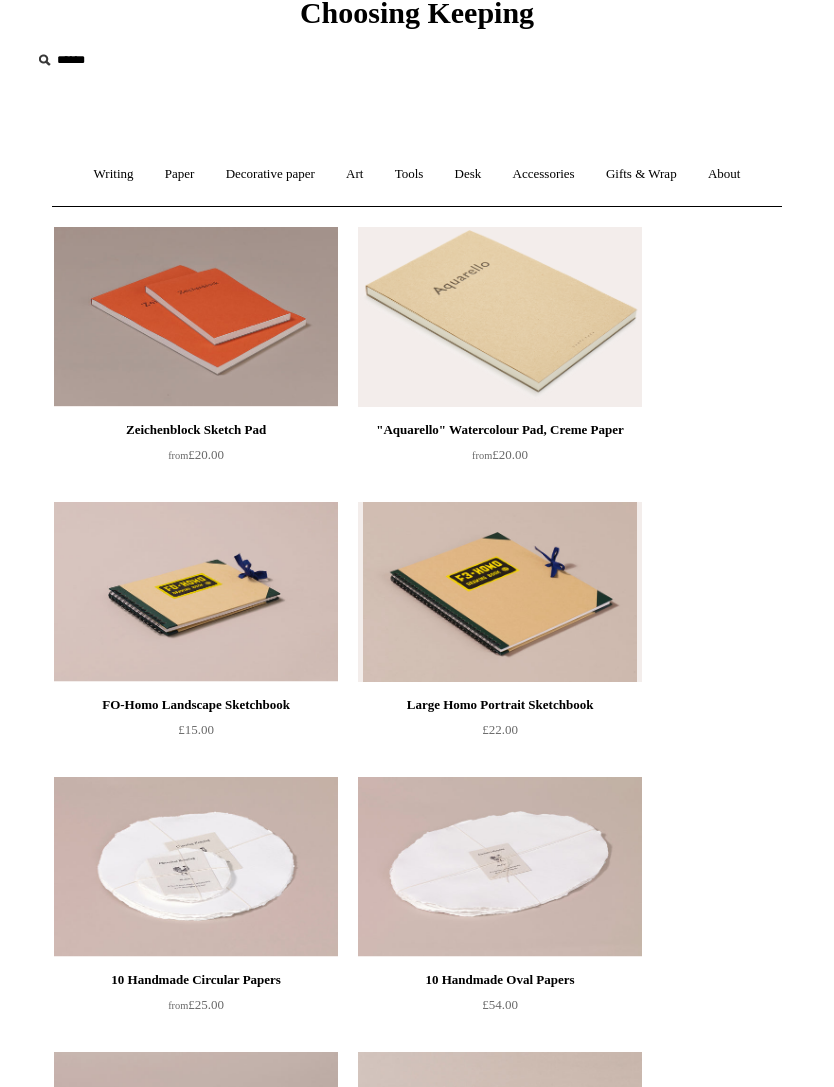 scroll, scrollTop: 0, scrollLeft: 0, axis: both 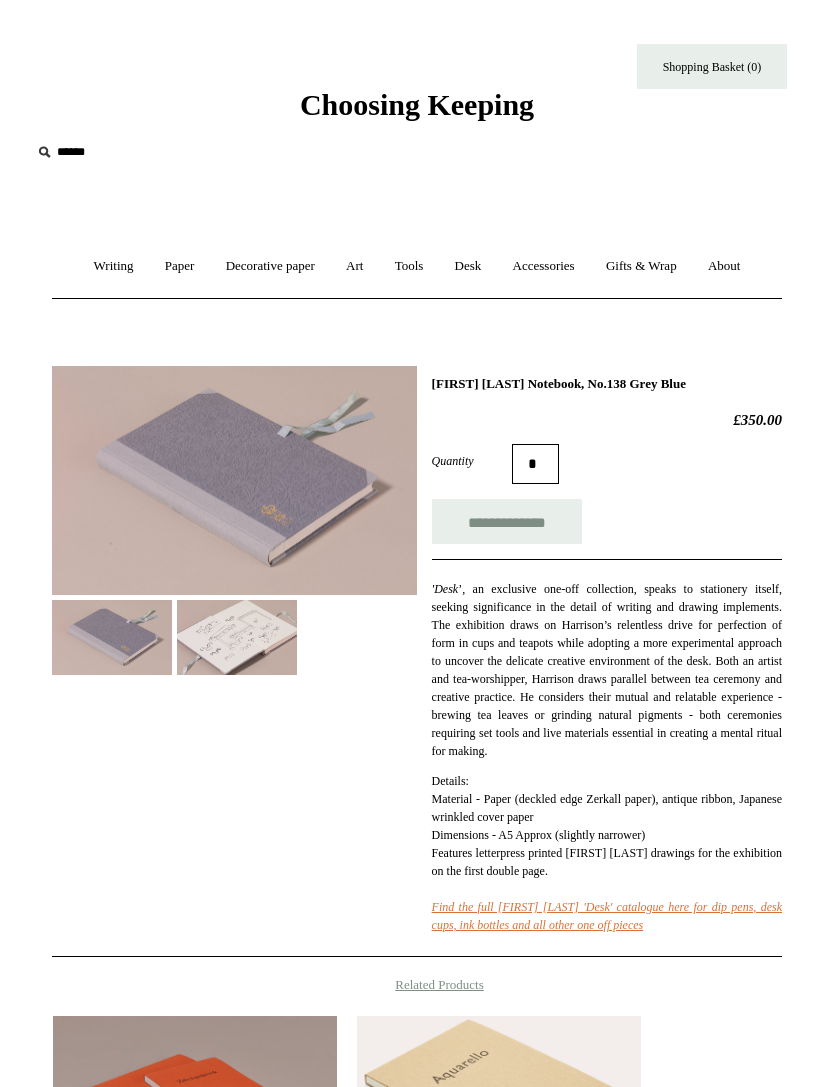 click at bounding box center [237, 637] 